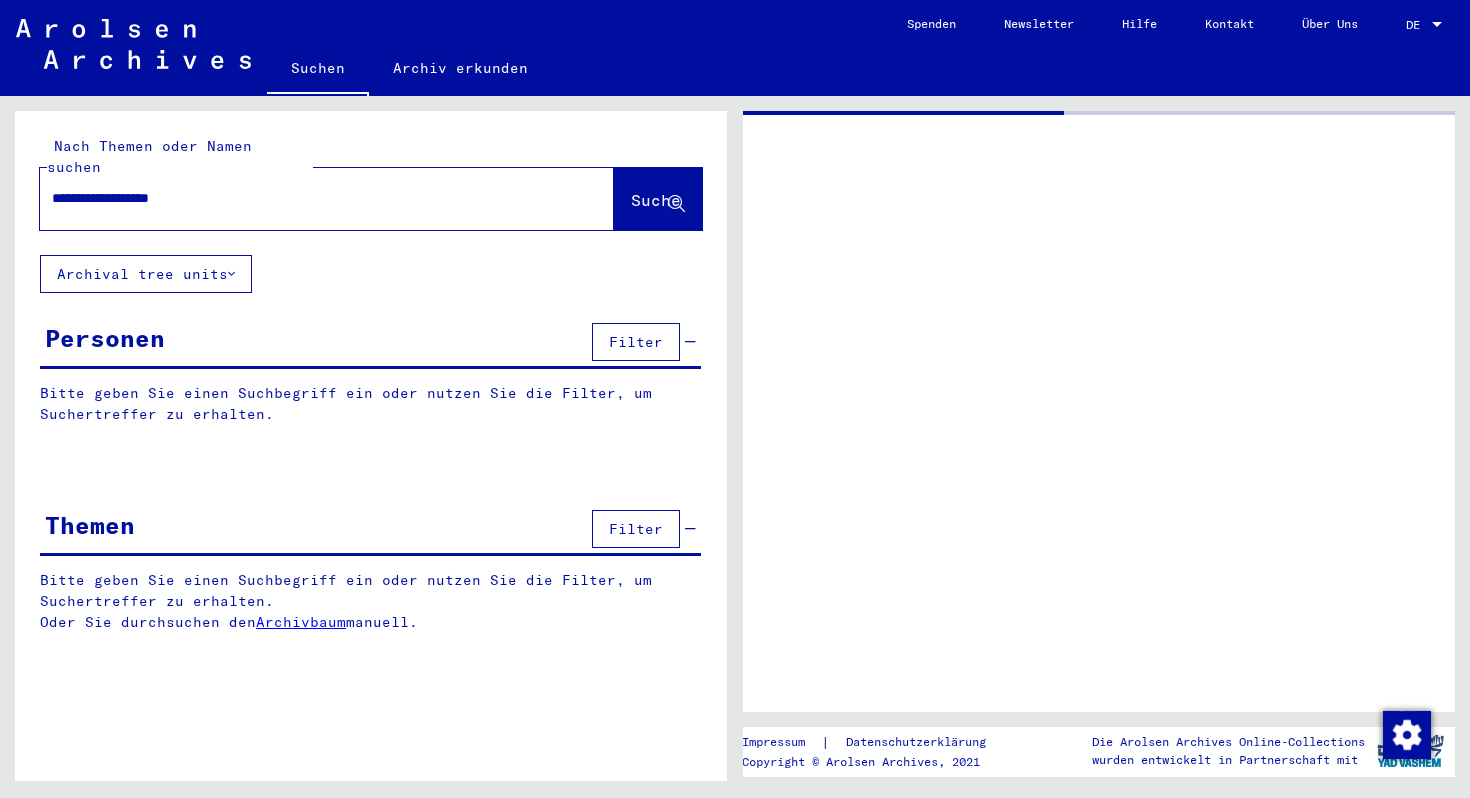 scroll, scrollTop: 0, scrollLeft: 0, axis: both 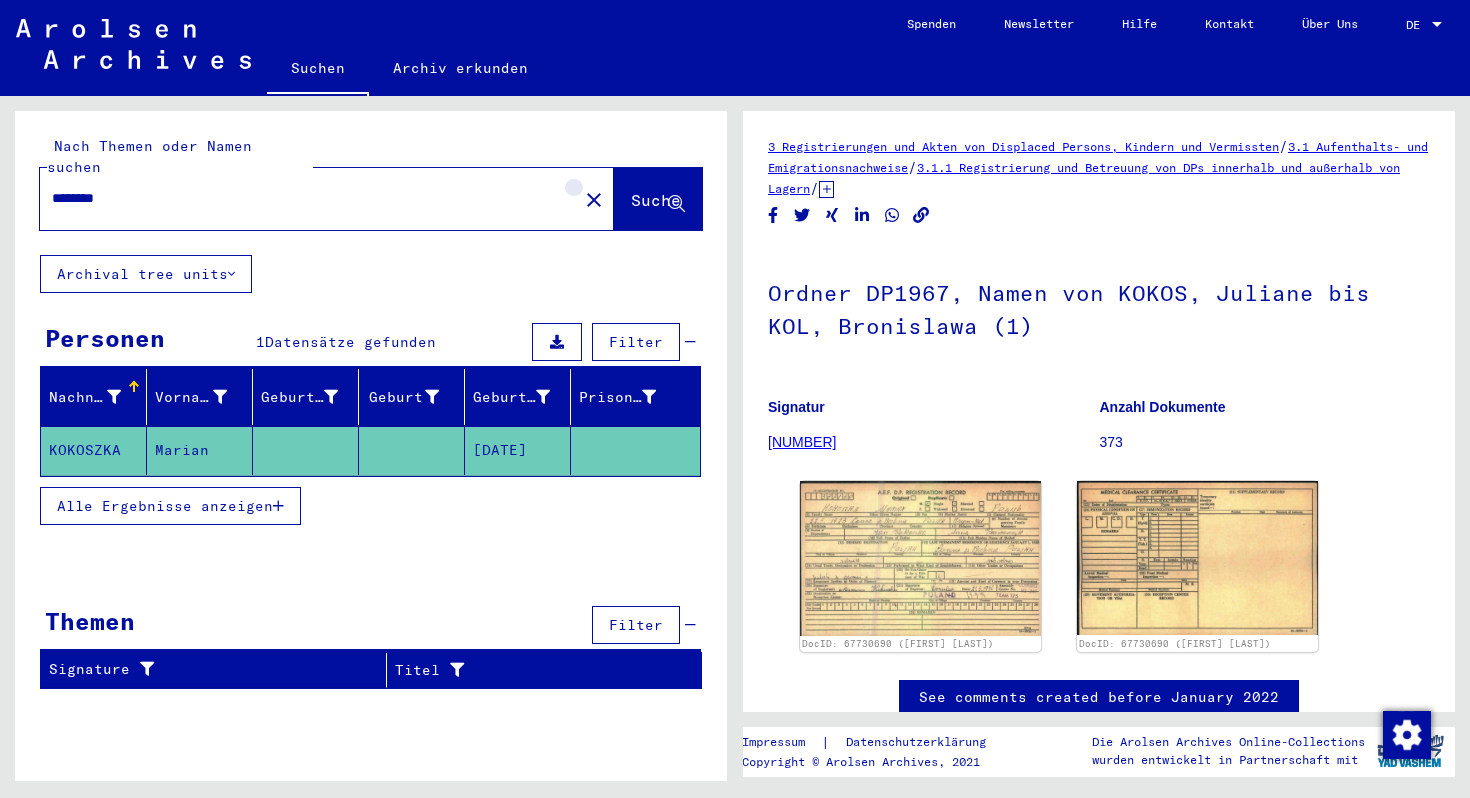 click on "close" 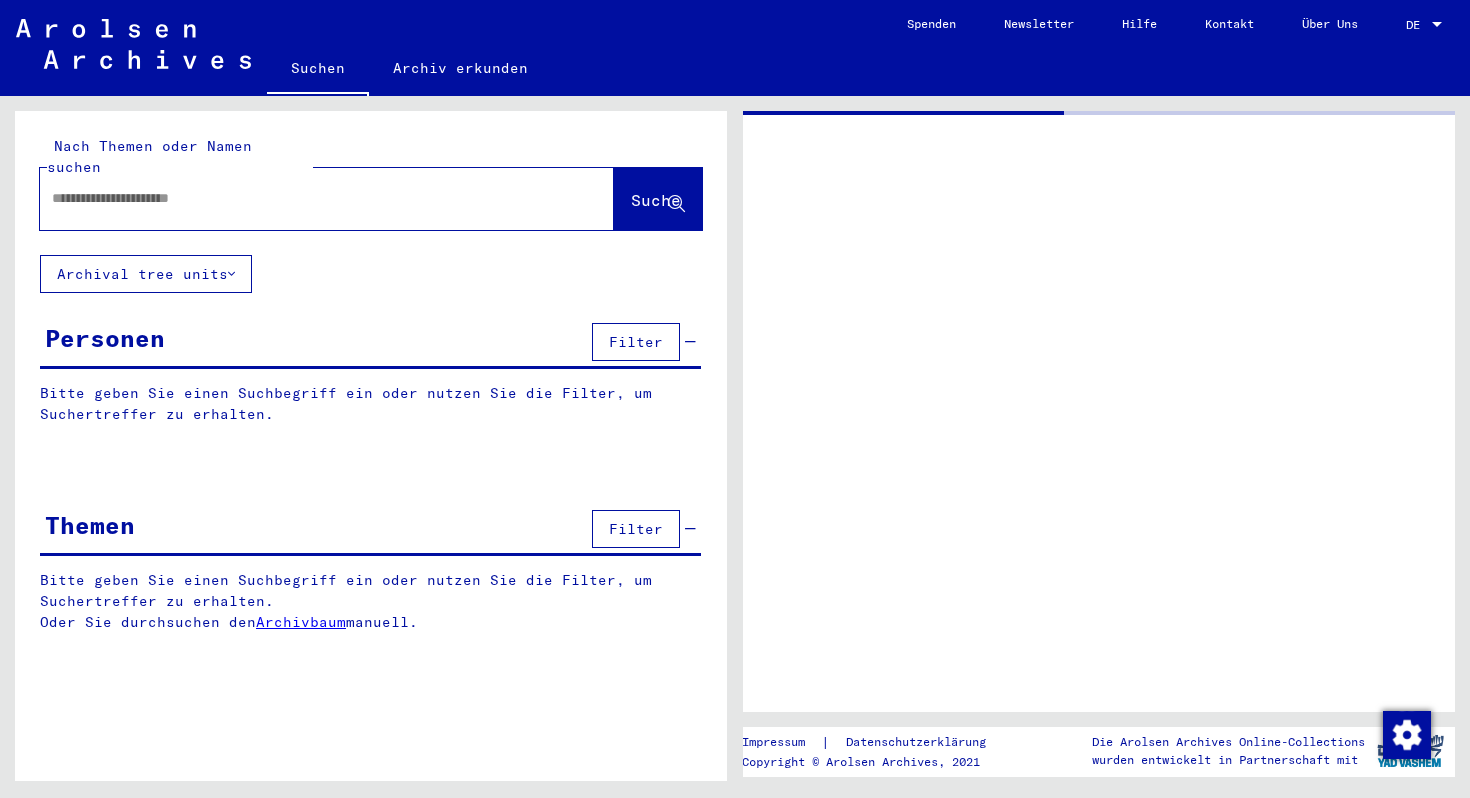 type on "**********" 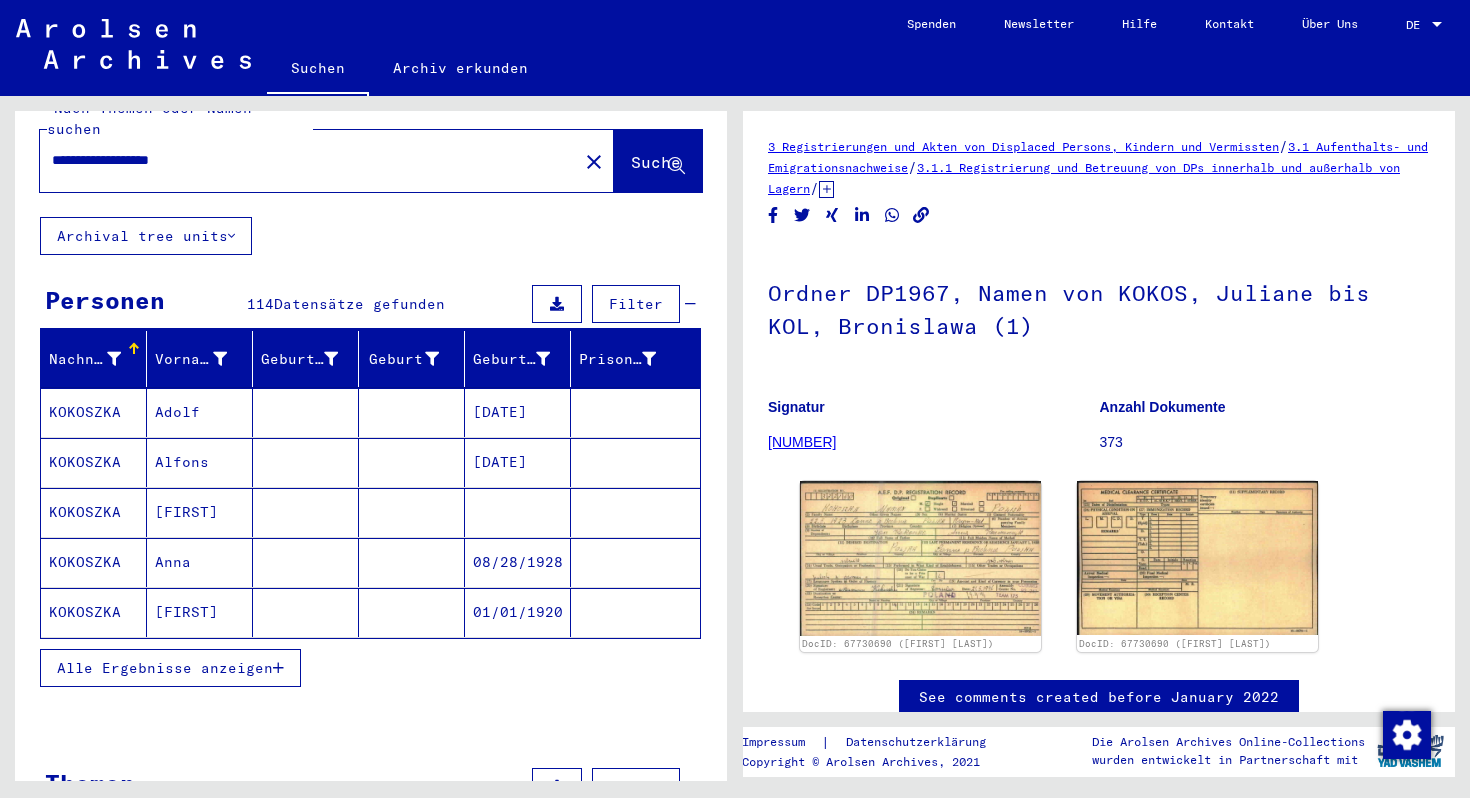 scroll, scrollTop: 0, scrollLeft: 0, axis: both 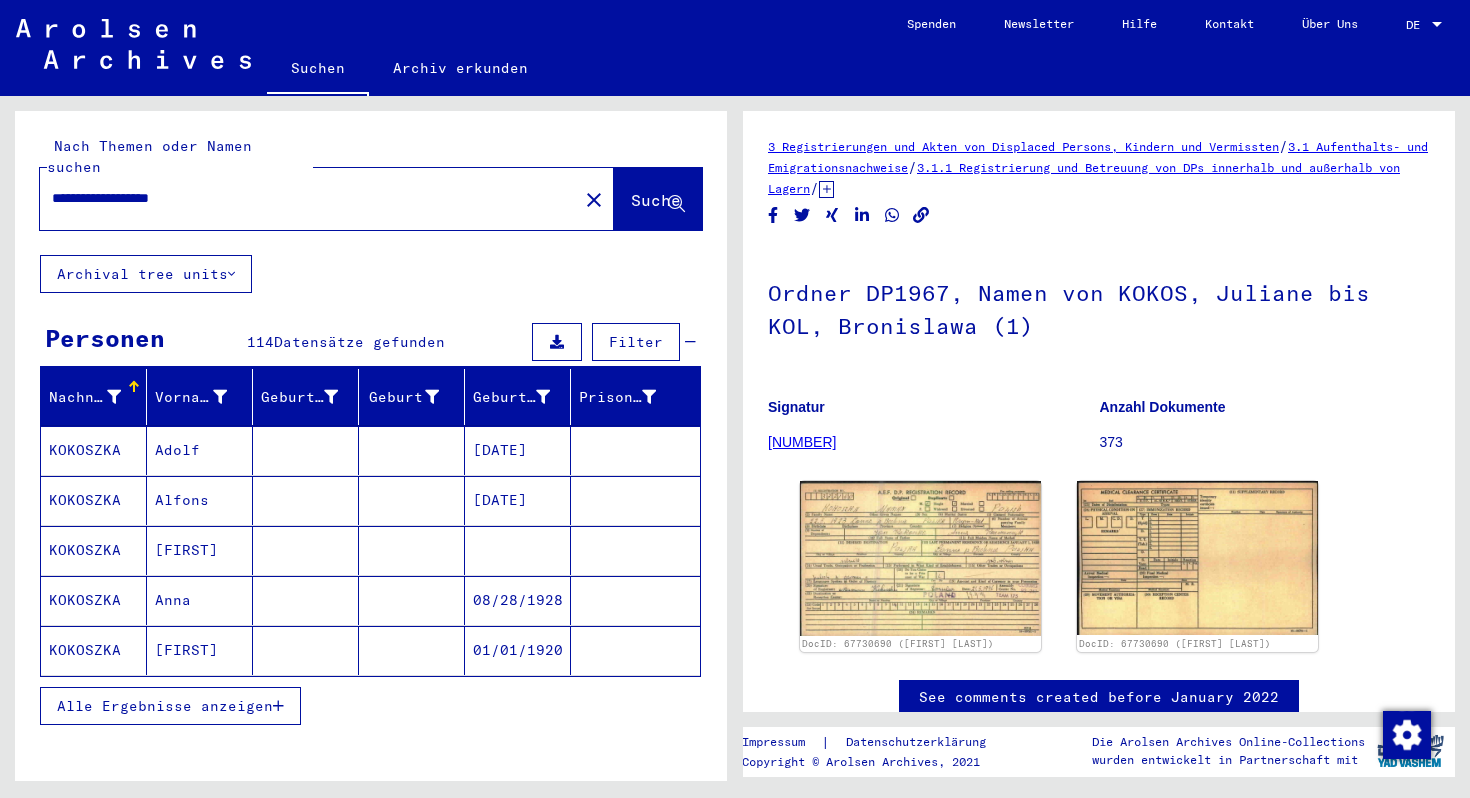 click on "Alle Ergebnisse anzeigen" at bounding box center [165, 706] 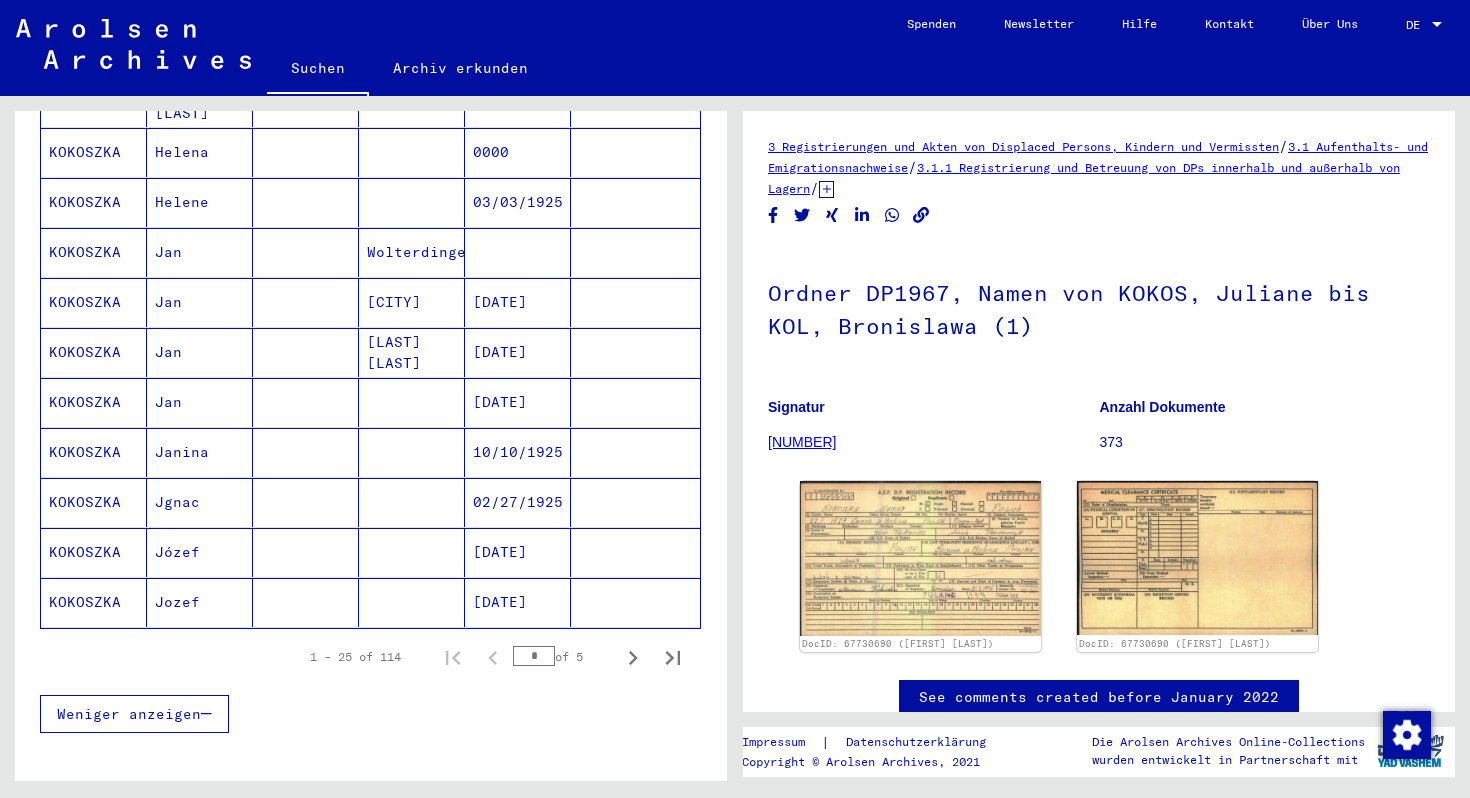 scroll, scrollTop: 1051, scrollLeft: 0, axis: vertical 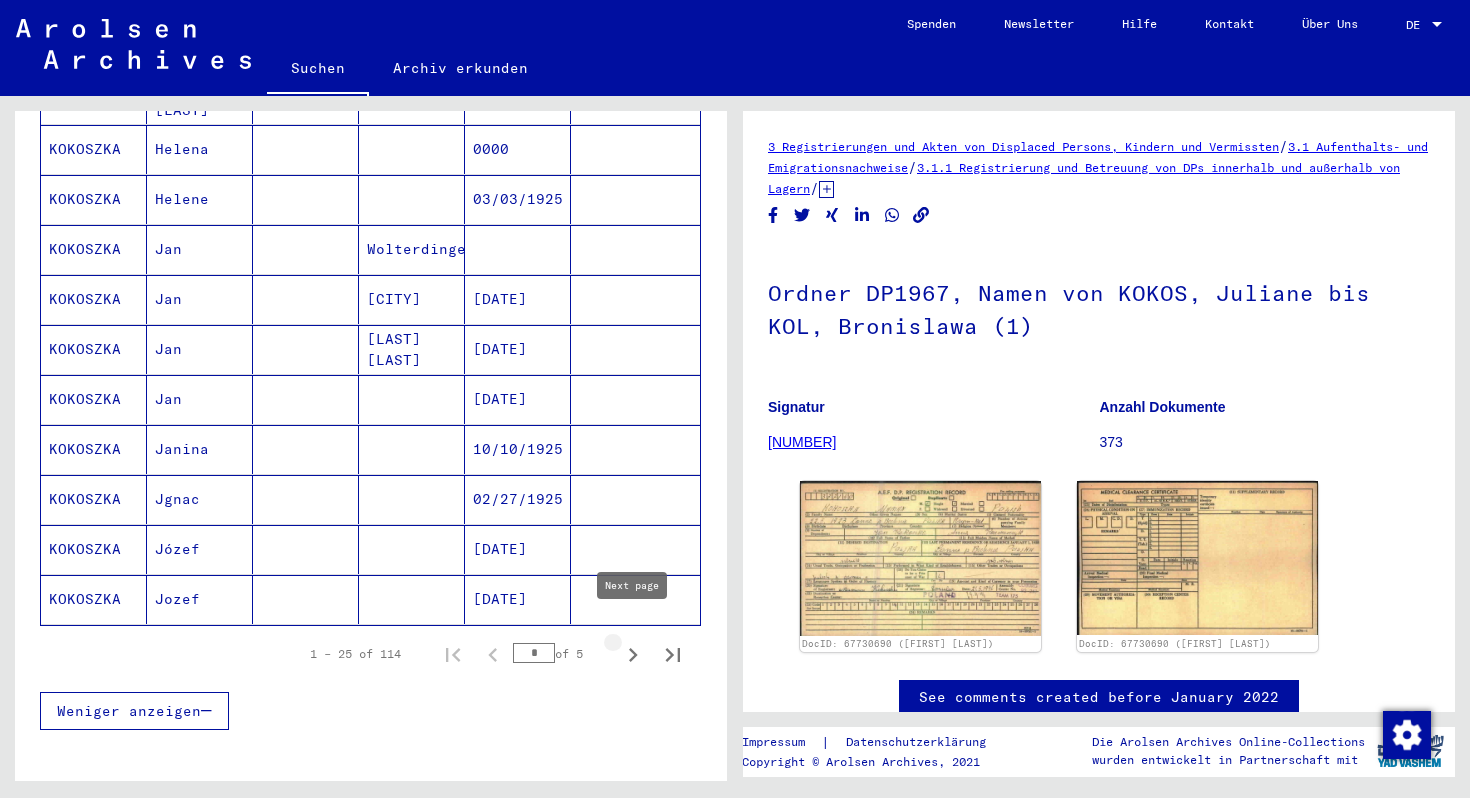 click 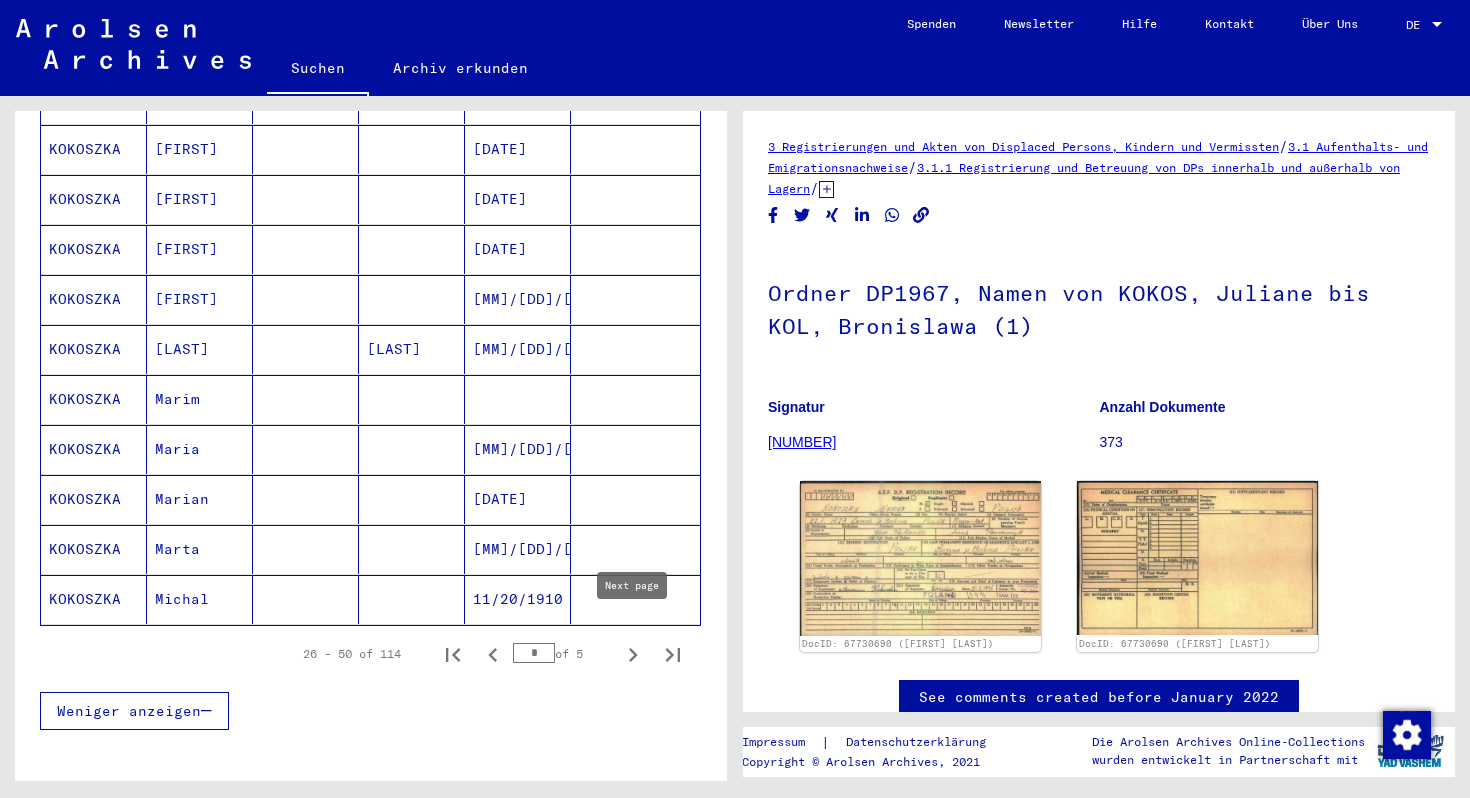 click 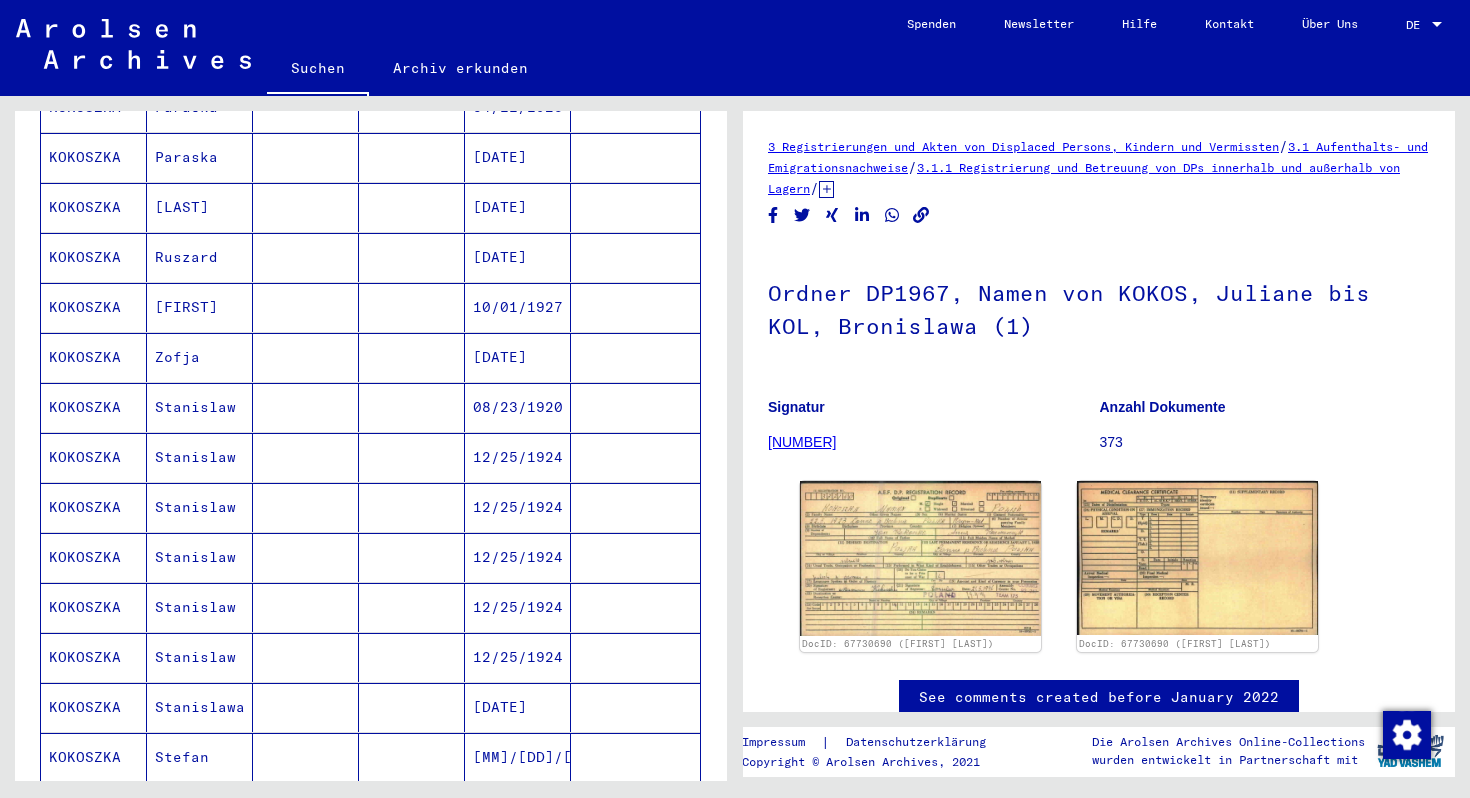 scroll, scrollTop: 846, scrollLeft: 0, axis: vertical 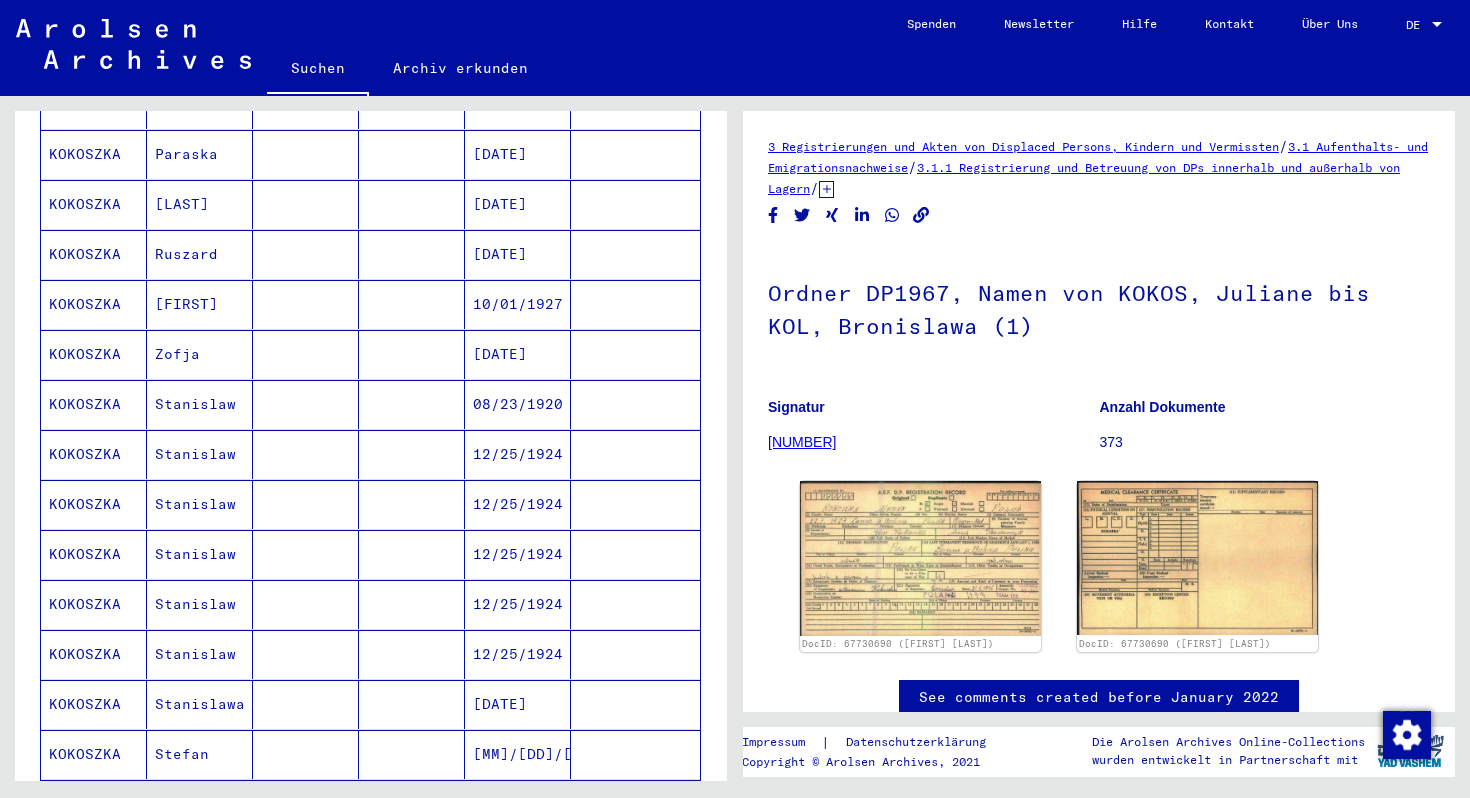 click on "Stanislaw" at bounding box center [200, 454] 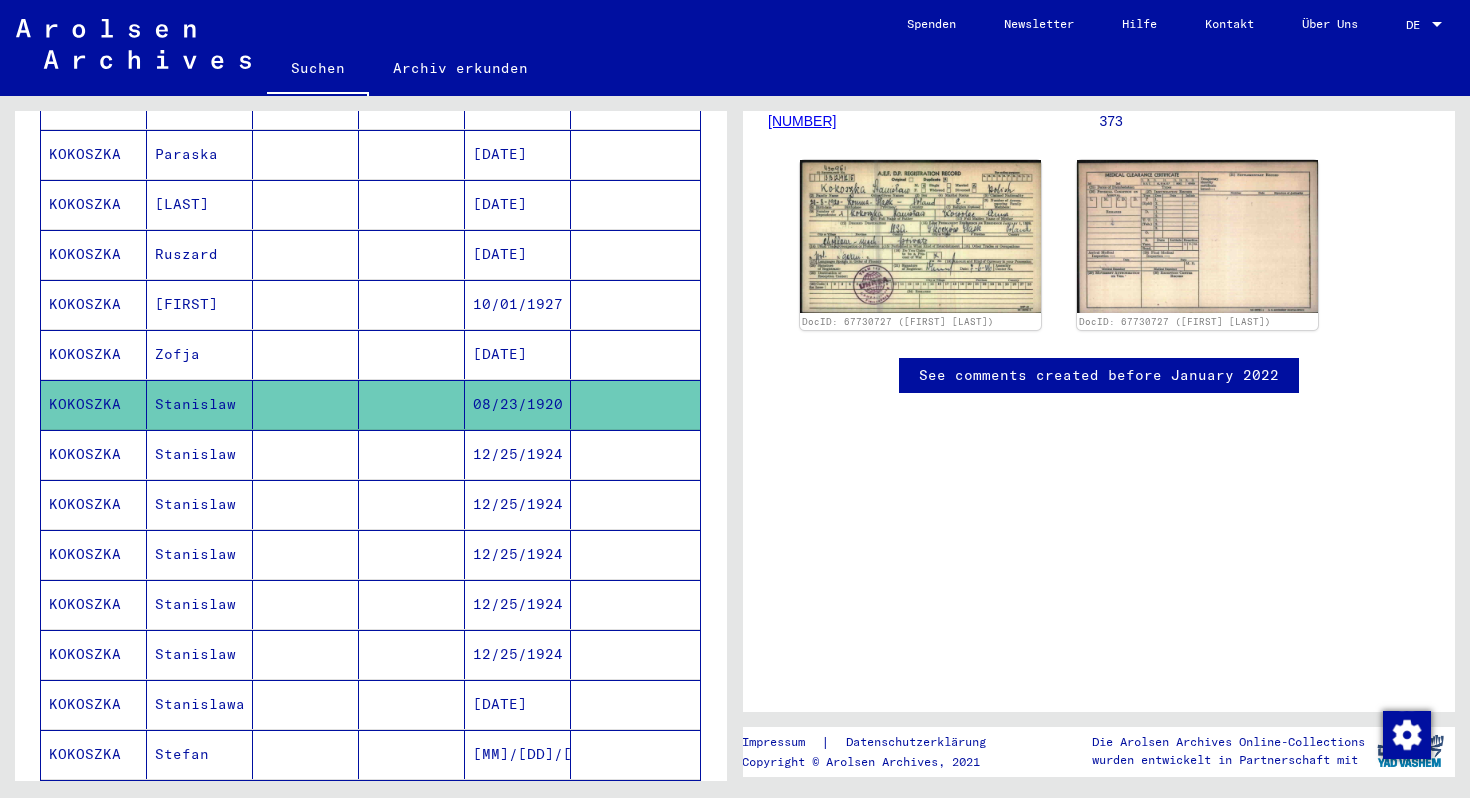 scroll, scrollTop: 413, scrollLeft: 0, axis: vertical 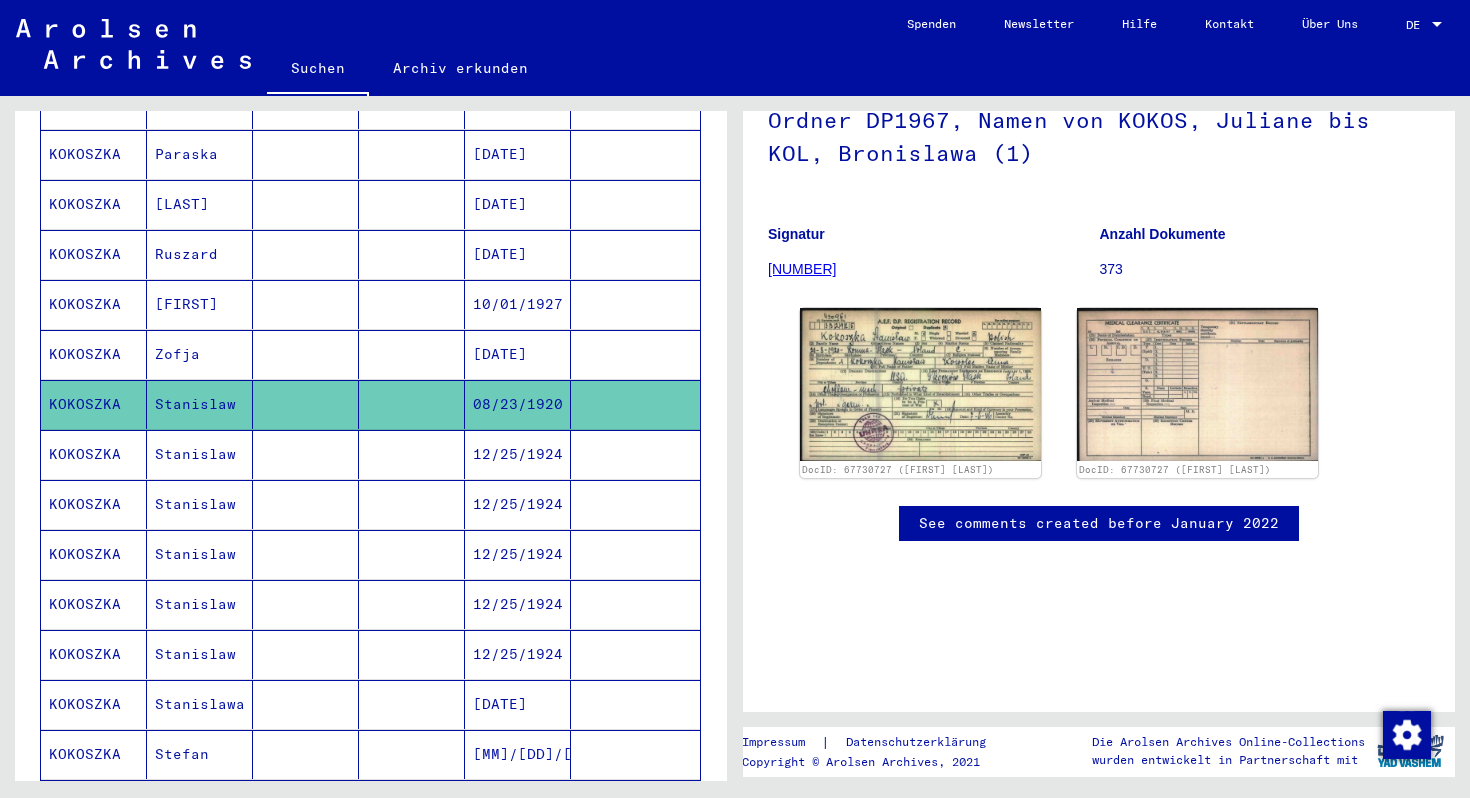 click on "12/25/1924" at bounding box center [518, 504] 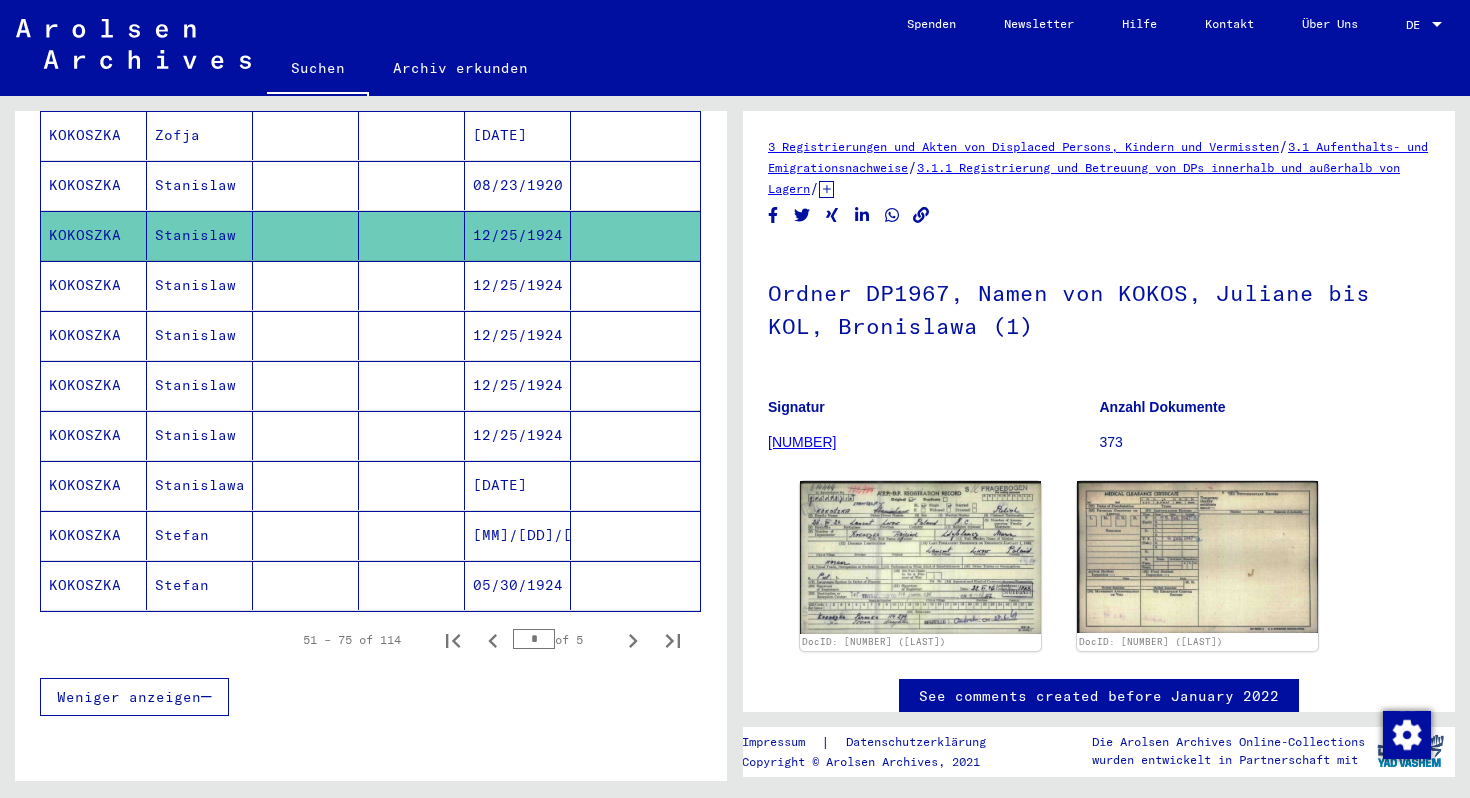 scroll, scrollTop: 1072, scrollLeft: 0, axis: vertical 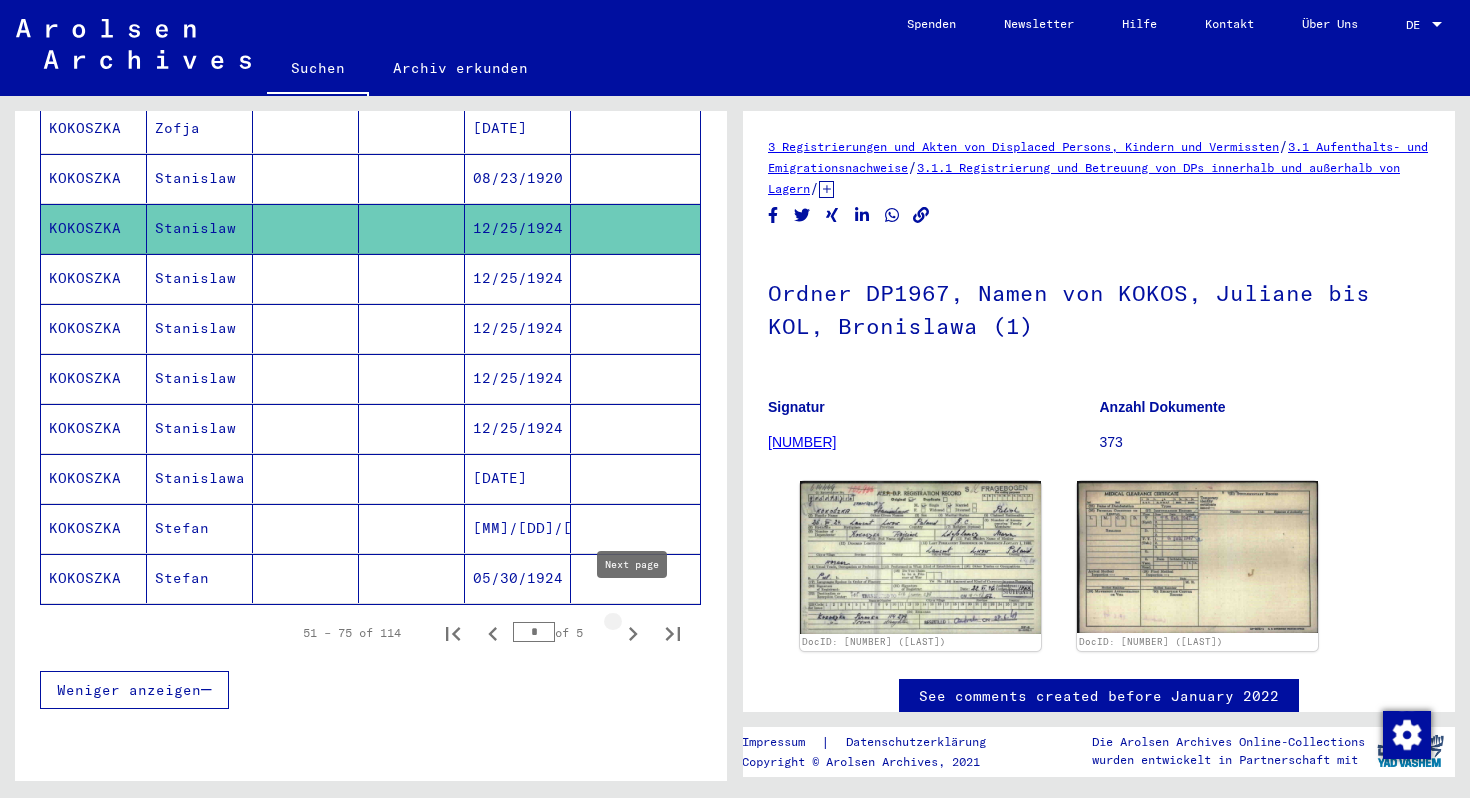 click 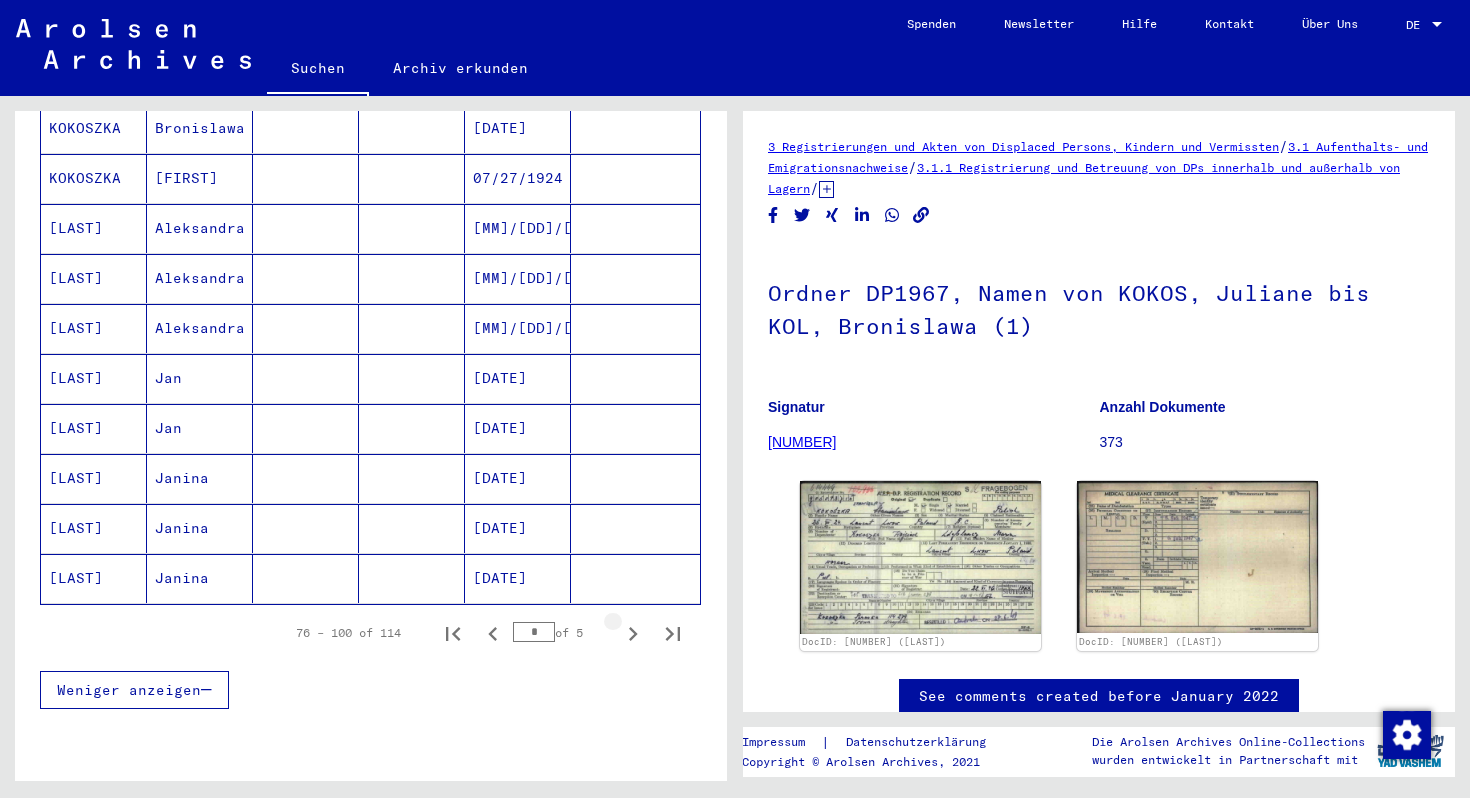 click 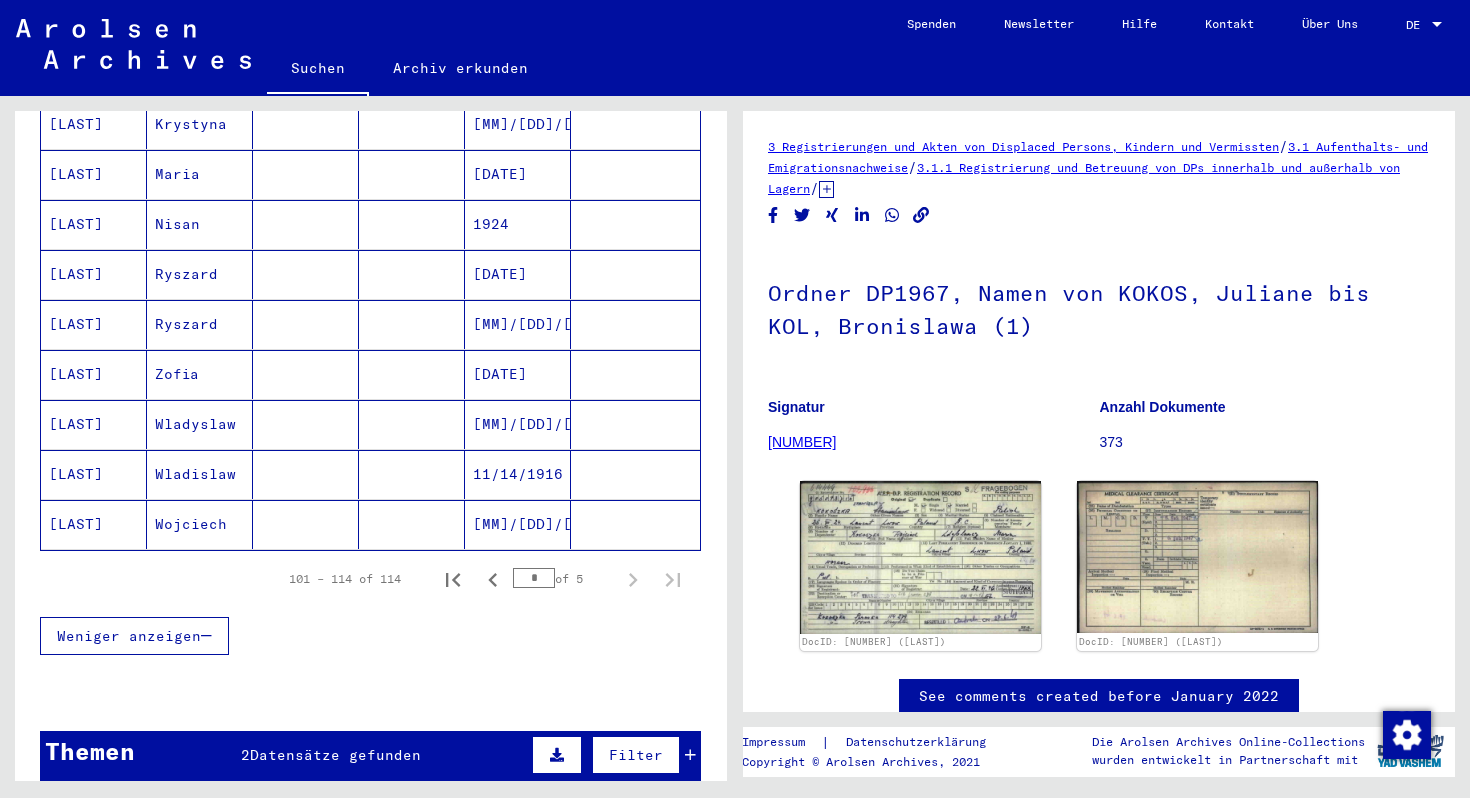 scroll, scrollTop: 582, scrollLeft: 0, axis: vertical 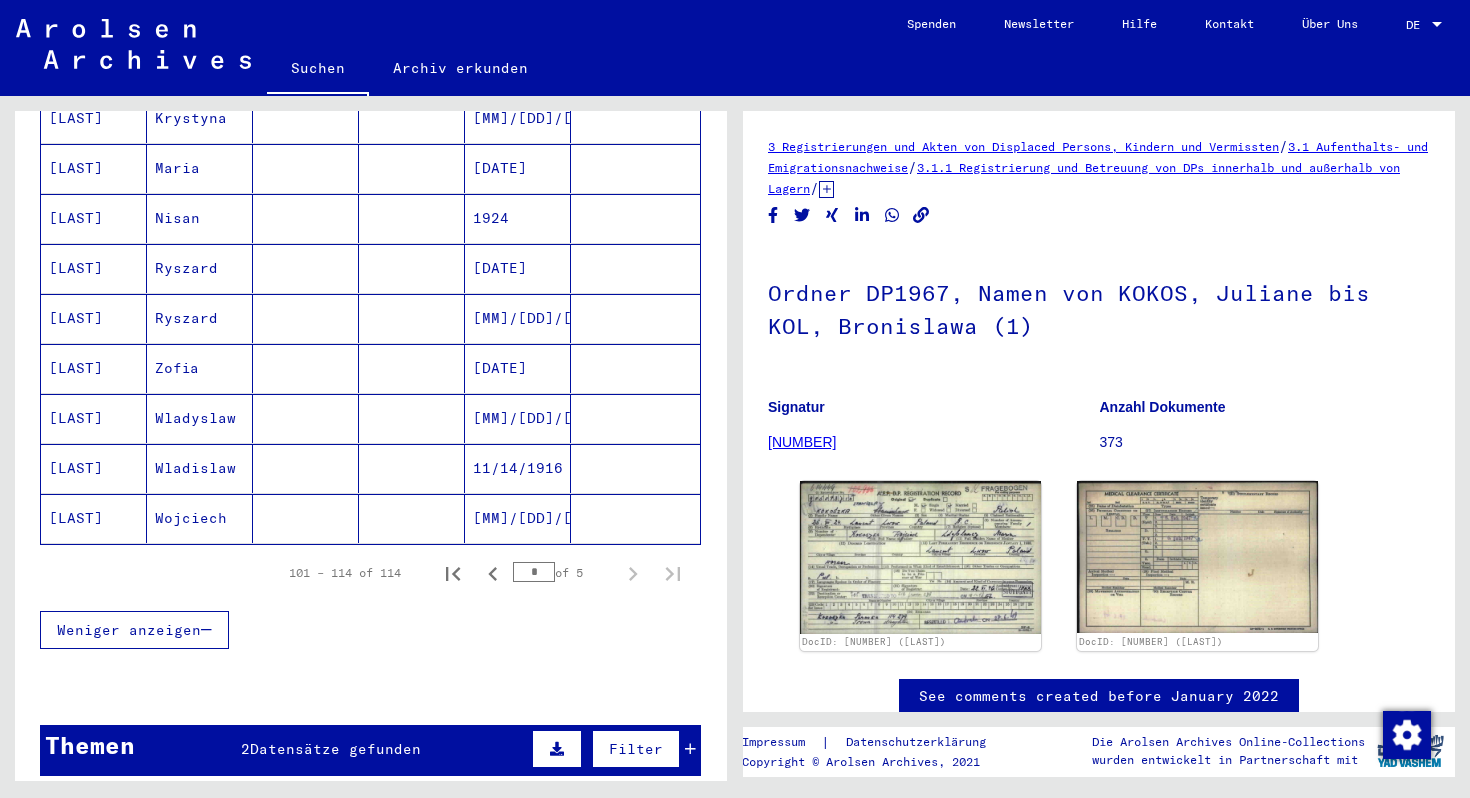 click on "[LAST]" at bounding box center (94, 518) 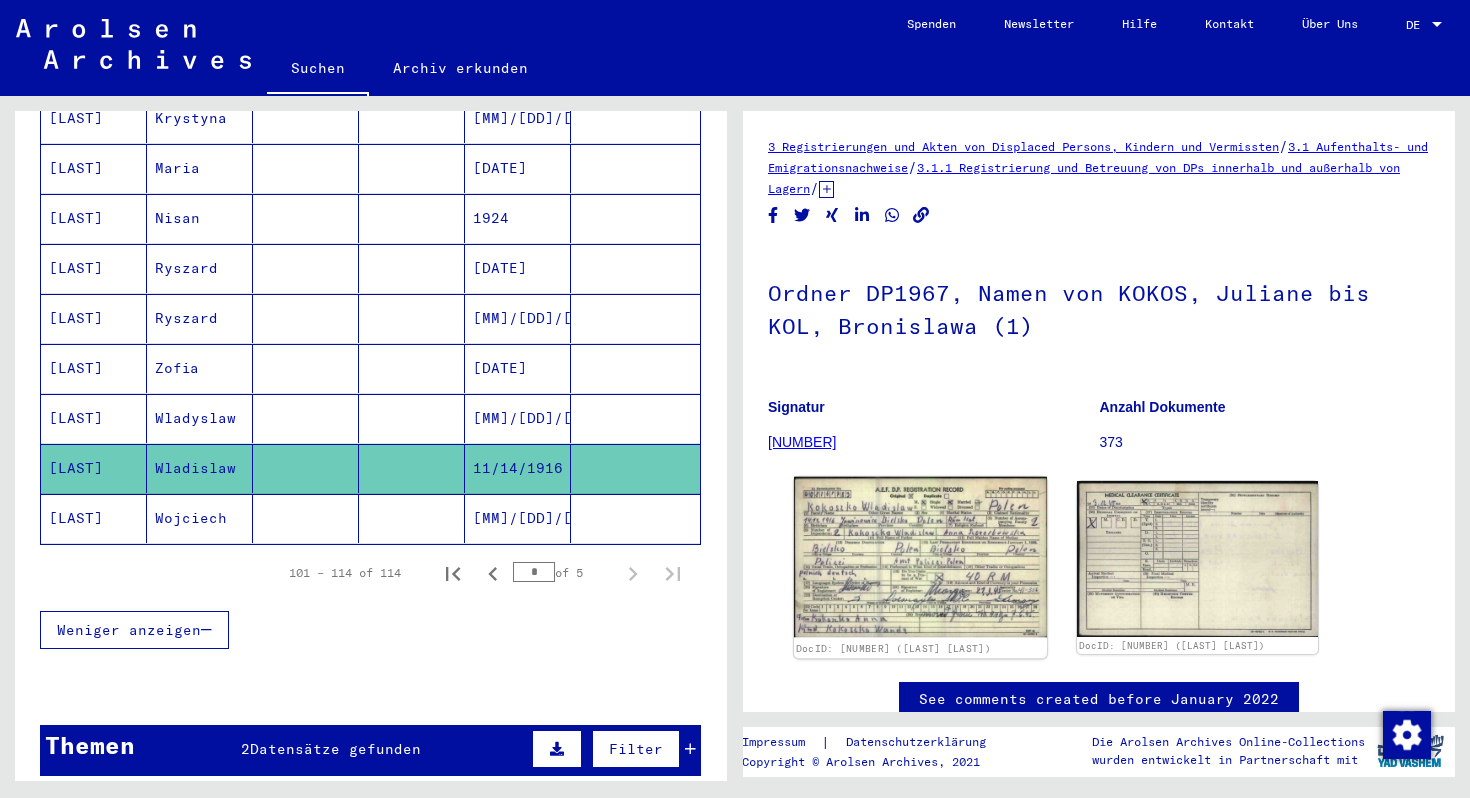 click 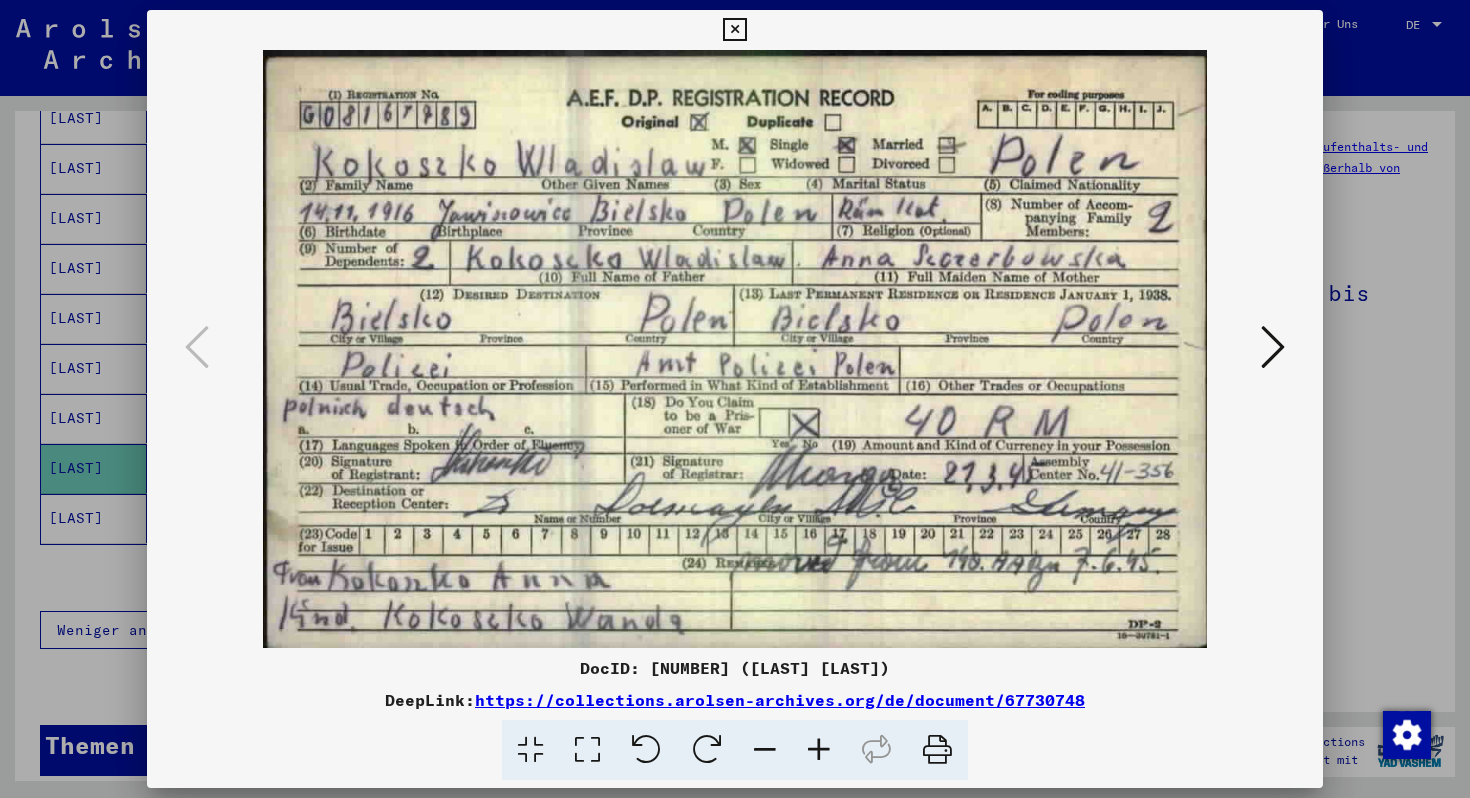 click at bounding box center (735, 349) 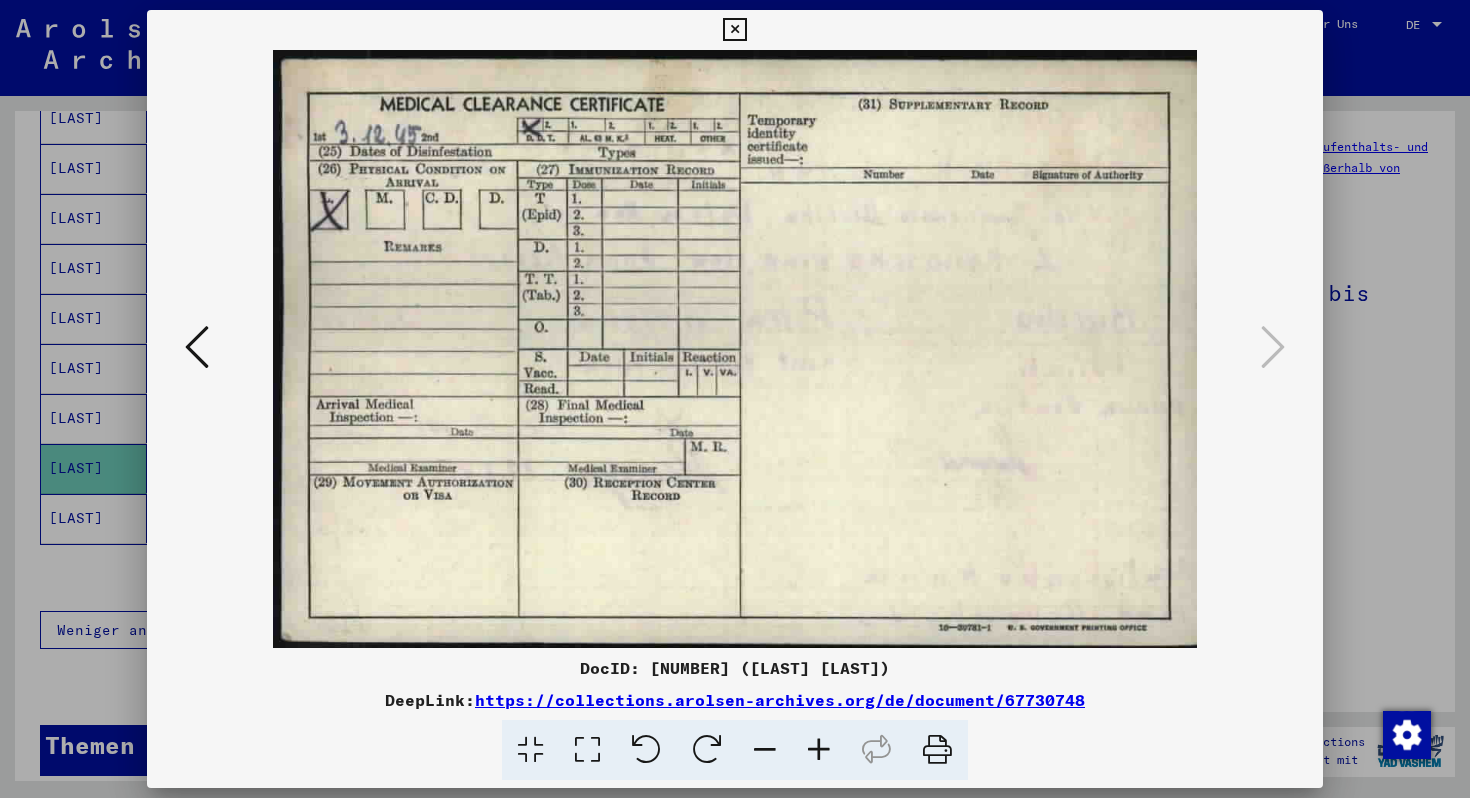 click at bounding box center [734, 30] 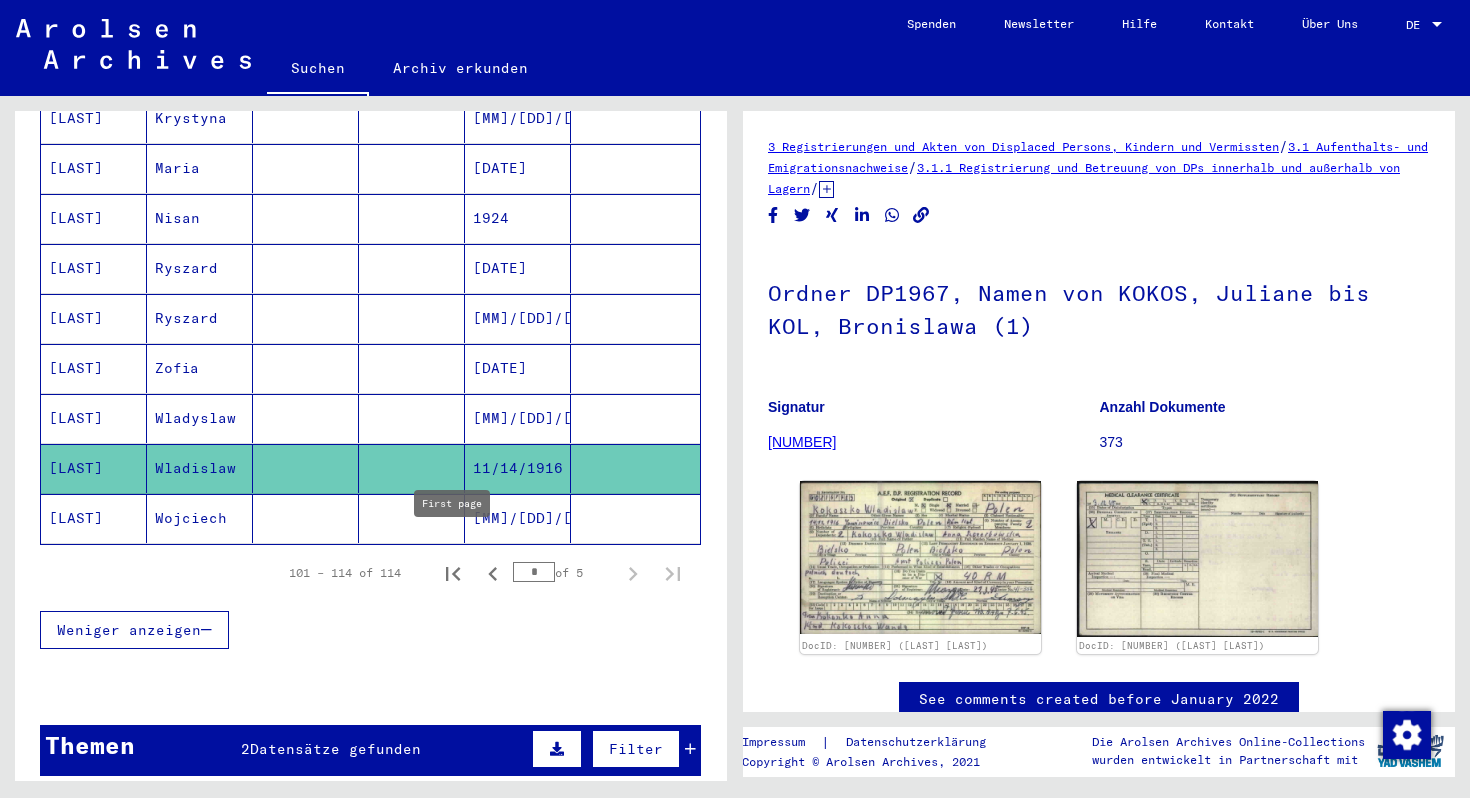 click 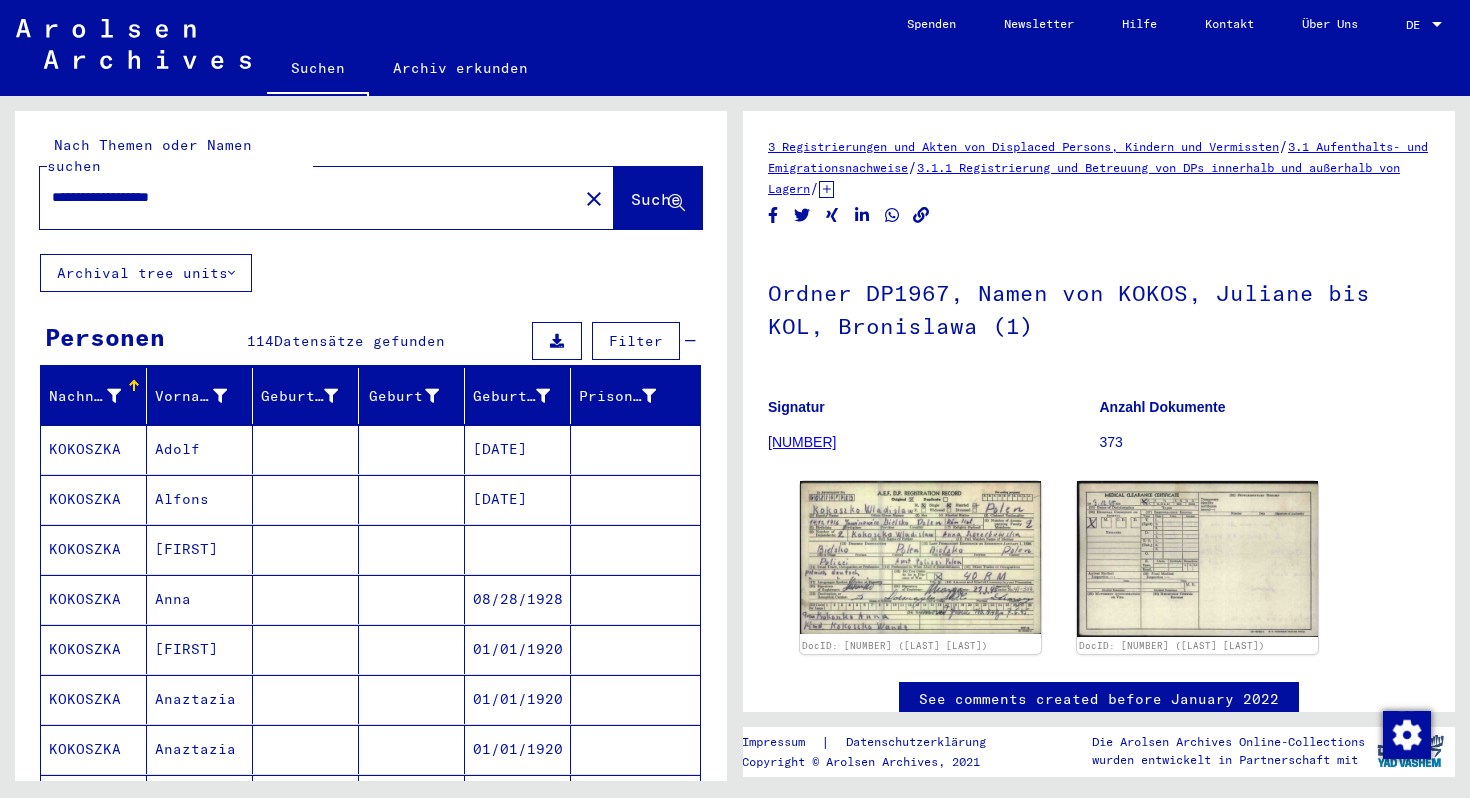scroll, scrollTop: 0, scrollLeft: 0, axis: both 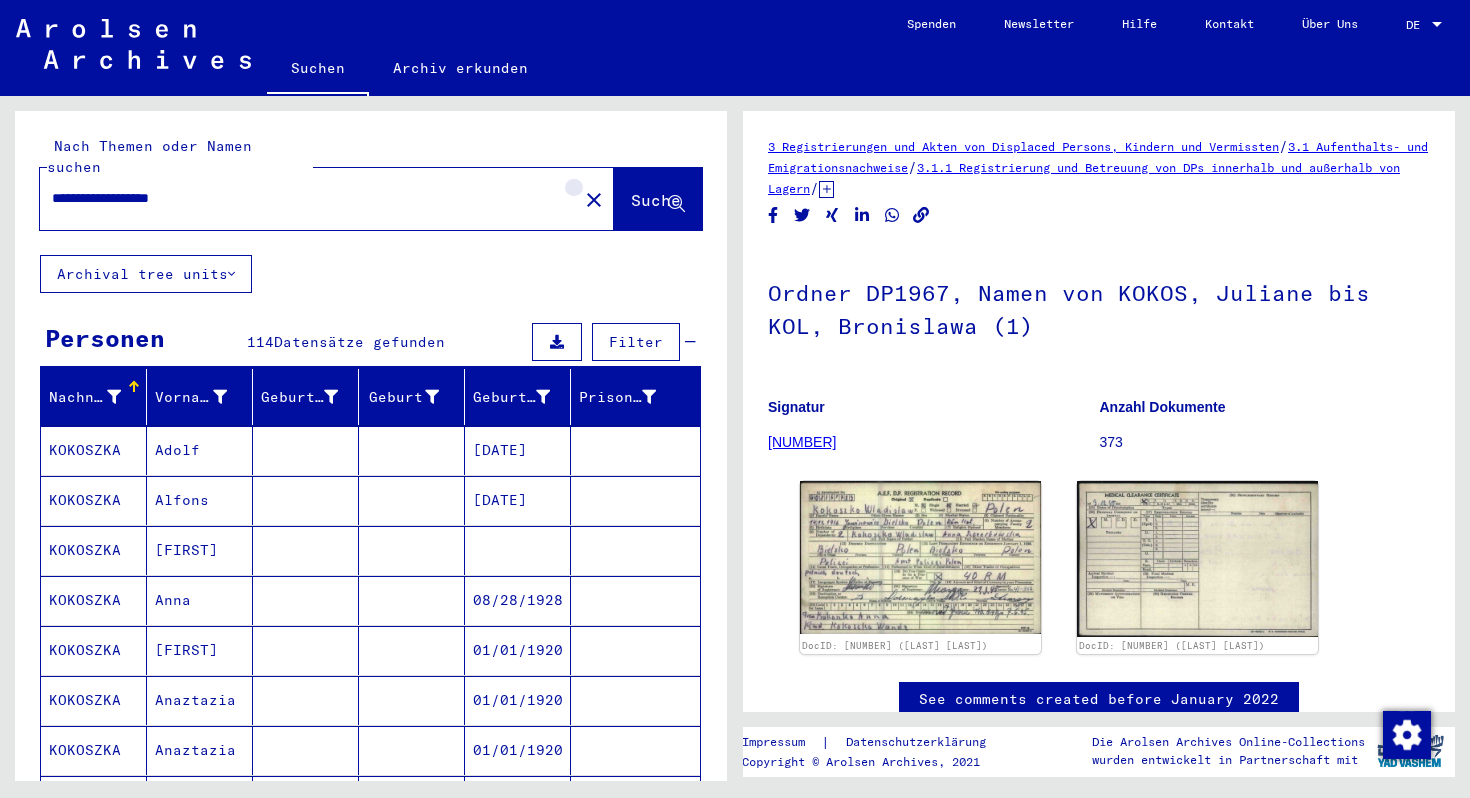 click on "close" 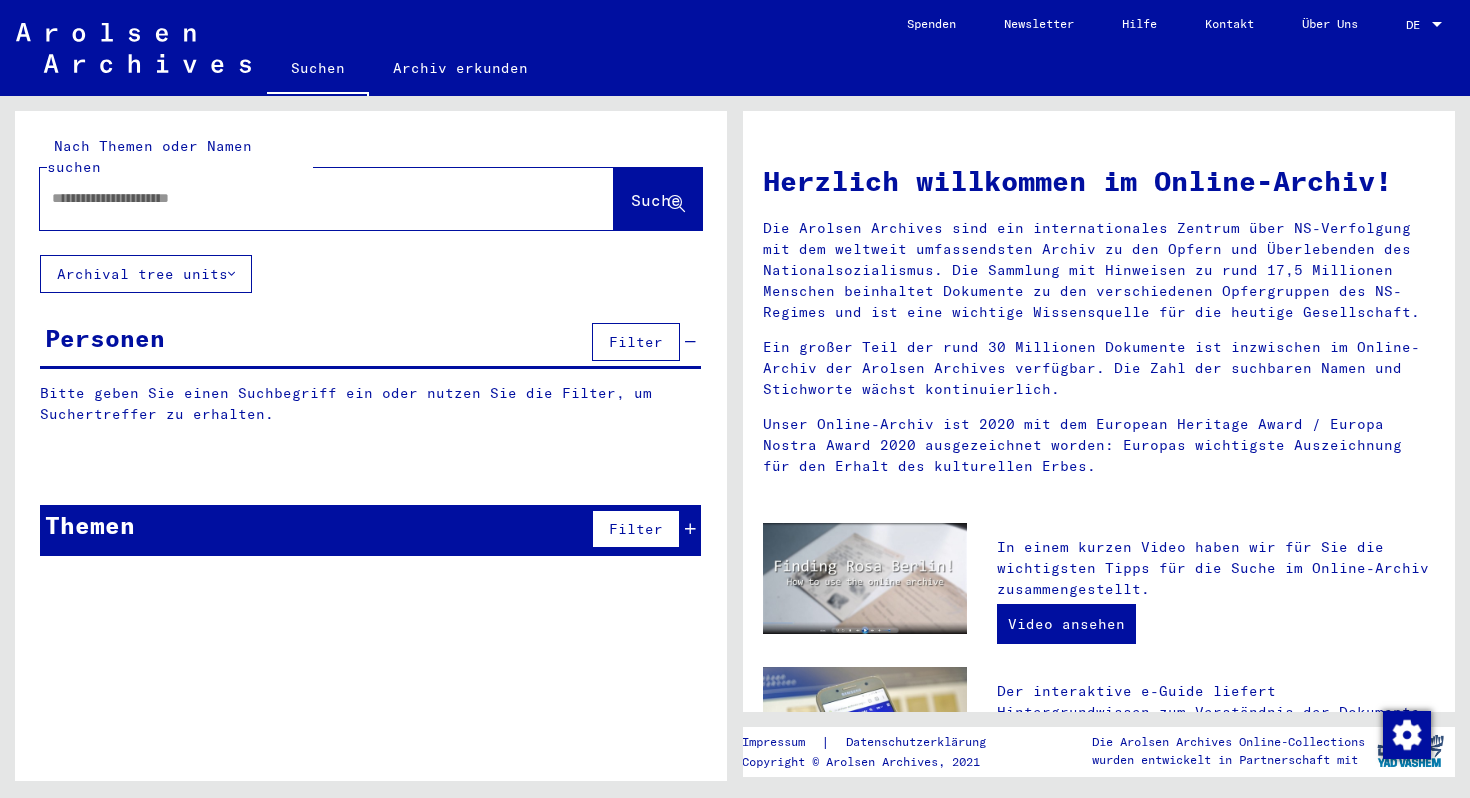 click at bounding box center [303, 198] 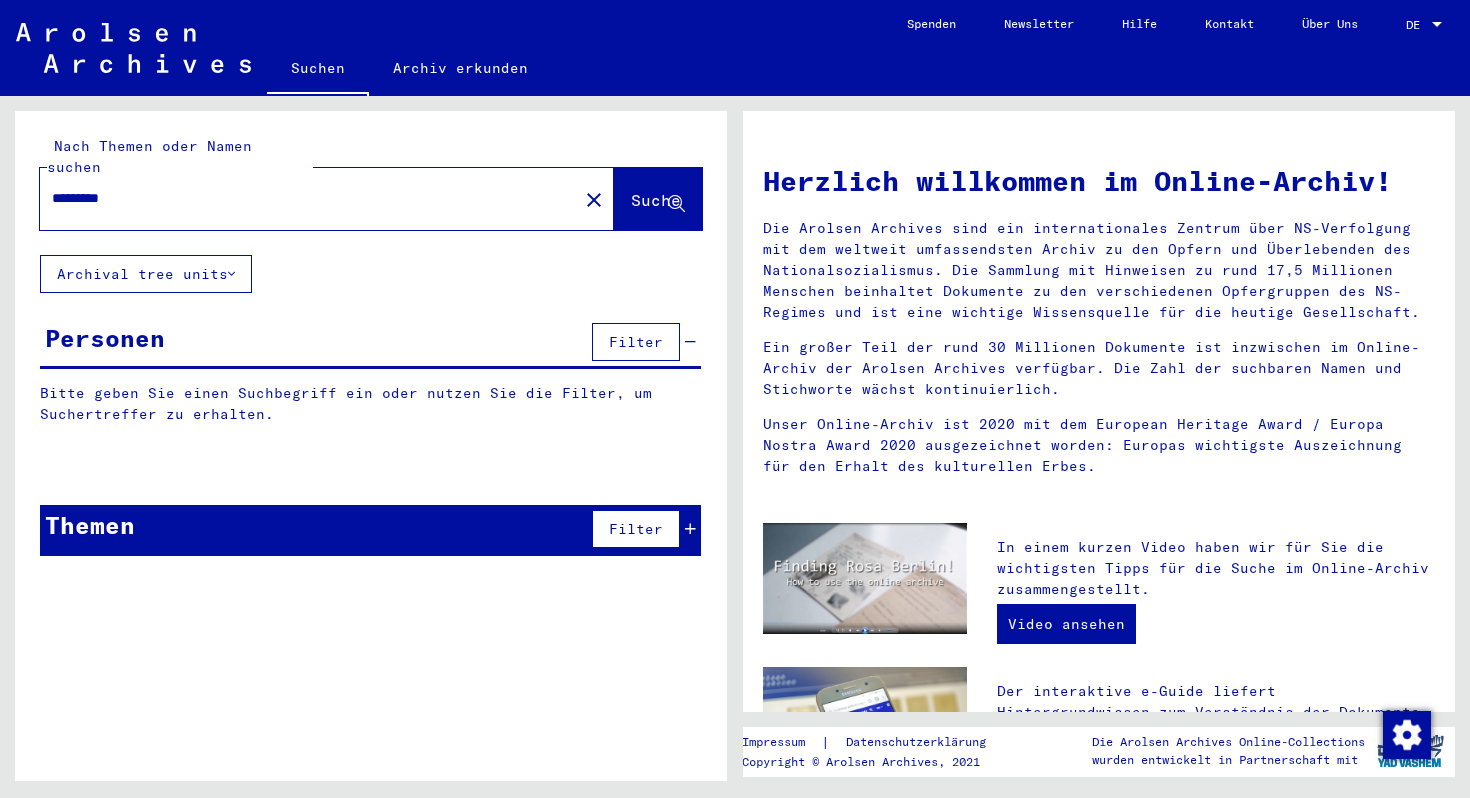 type on "*********" 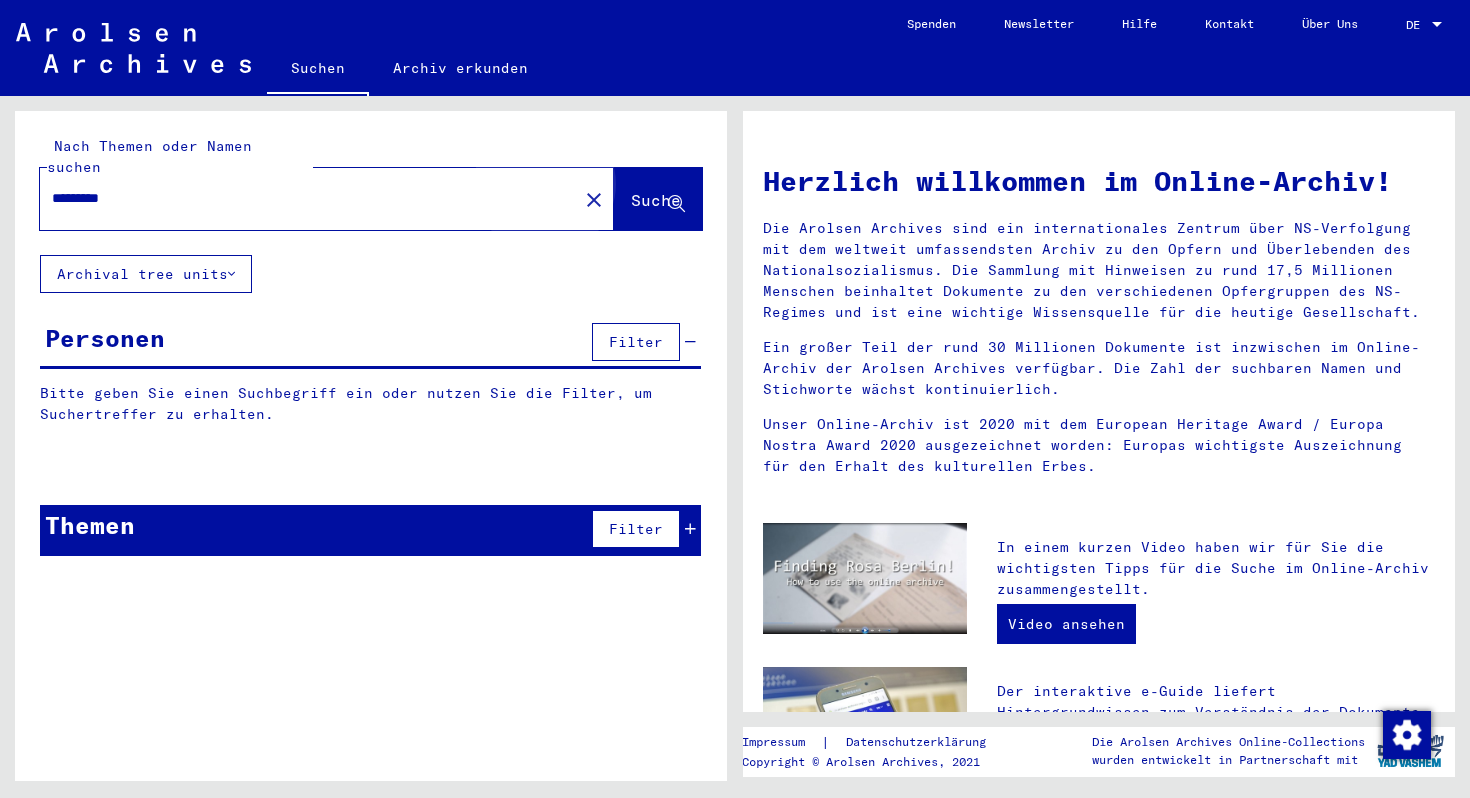 click on "Suche" 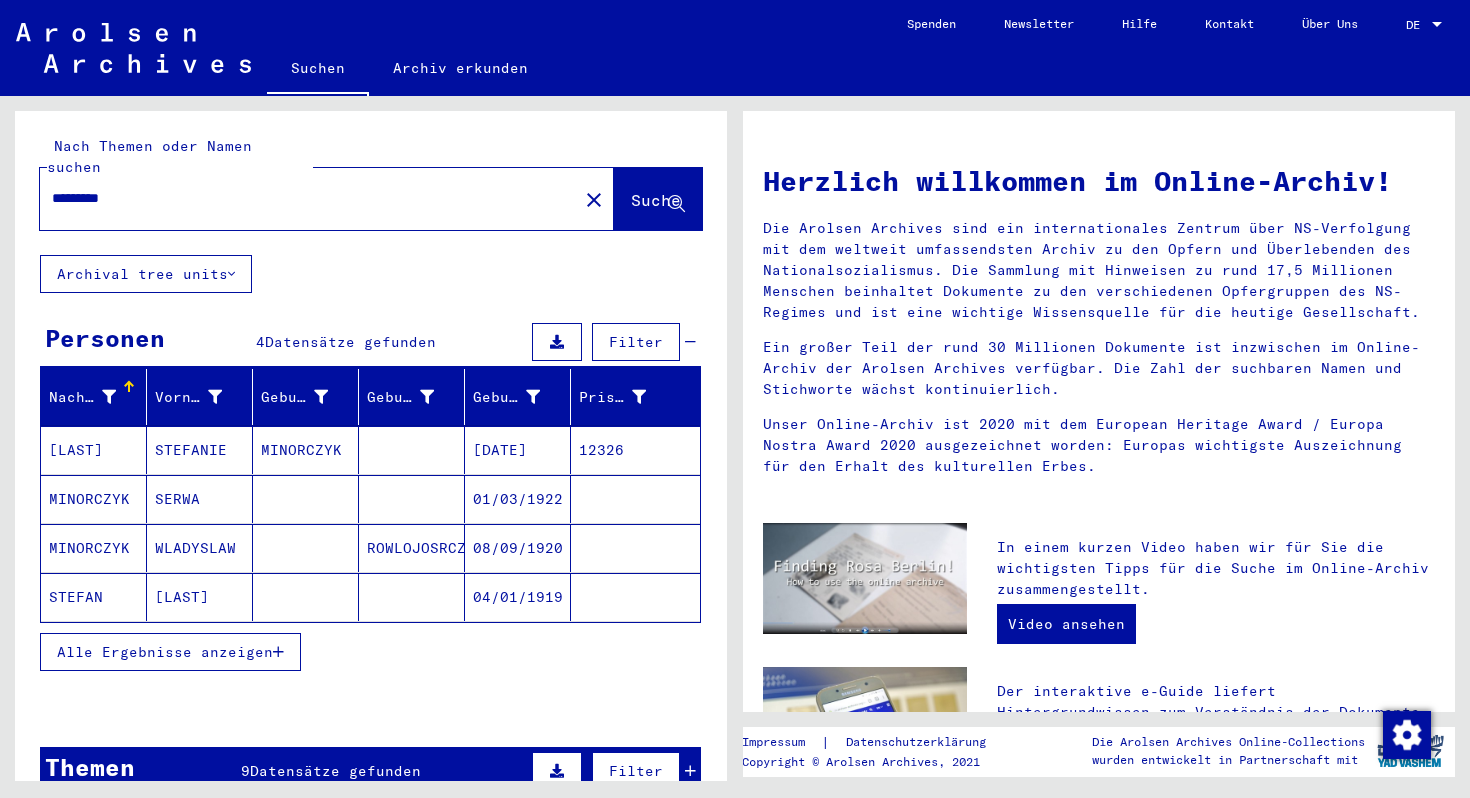 click on "ROWLOJOSRCZ" at bounding box center (412, 597) 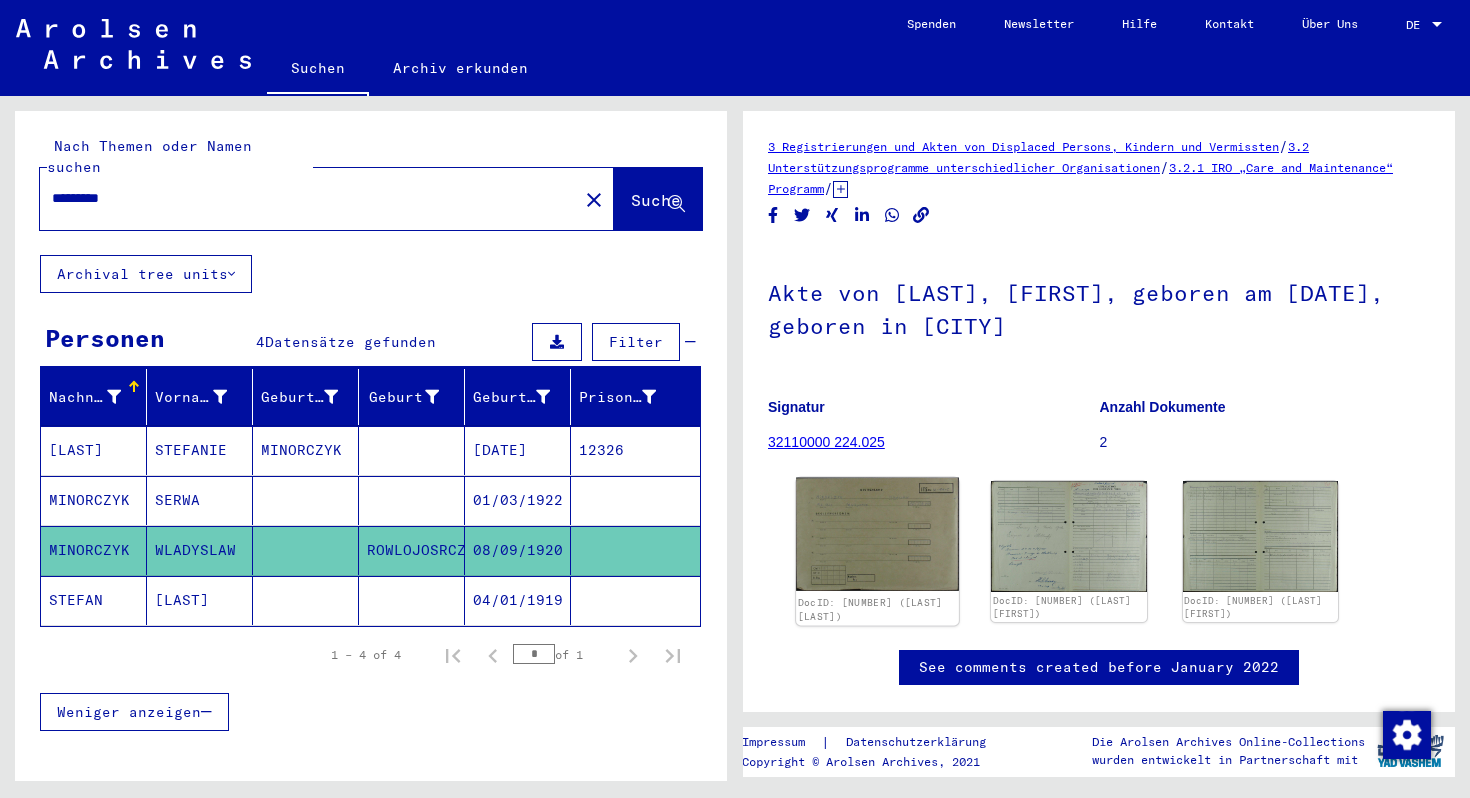 click 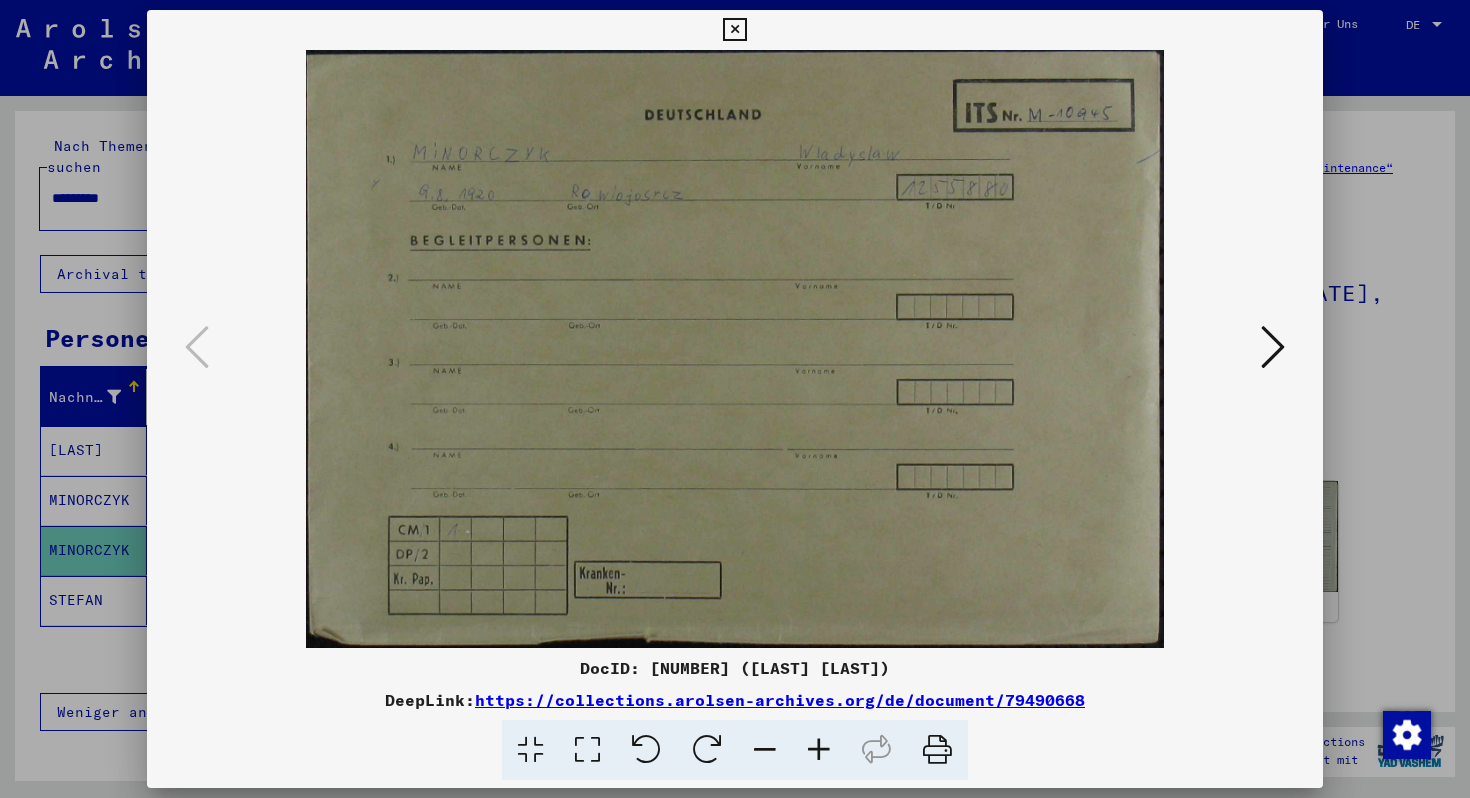 click at bounding box center [1273, 347] 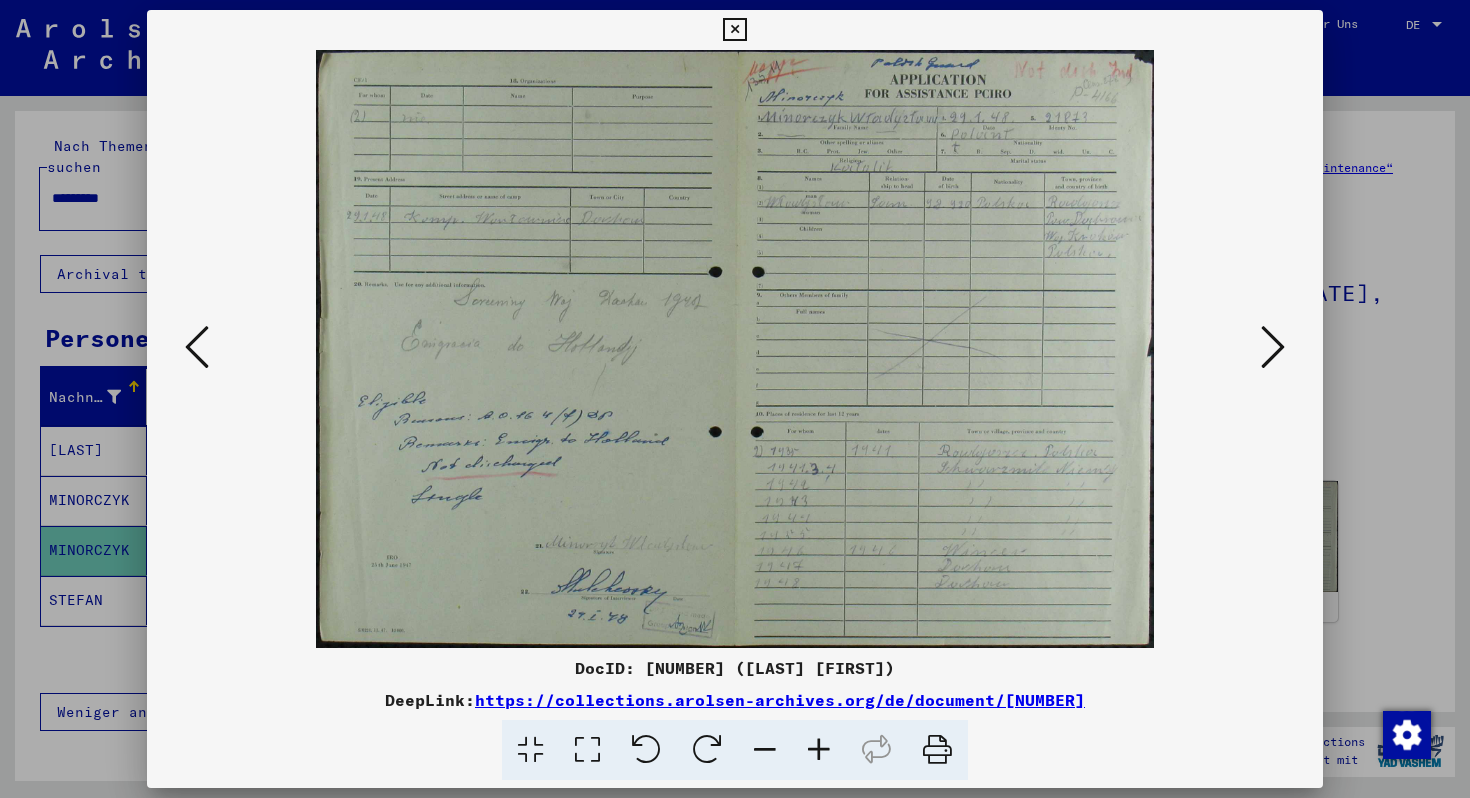 click at bounding box center (1273, 347) 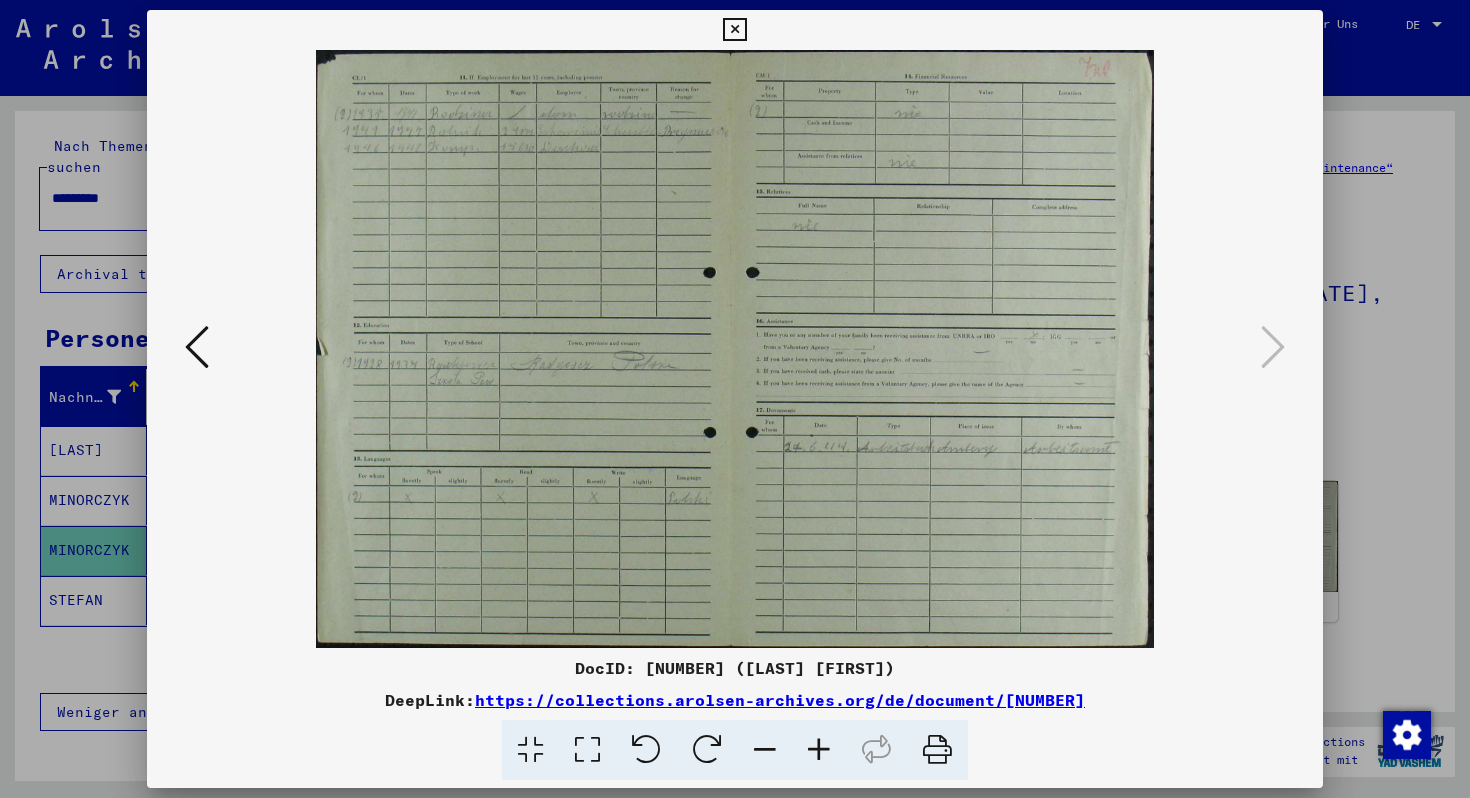 click at bounding box center [735, 349] 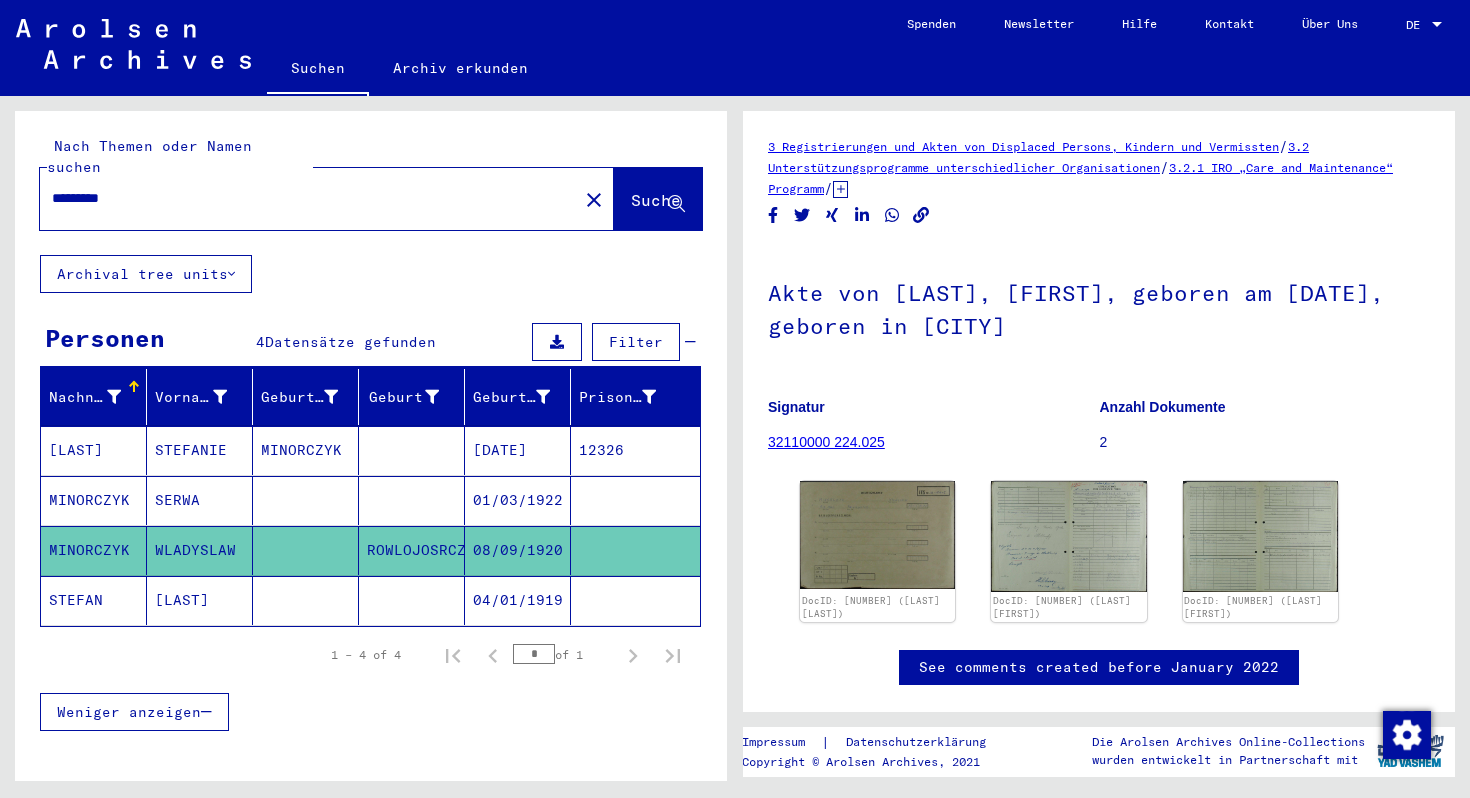 click on "MINORCZYK" at bounding box center [306, 500] 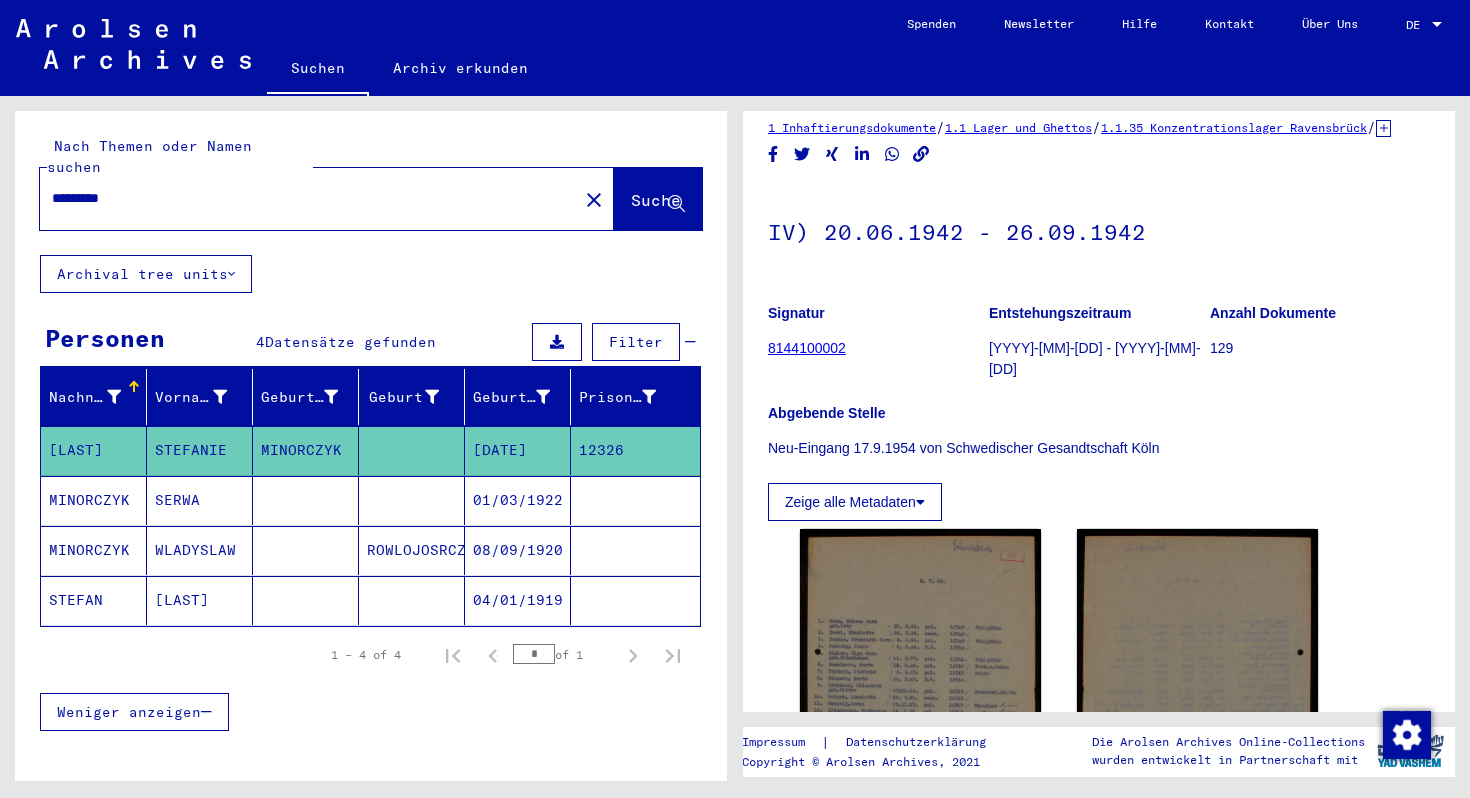 scroll, scrollTop: 0, scrollLeft: 0, axis: both 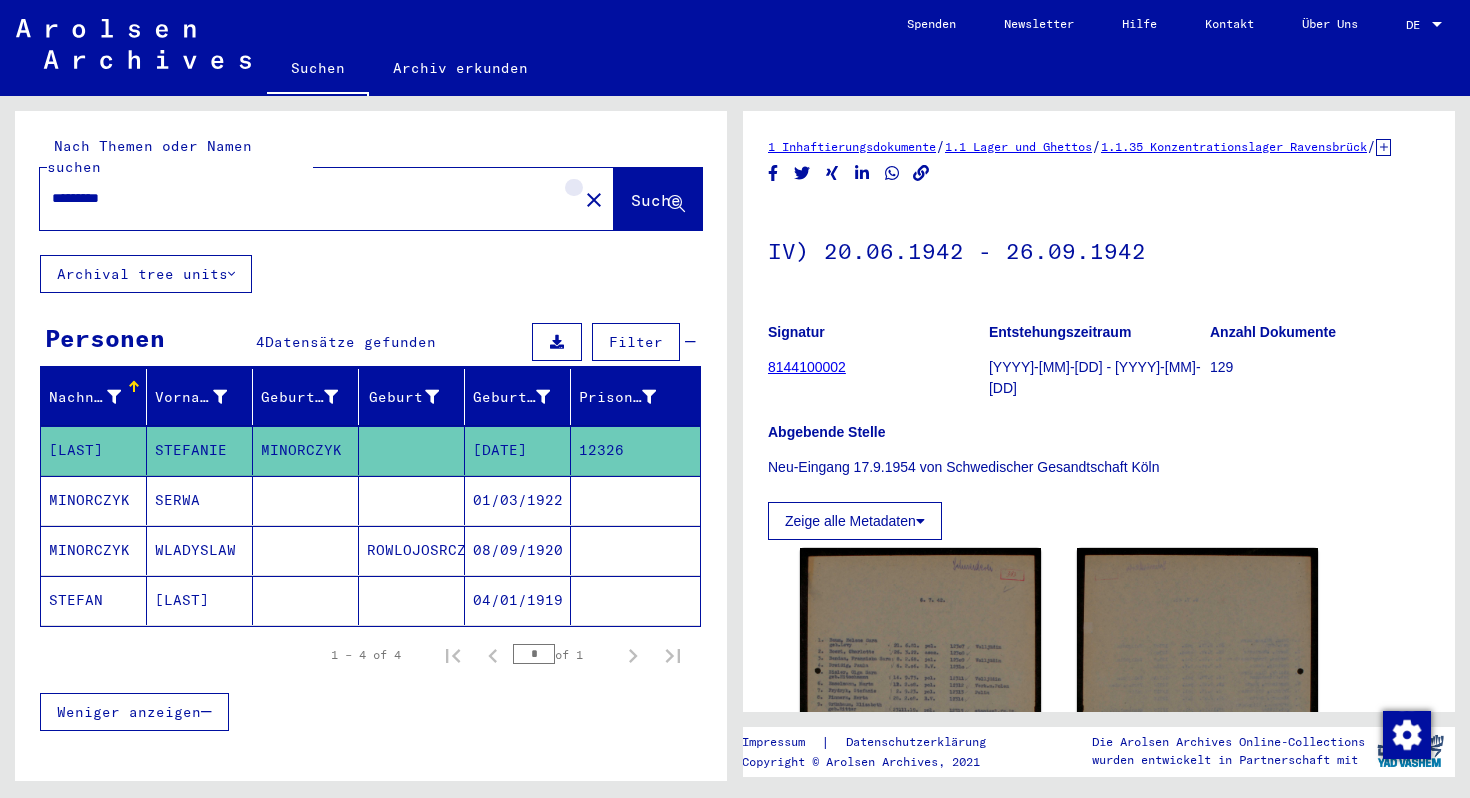 click on "close" 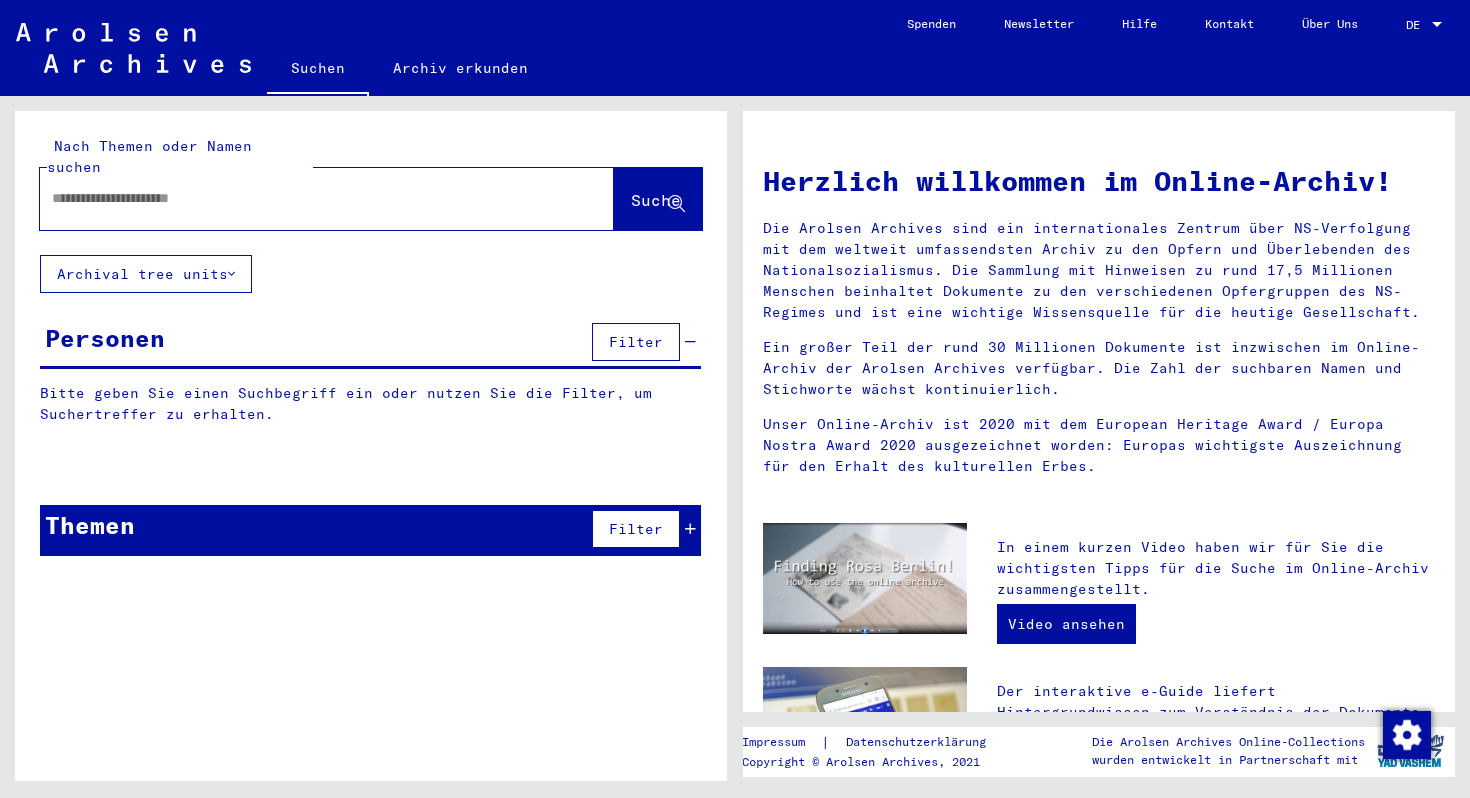 click 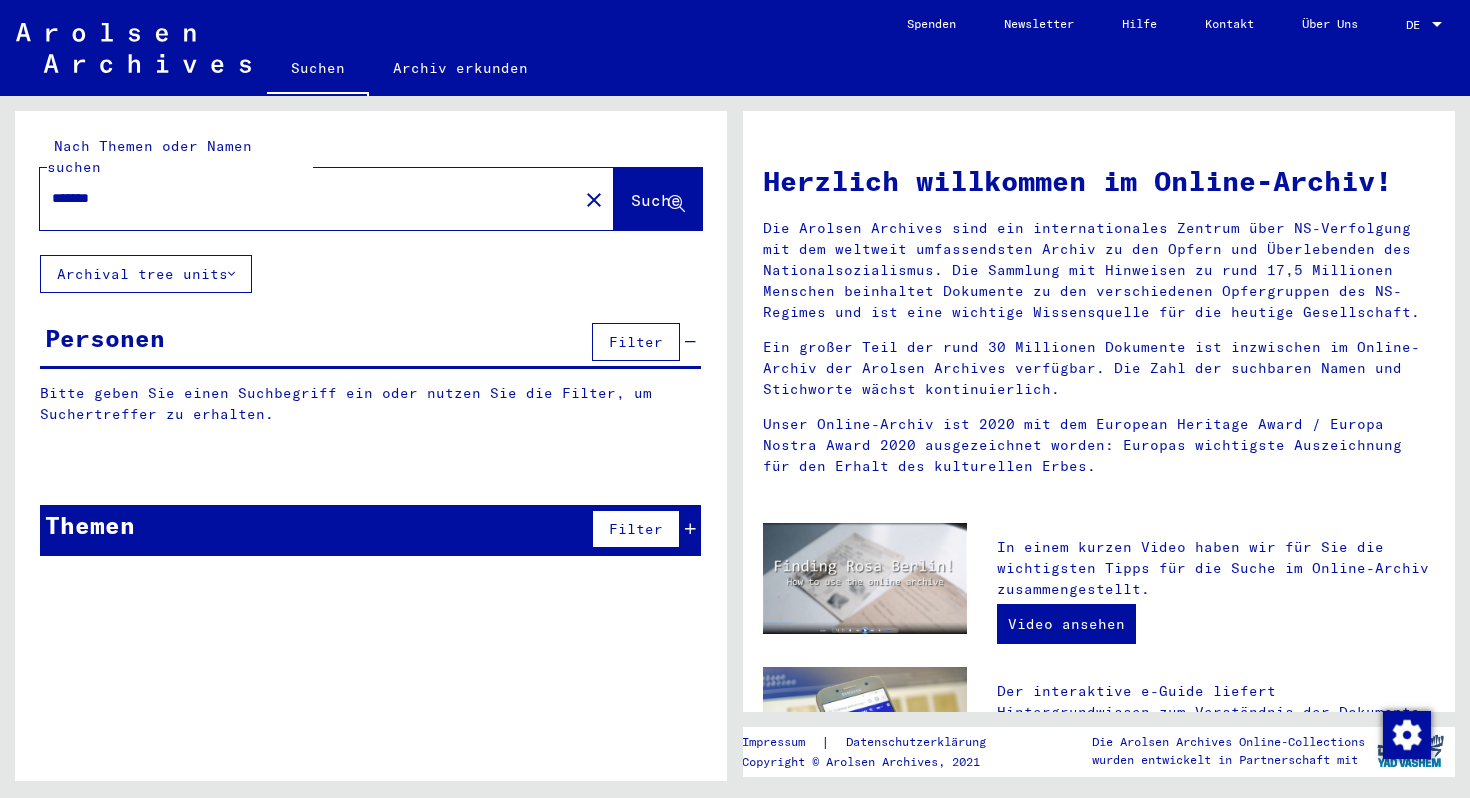 click on "Suche" 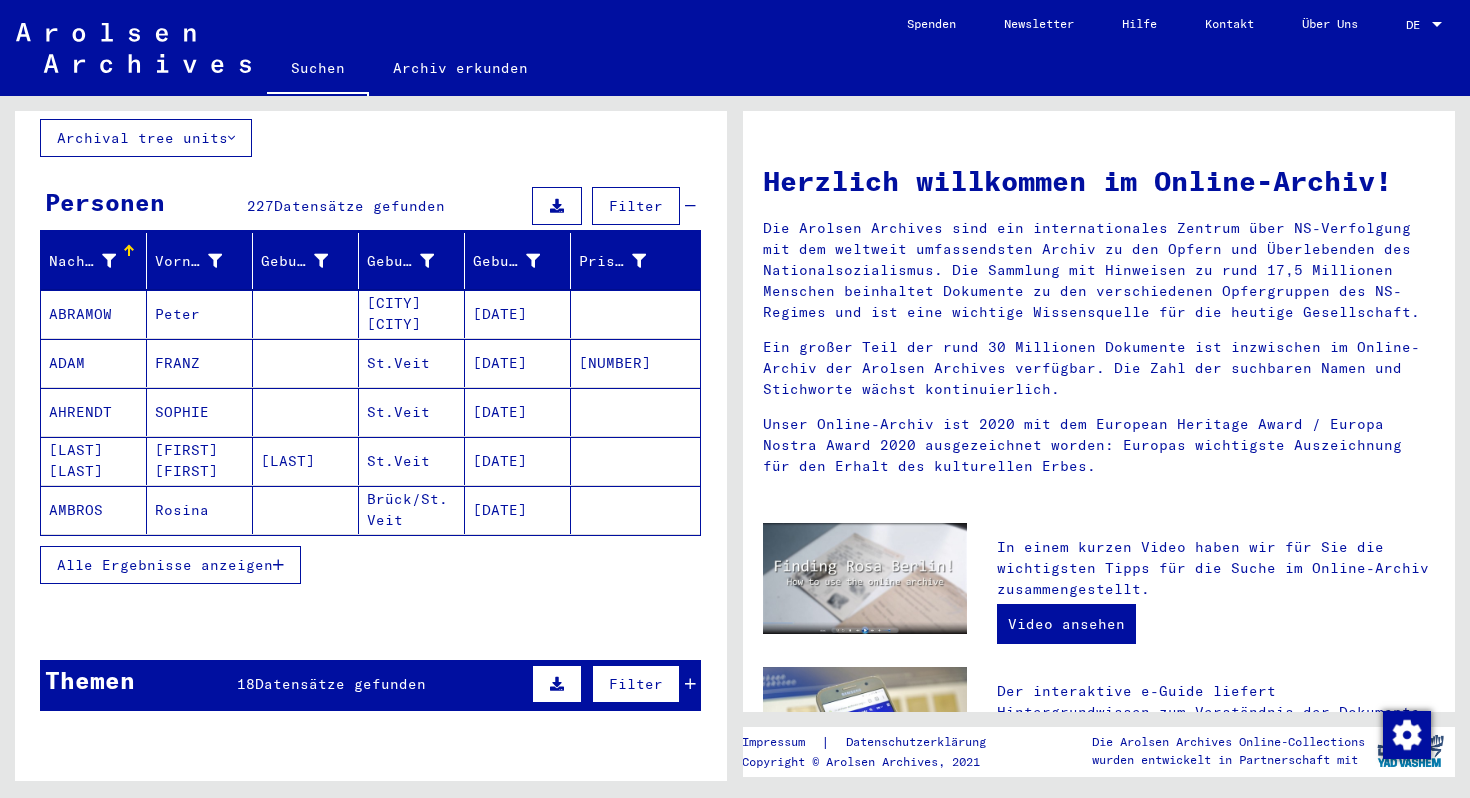 scroll, scrollTop: 149, scrollLeft: 0, axis: vertical 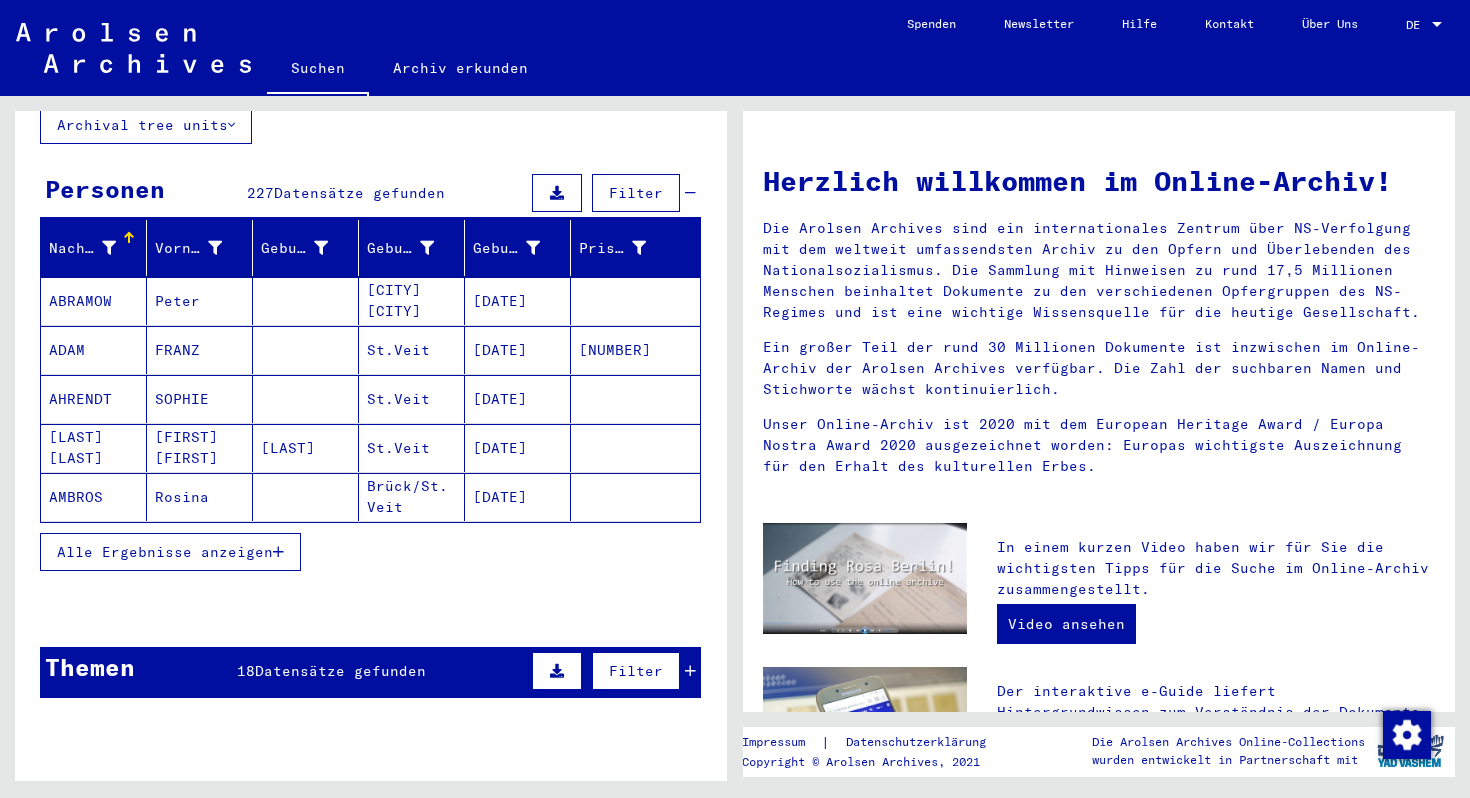 click on "St.Veit" at bounding box center (412, 448) 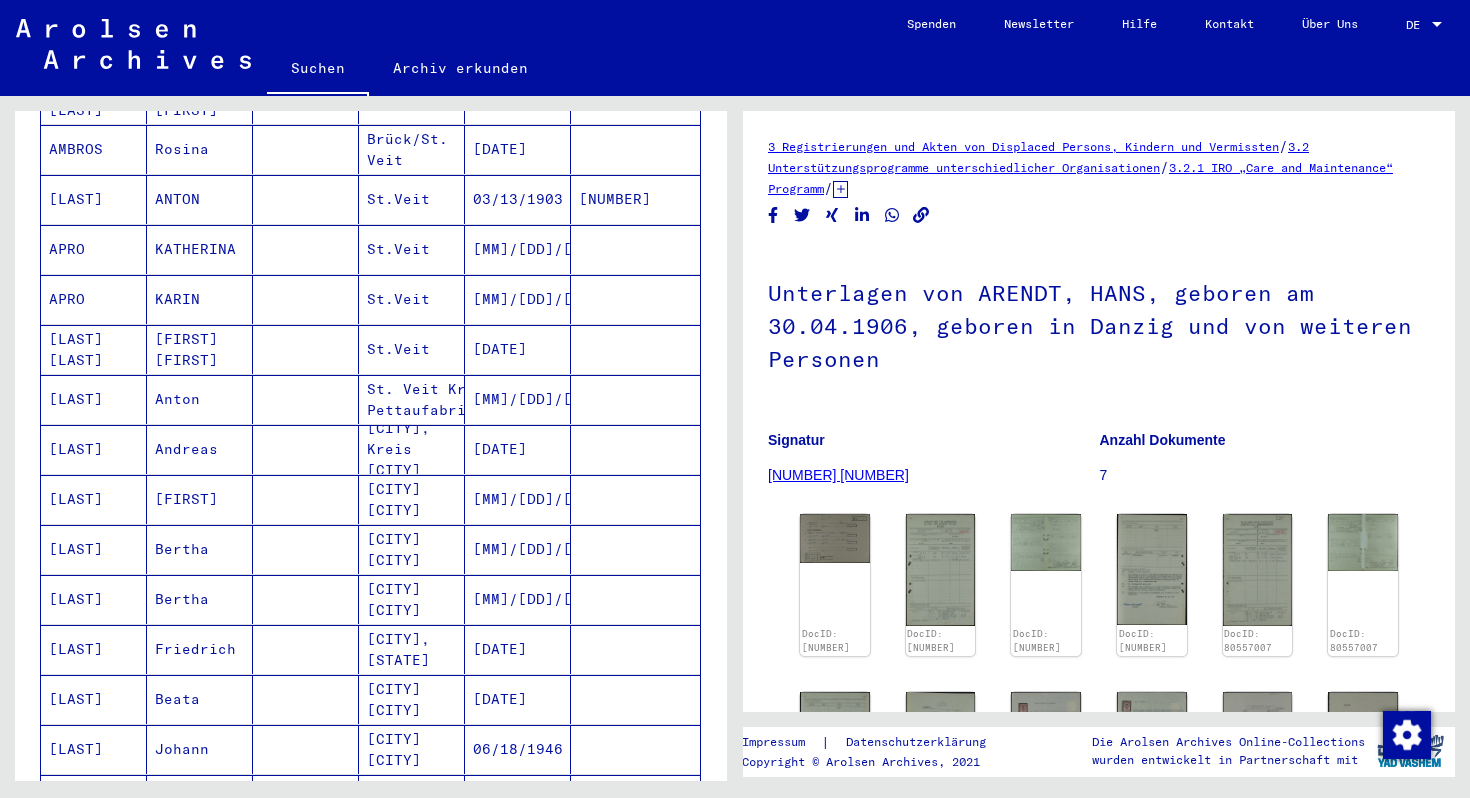 scroll, scrollTop: 504, scrollLeft: 0, axis: vertical 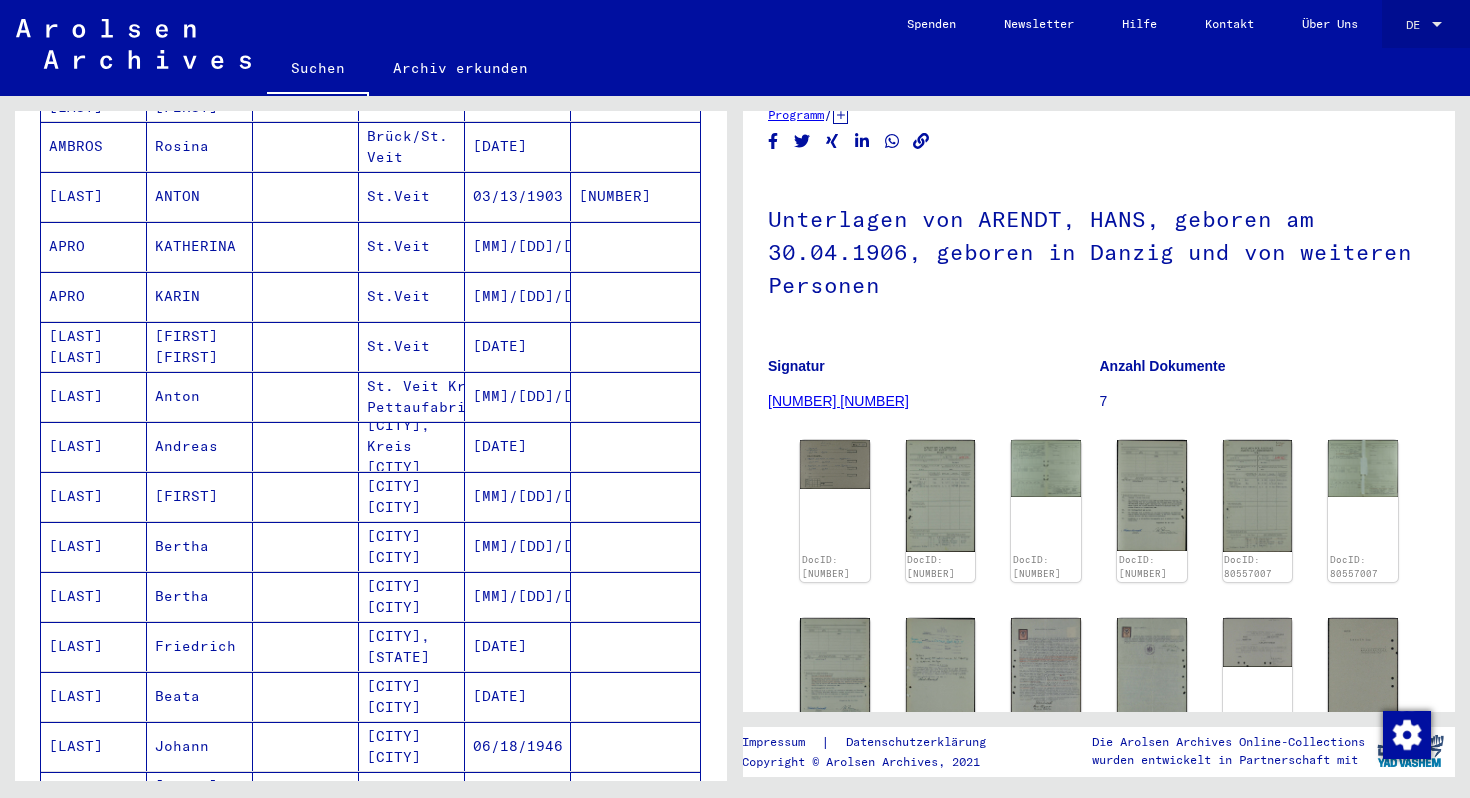 click on "DE" at bounding box center (1417, 25) 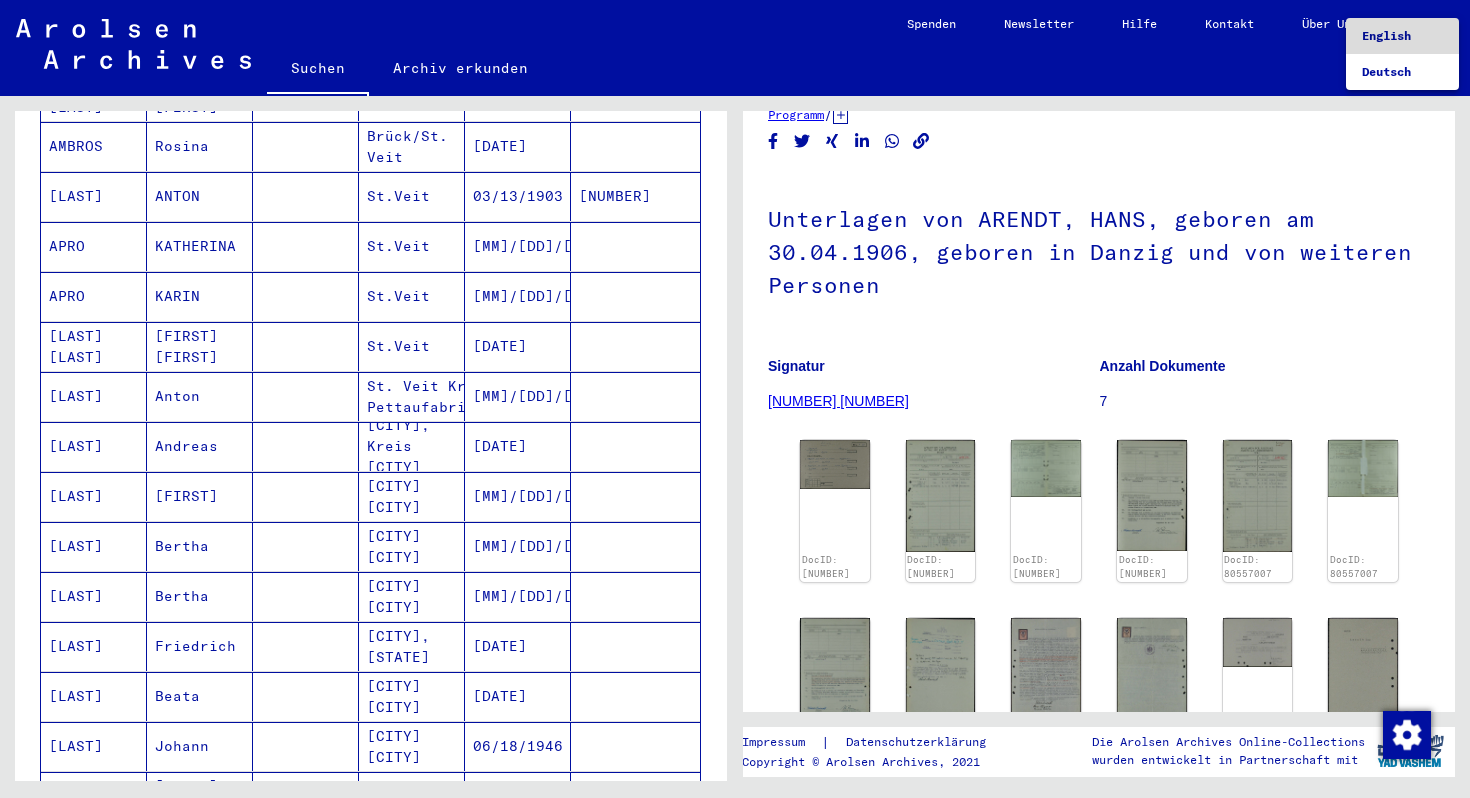 click on "English" at bounding box center (1386, 35) 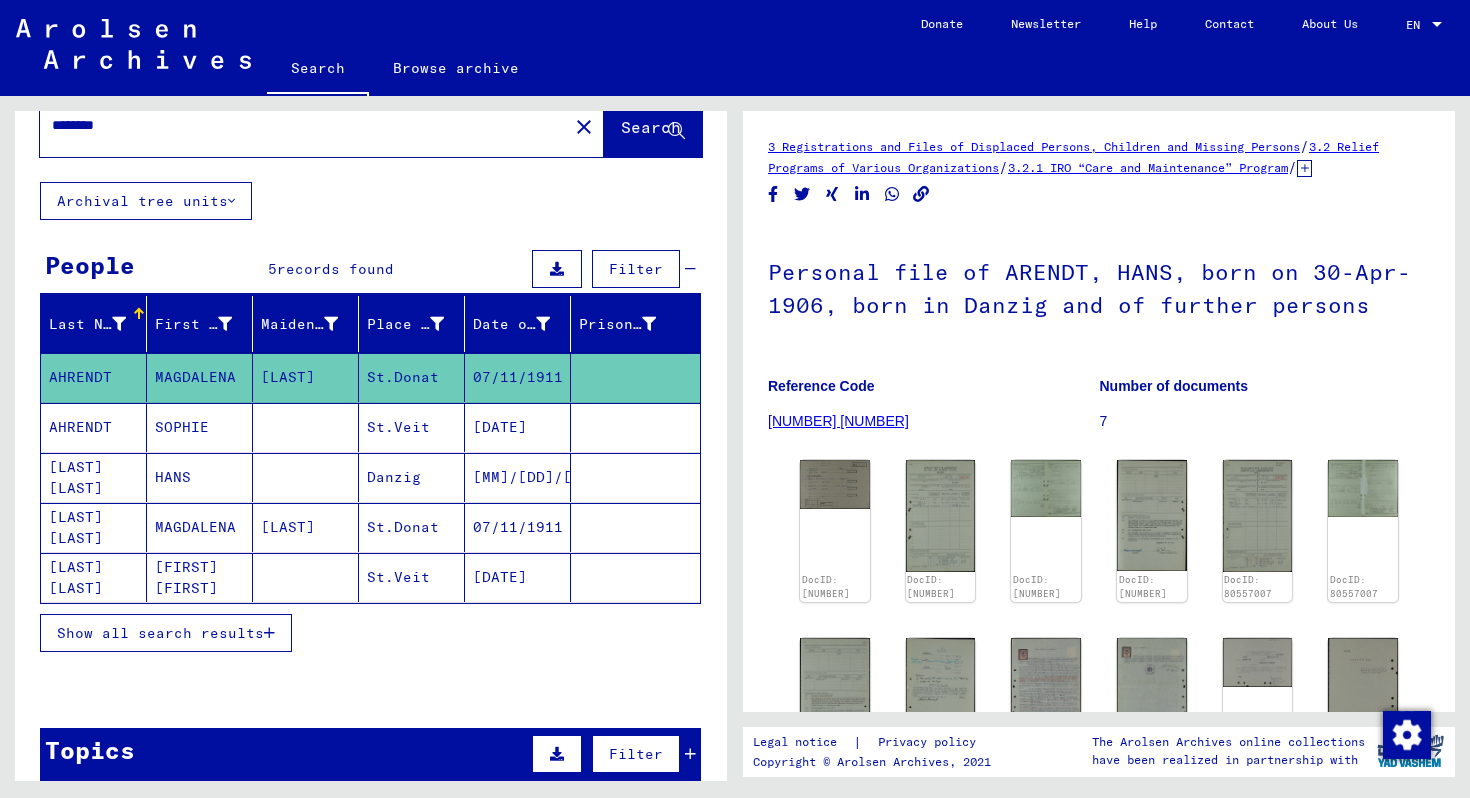 scroll, scrollTop: 71, scrollLeft: 0, axis: vertical 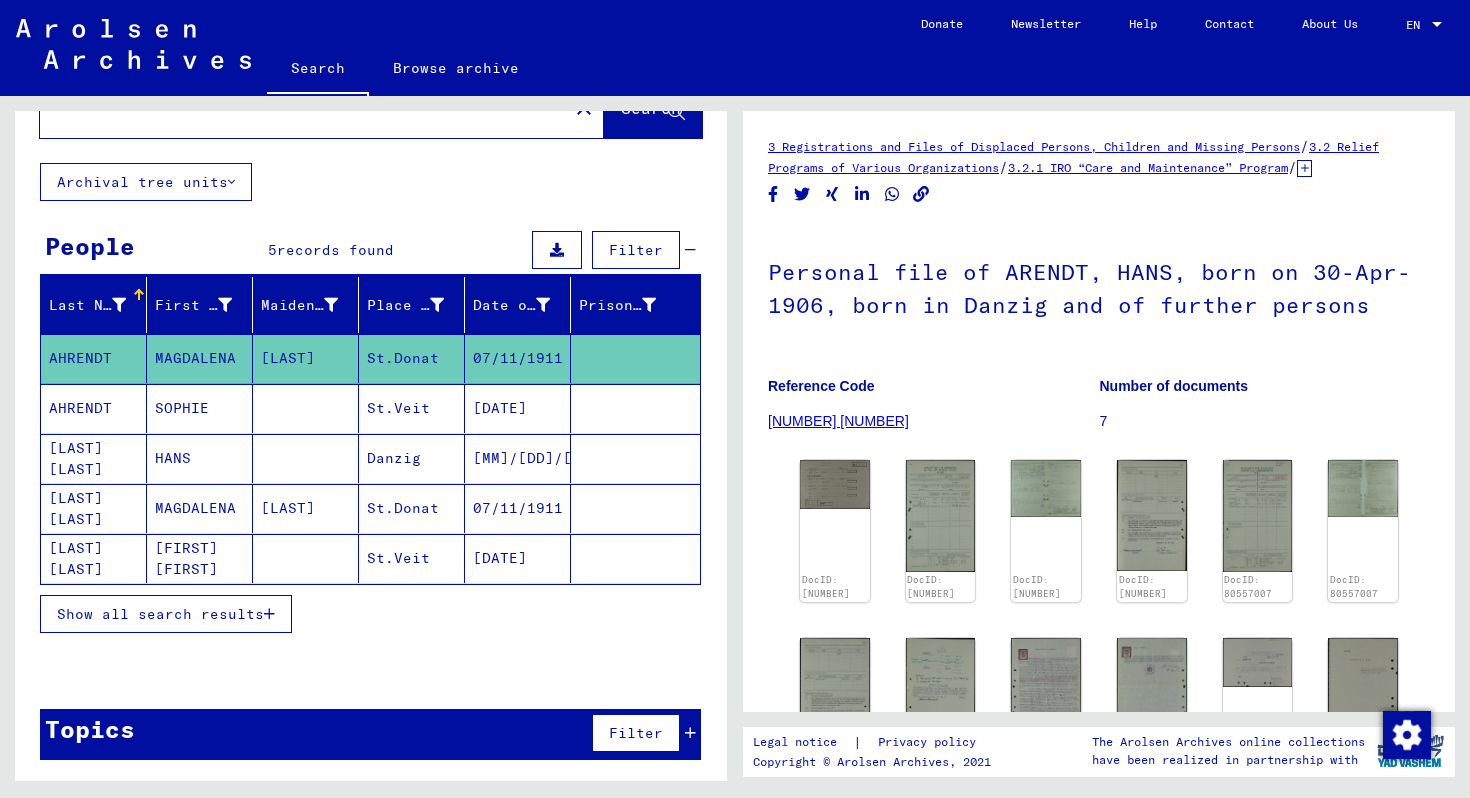 click on "[DATE]" 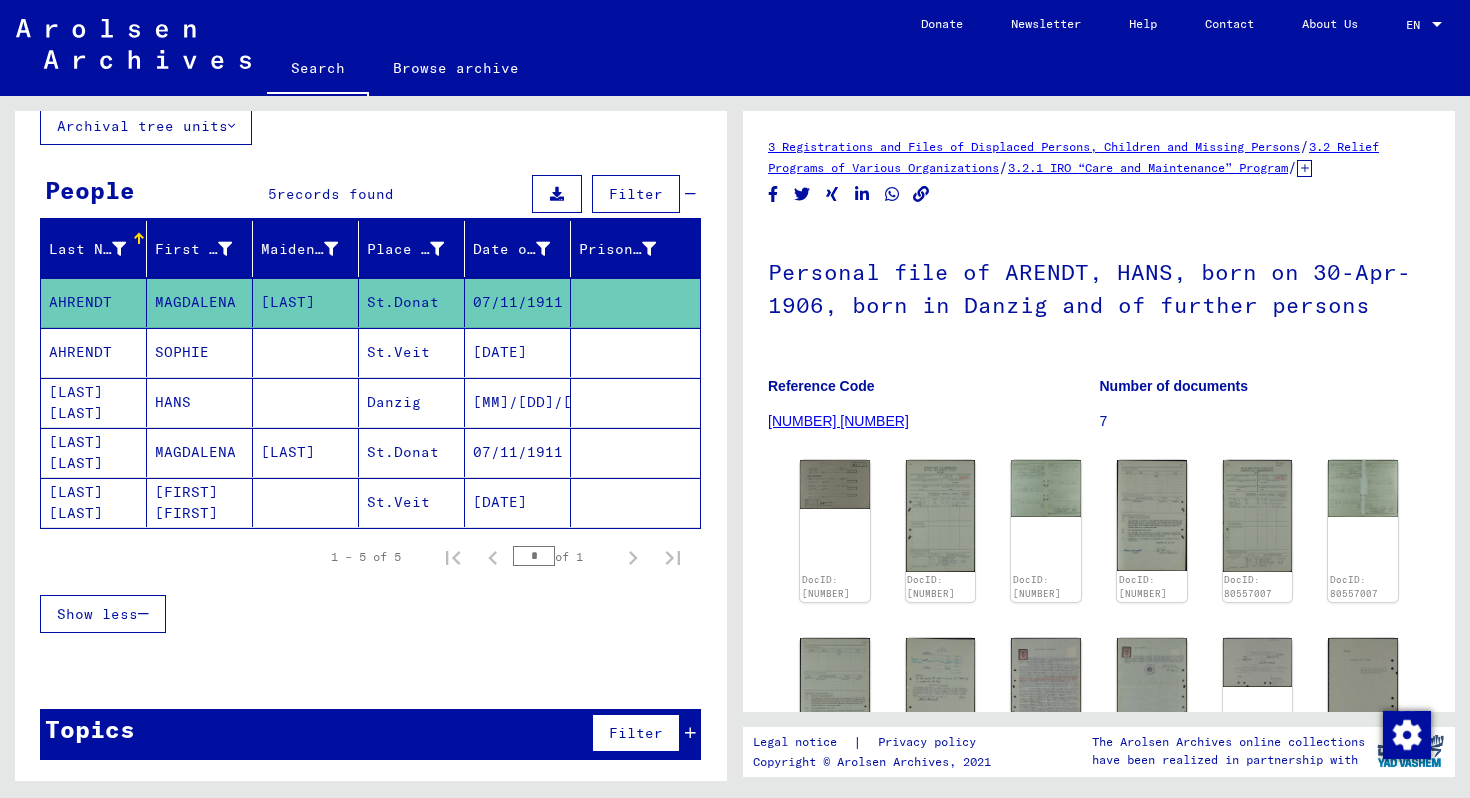 click on "[DATE]" at bounding box center [518, 402] 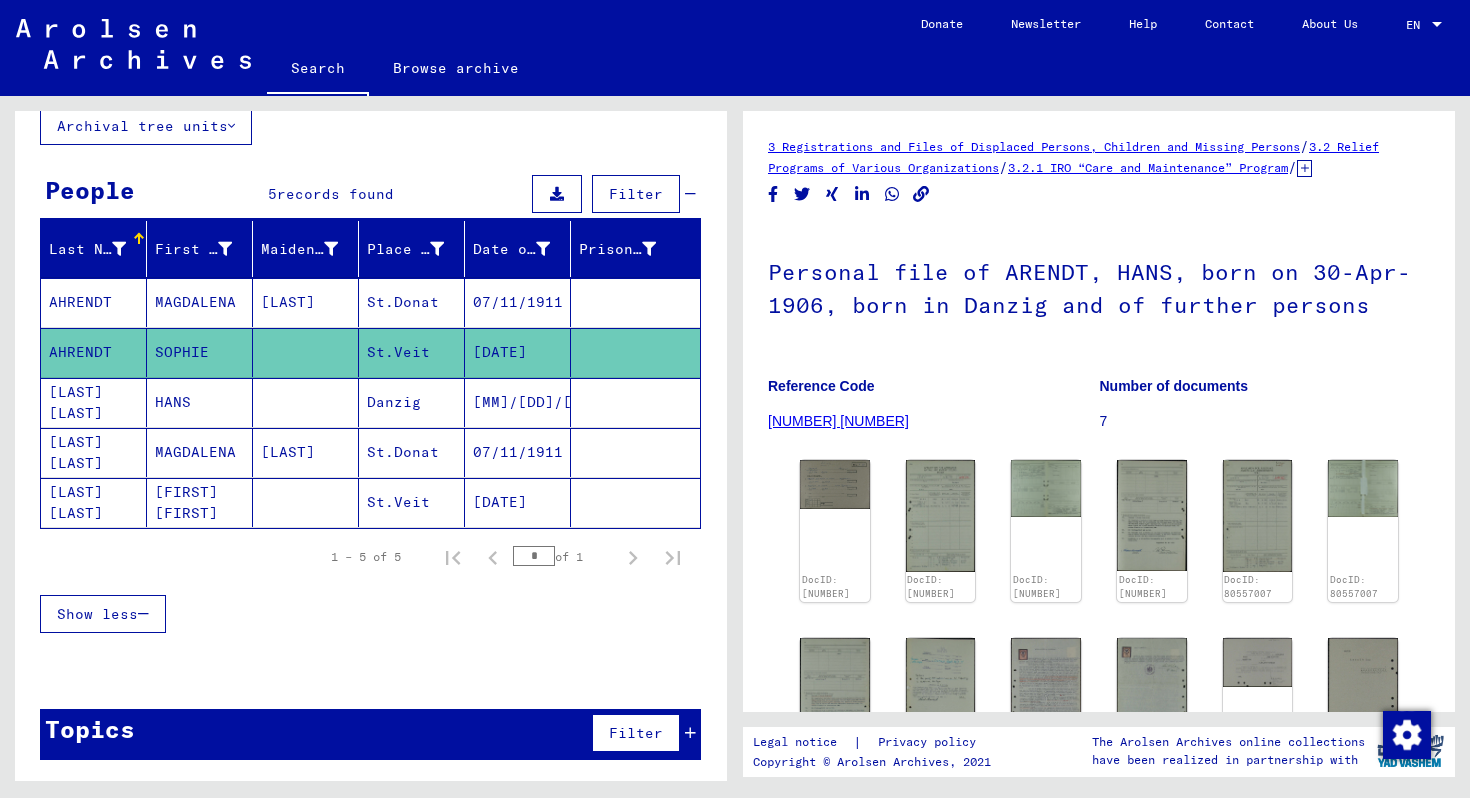 click on "[DATE]" 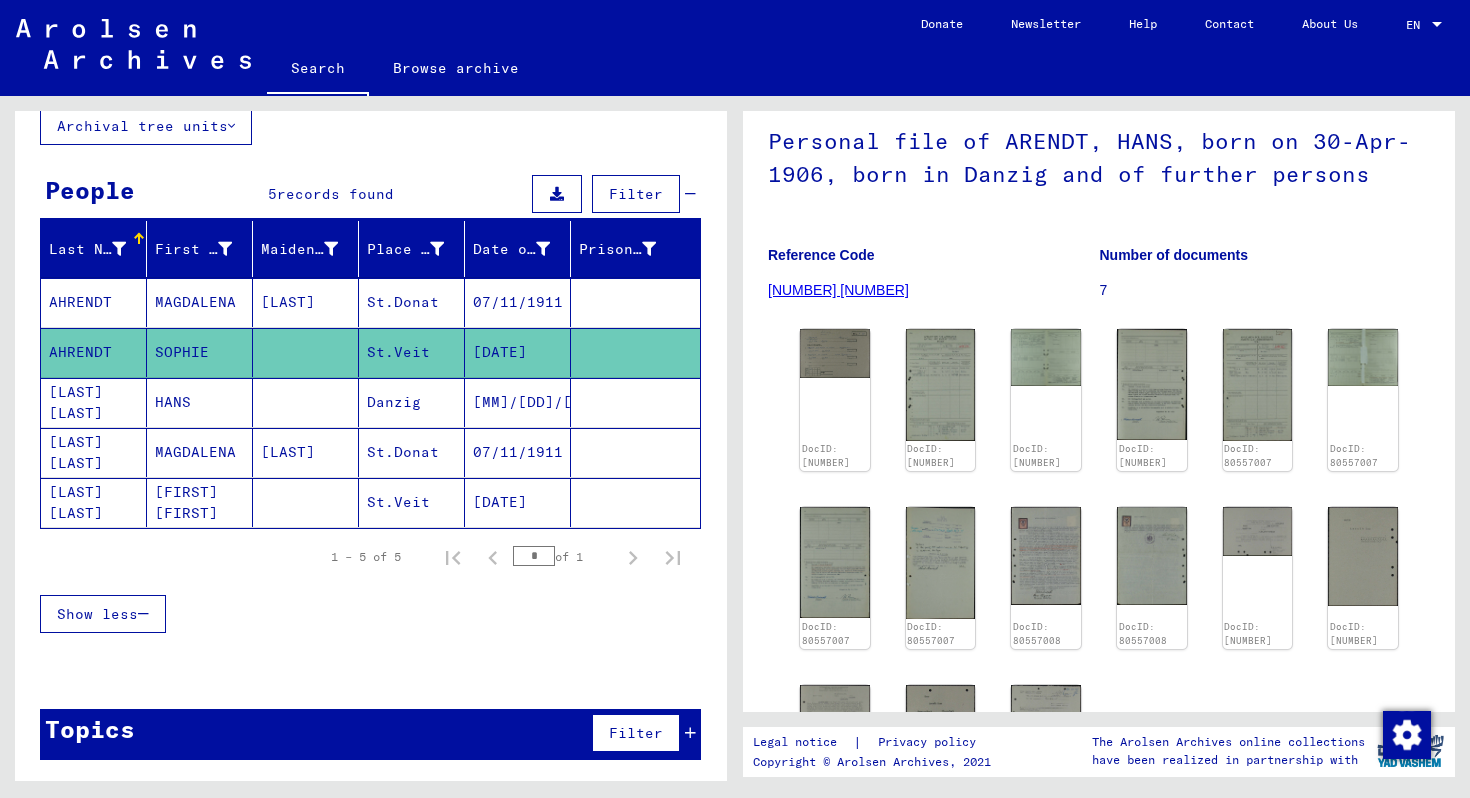 scroll, scrollTop: 0, scrollLeft: 0, axis: both 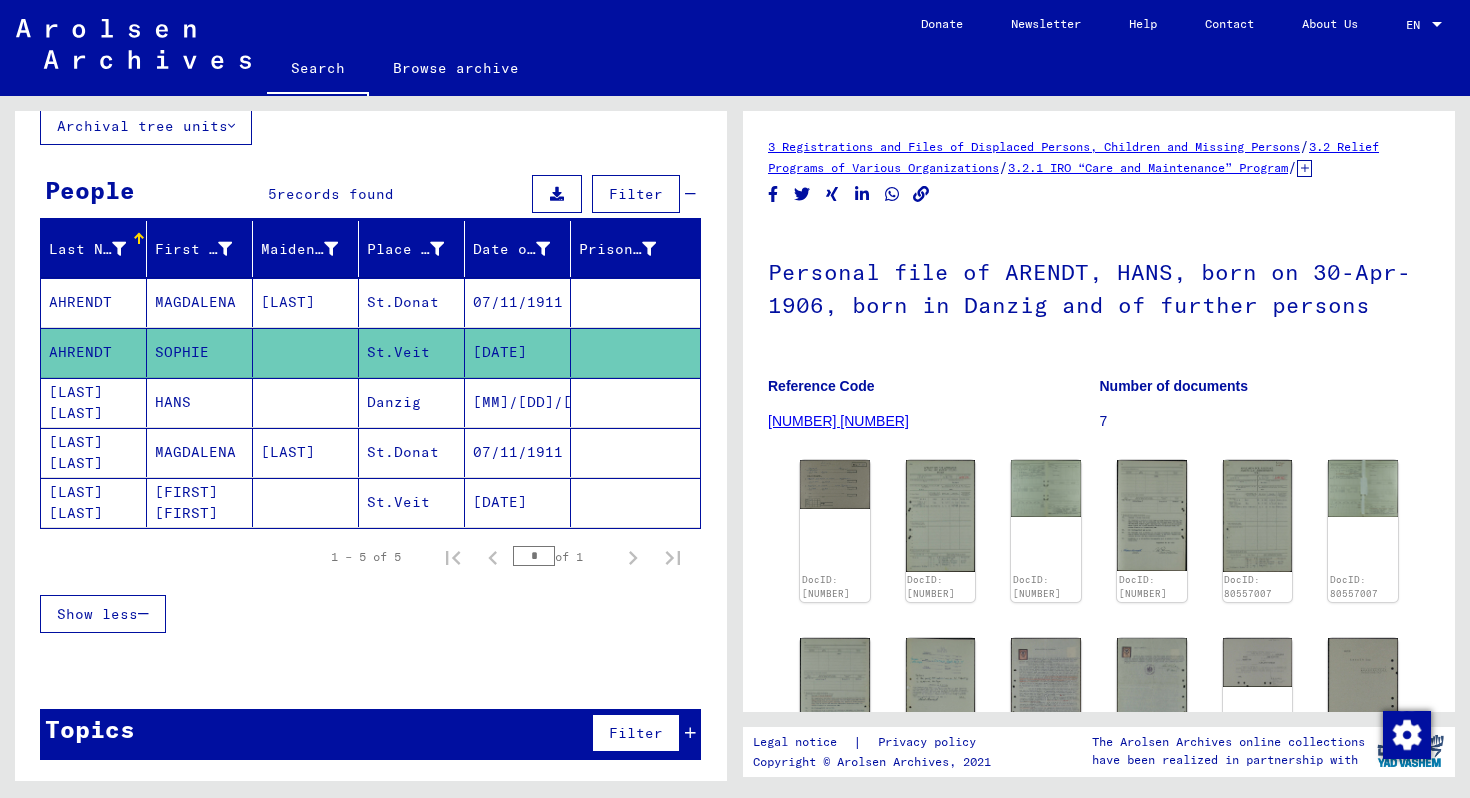 type on "*******" 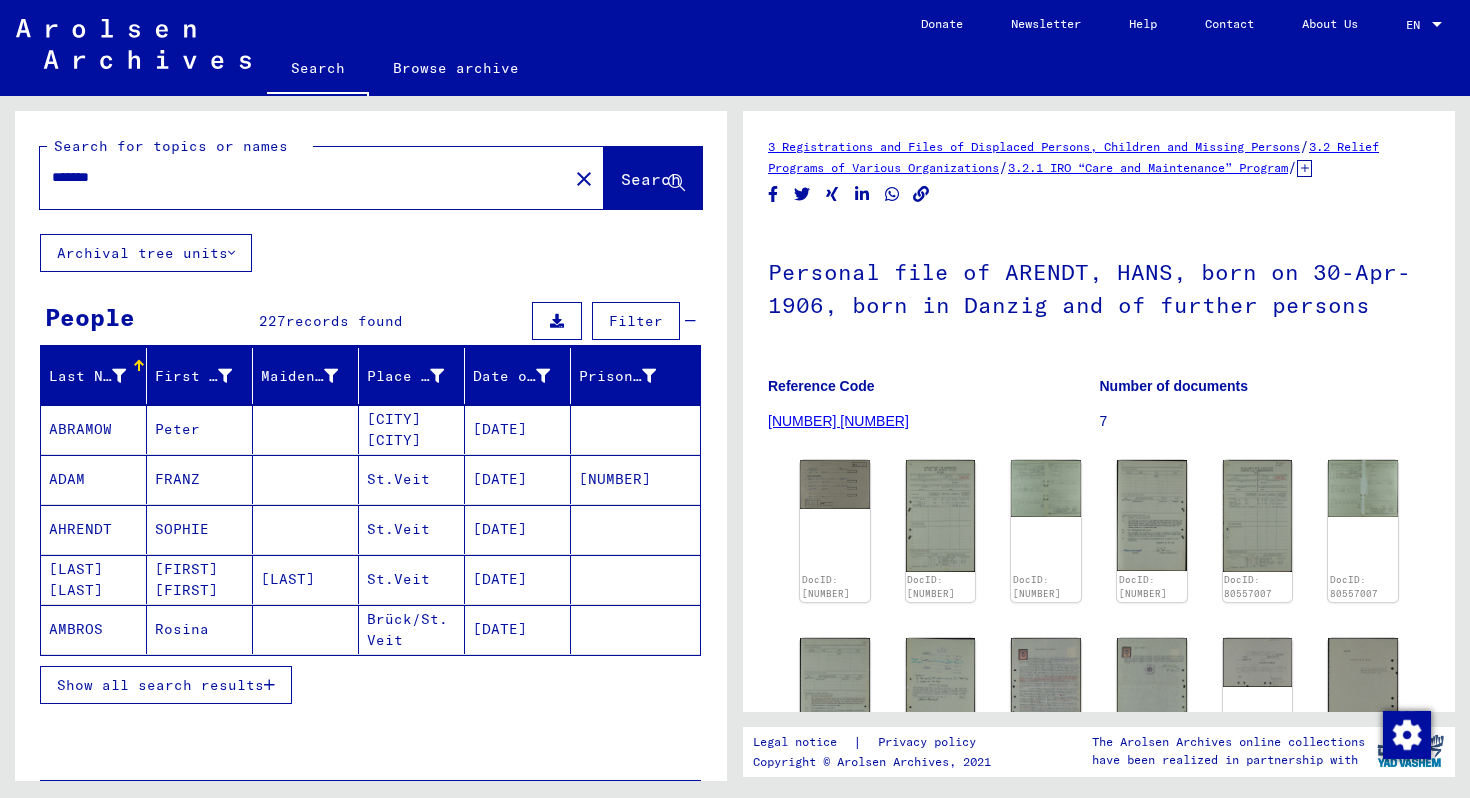 click on "St.Veit" at bounding box center (412, 579) 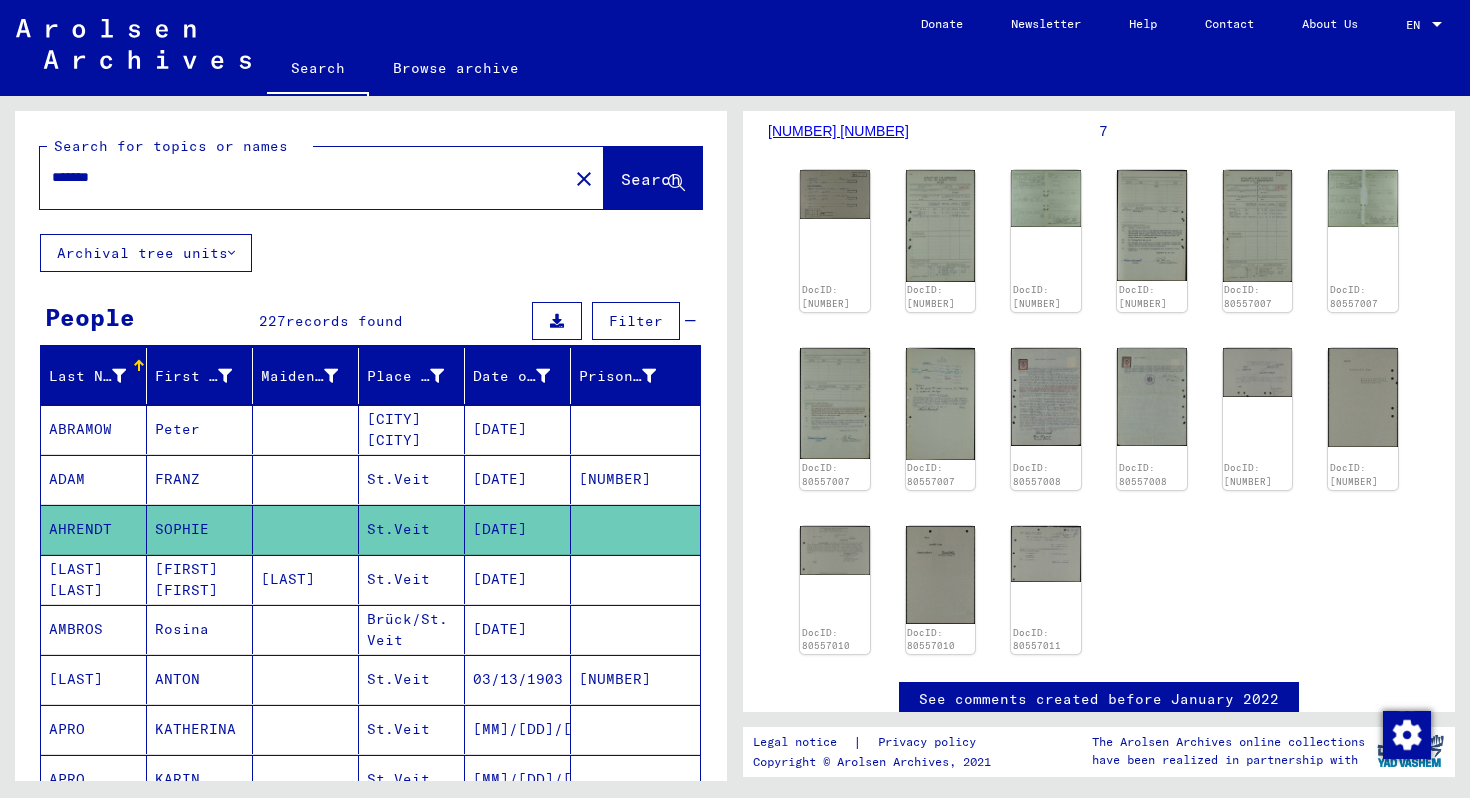 scroll, scrollTop: 293, scrollLeft: 0, axis: vertical 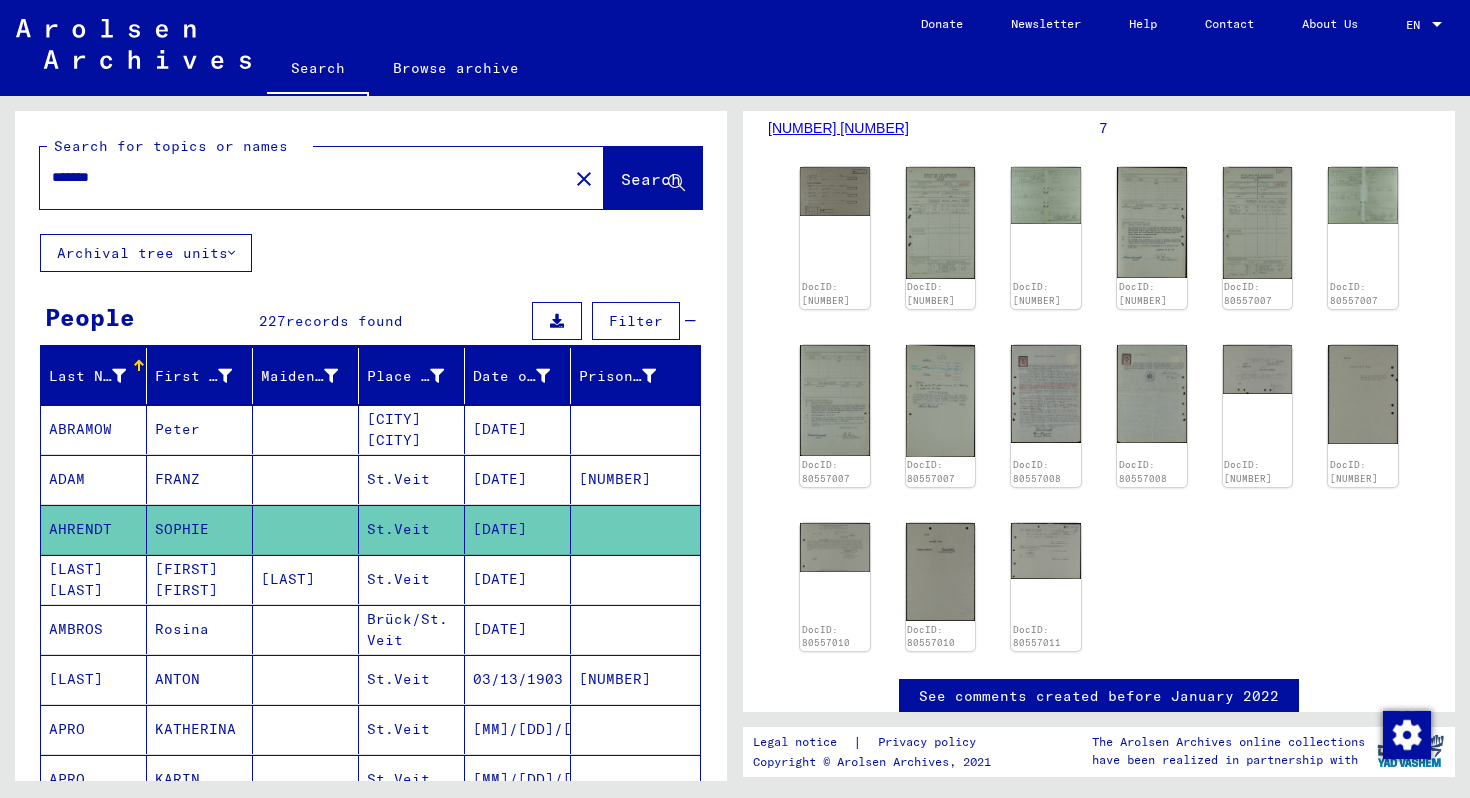 click on "[DATE]" 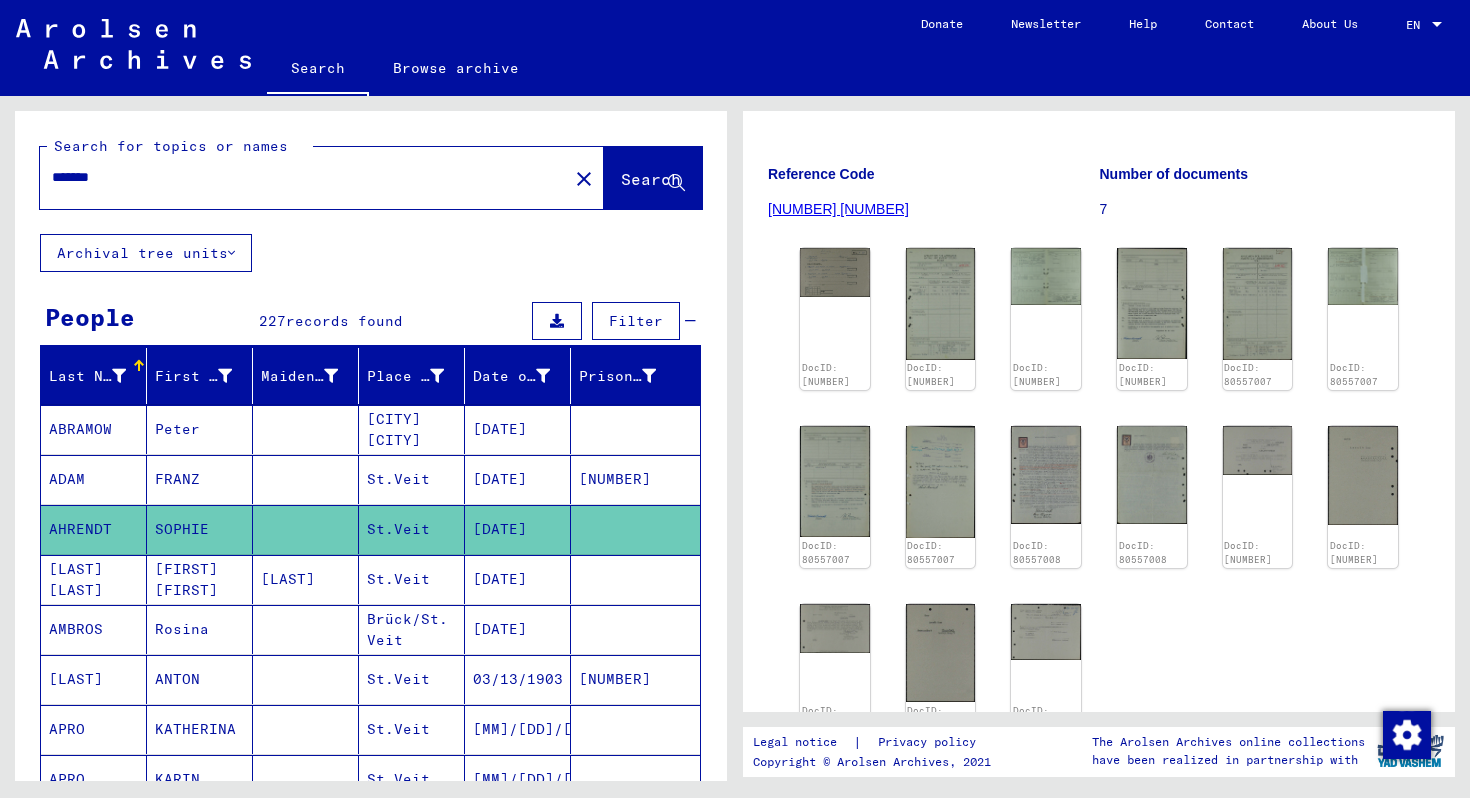scroll, scrollTop: 209, scrollLeft: 0, axis: vertical 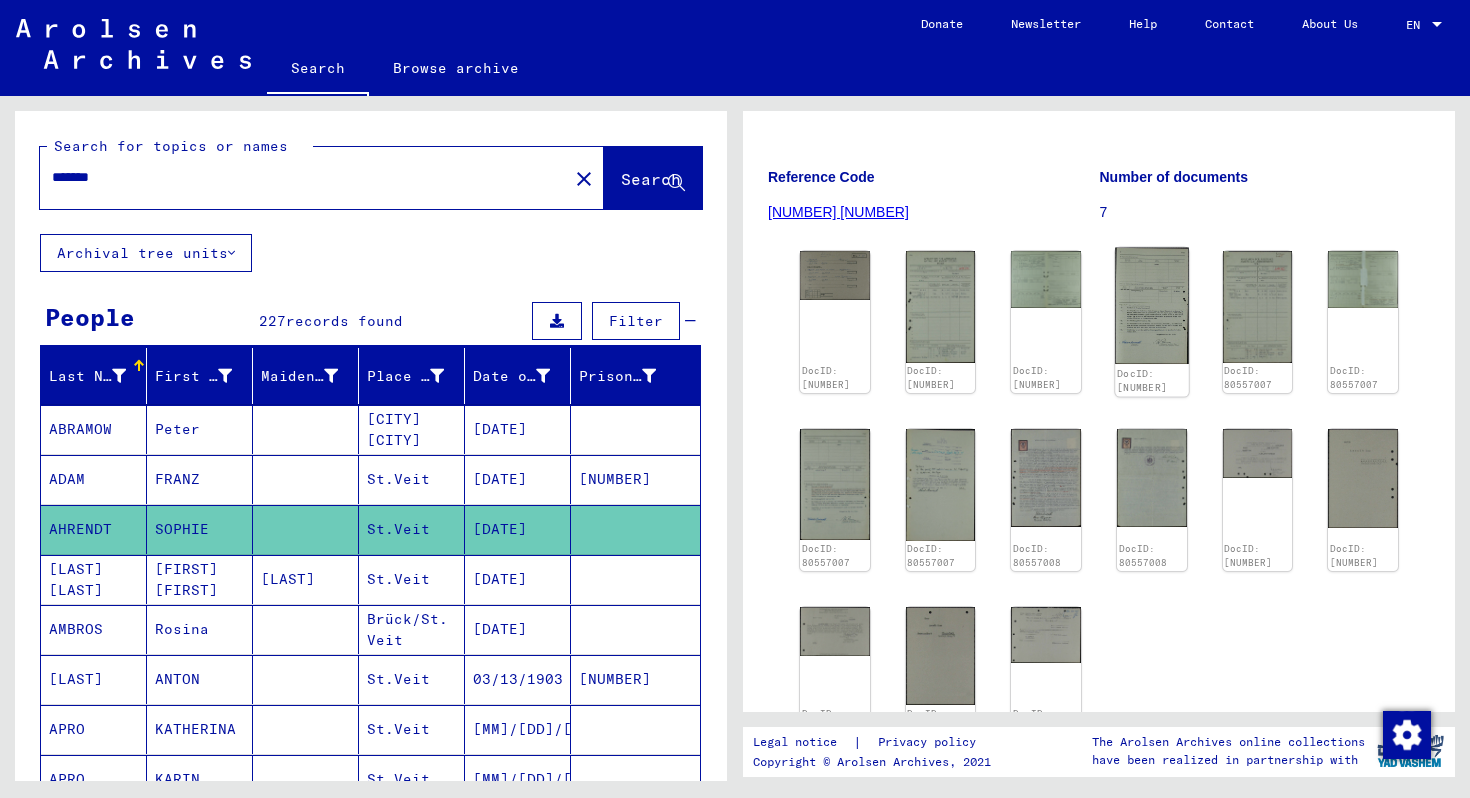 click 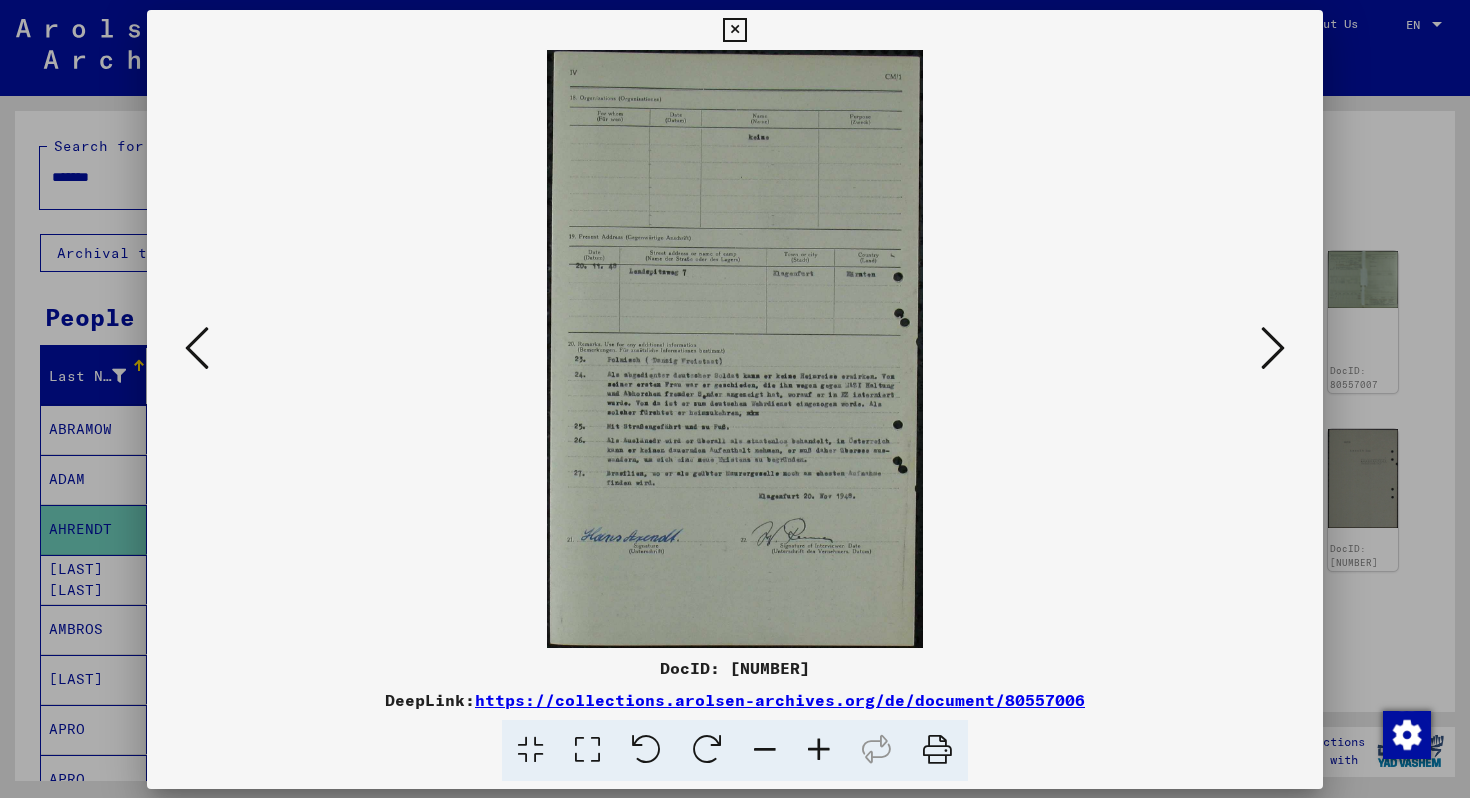 click at bounding box center [735, 349] 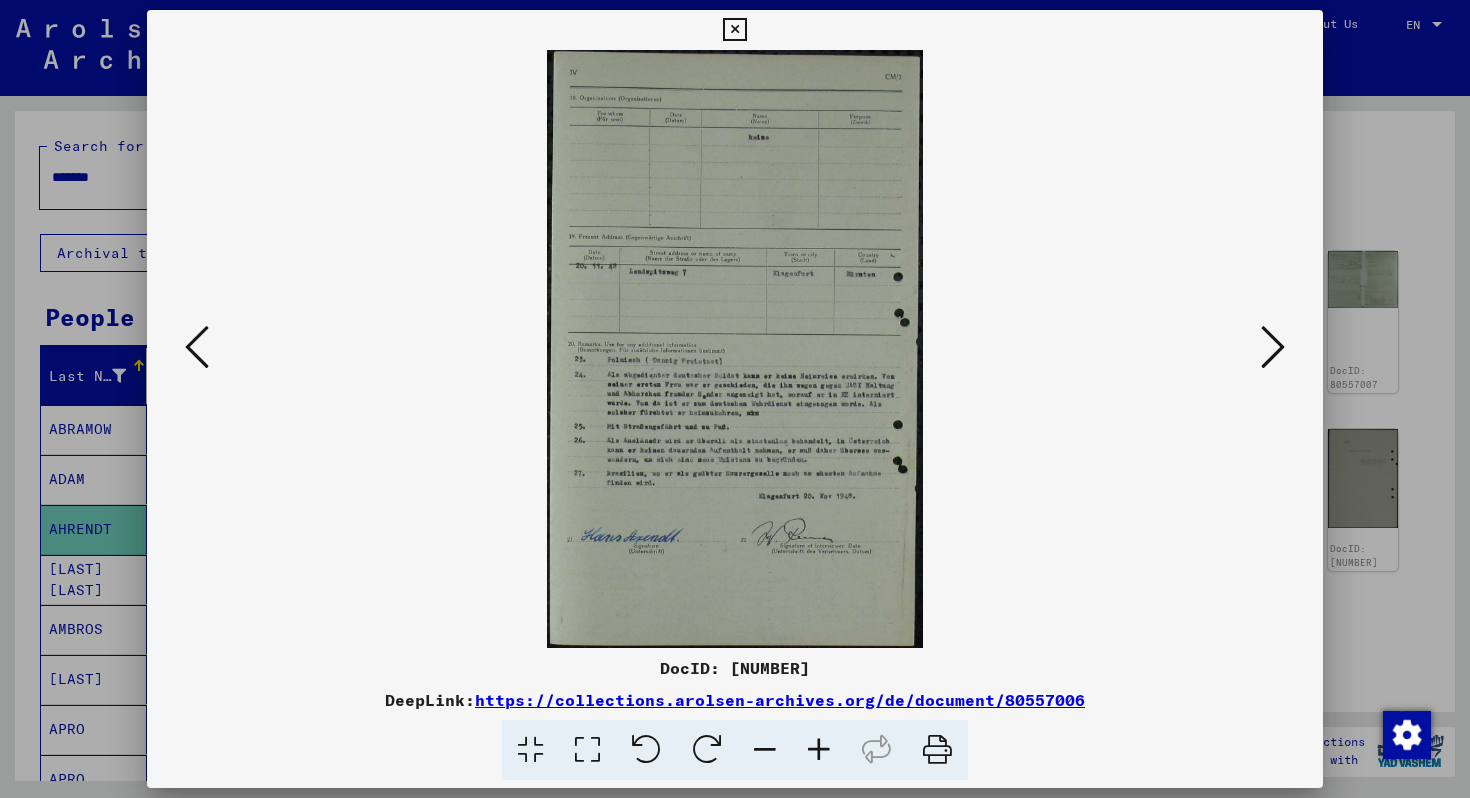 click at bounding box center (819, 750) 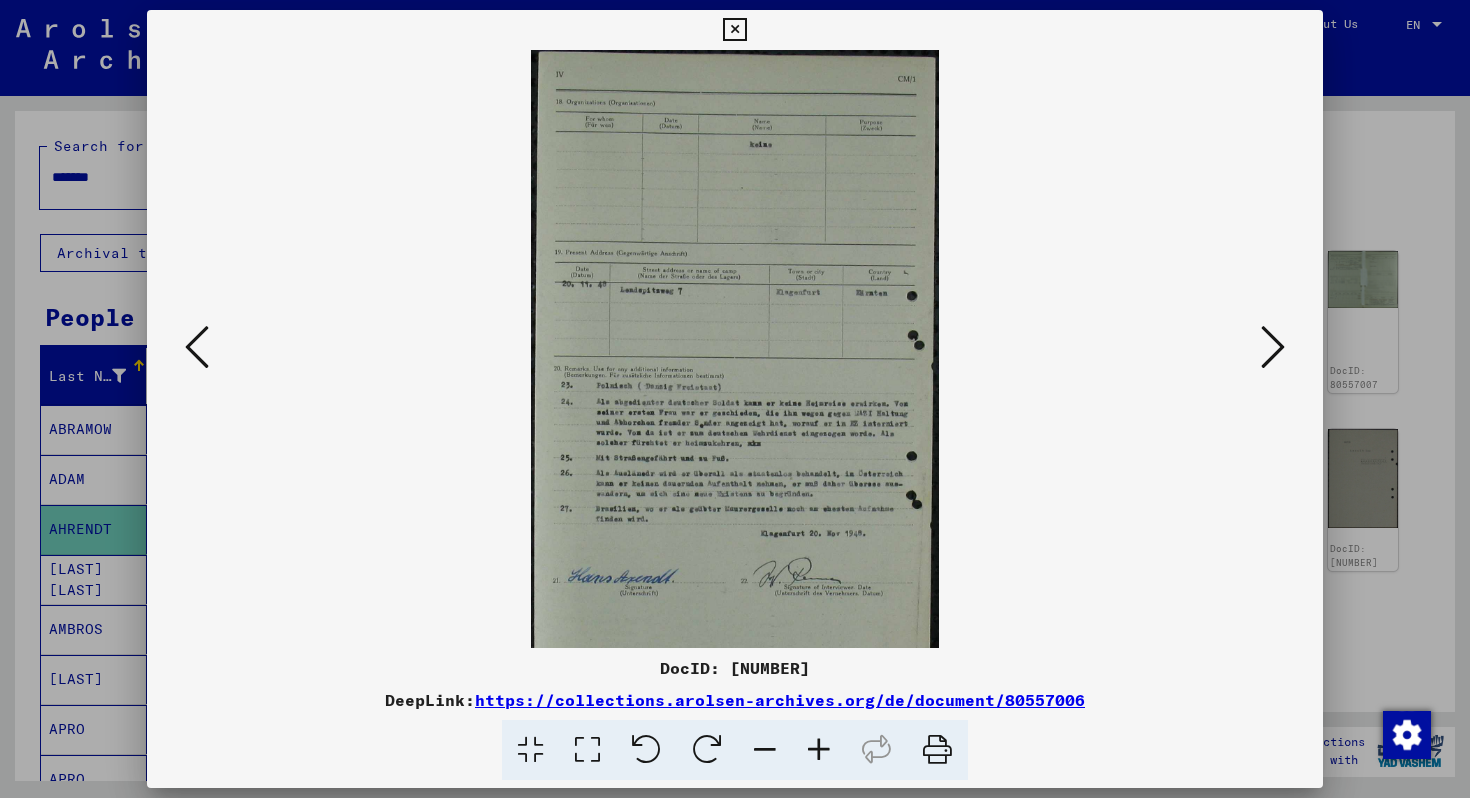 click at bounding box center (819, 750) 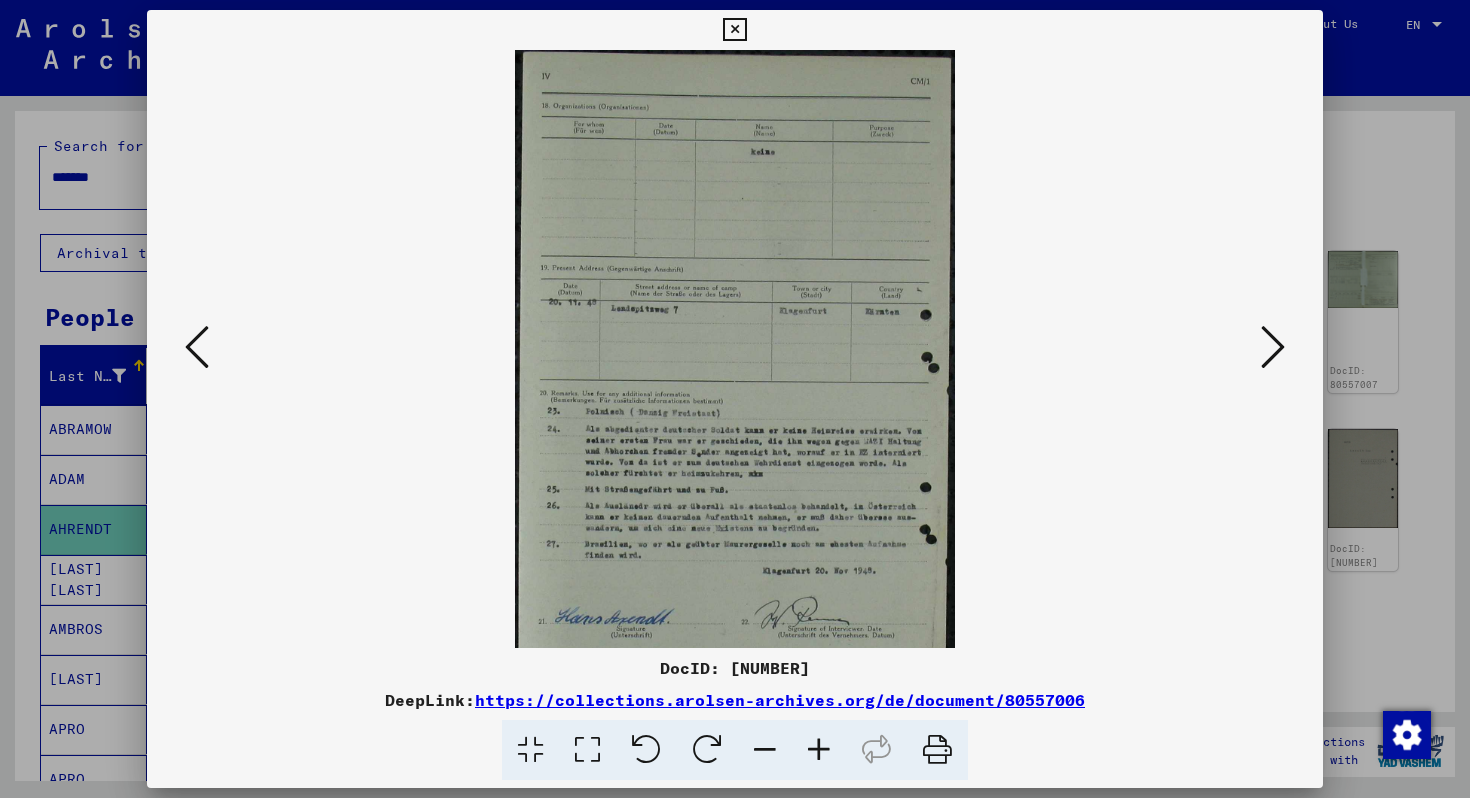 click at bounding box center (819, 750) 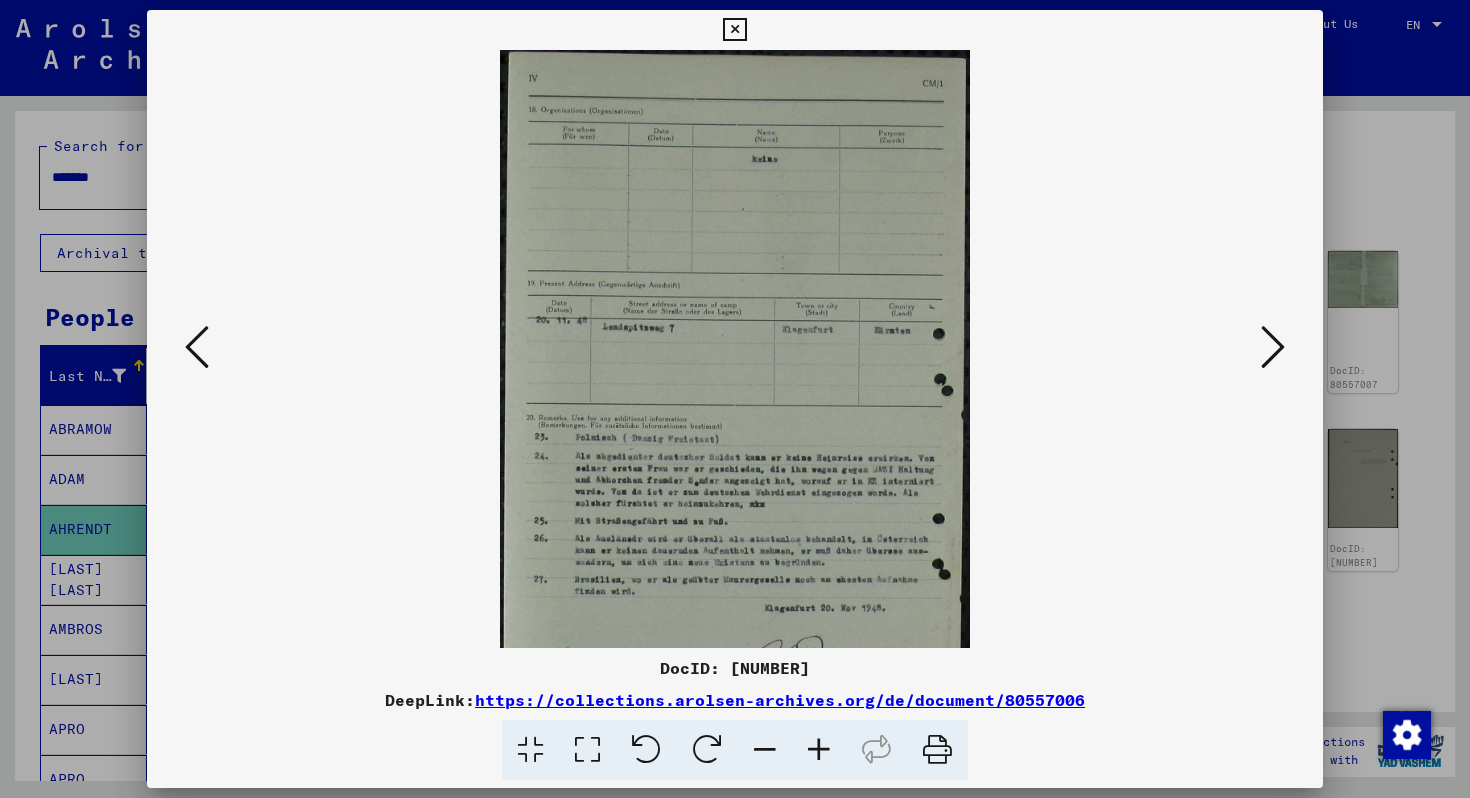 click at bounding box center [819, 750] 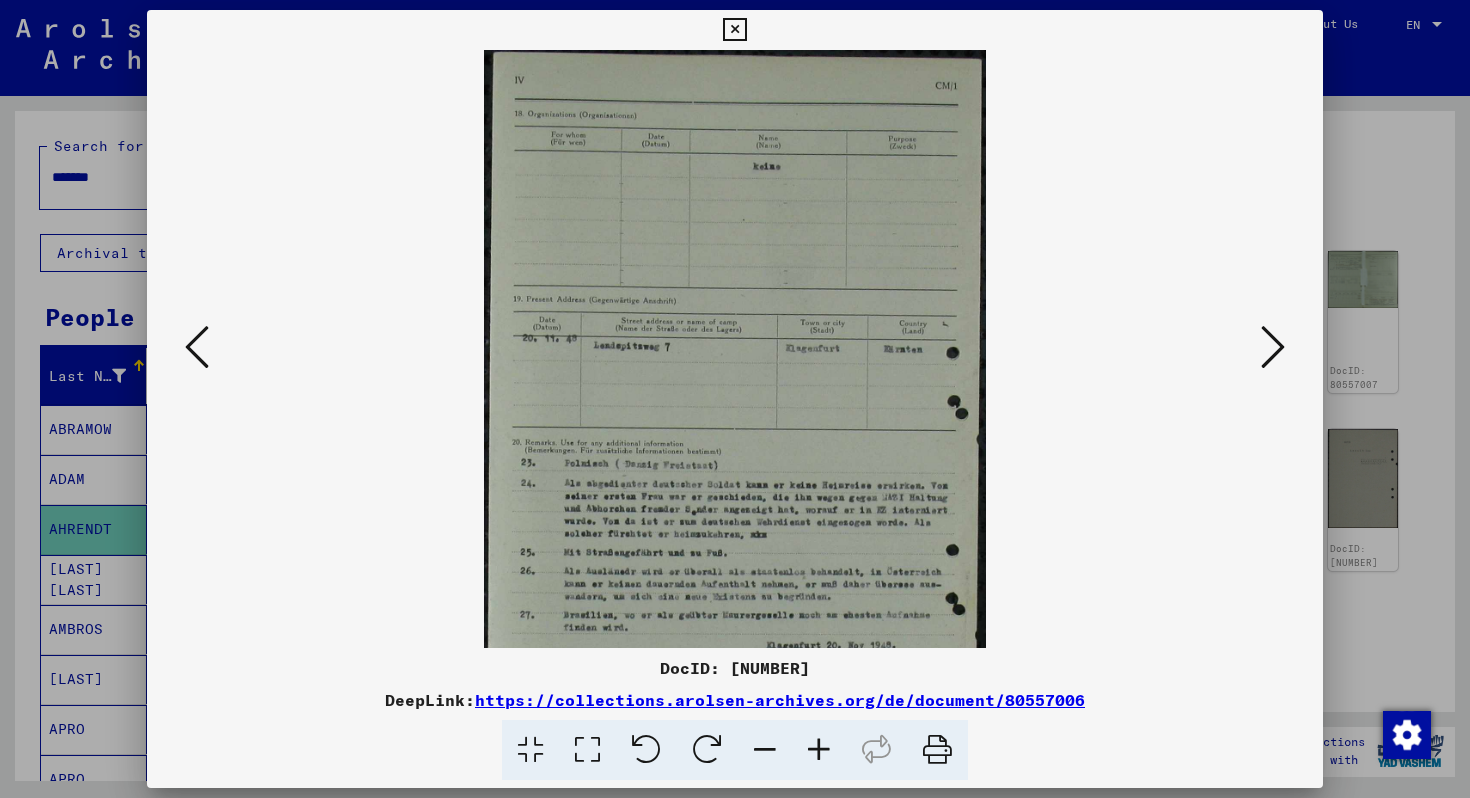 click at bounding box center (819, 750) 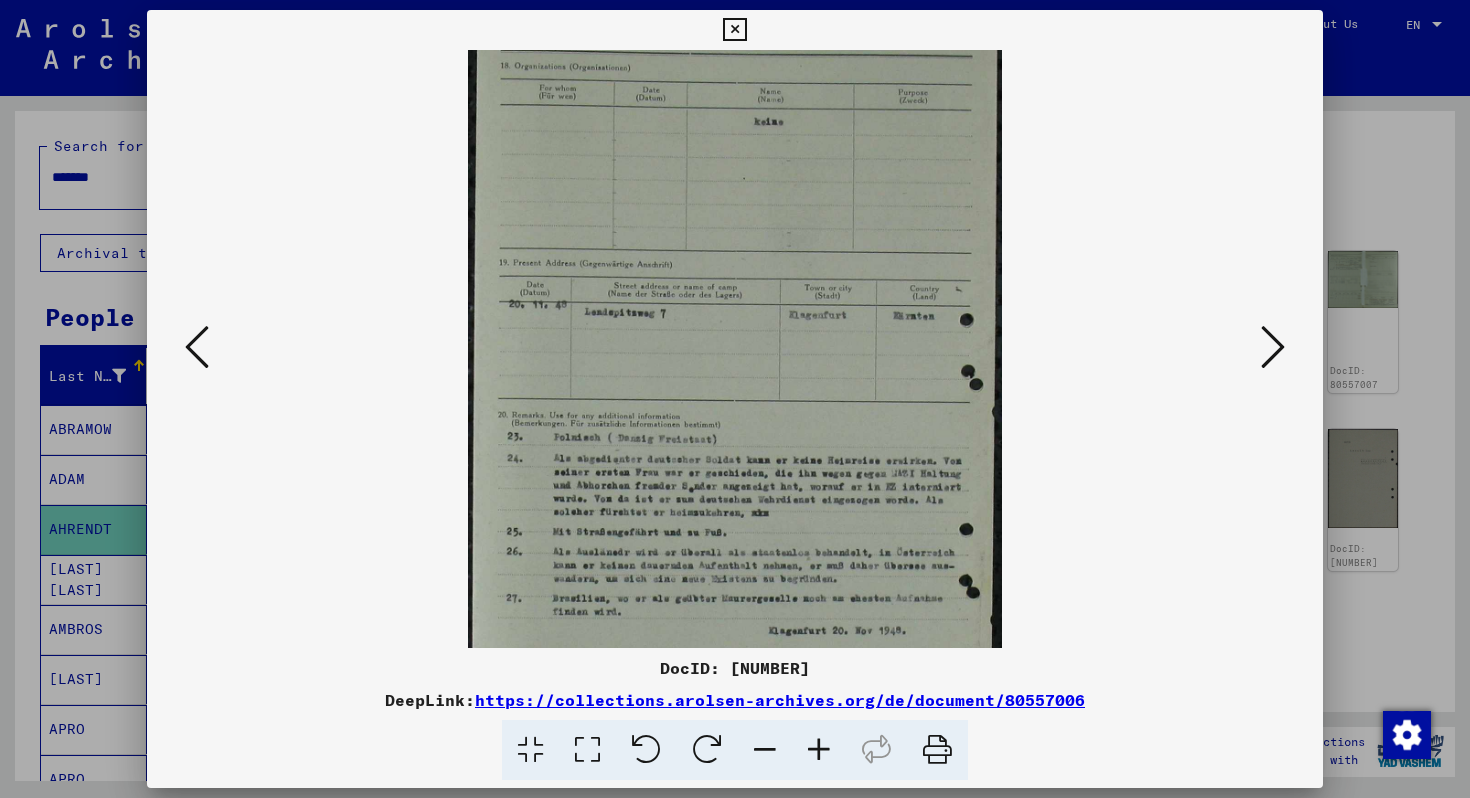 scroll, scrollTop: 71, scrollLeft: 0, axis: vertical 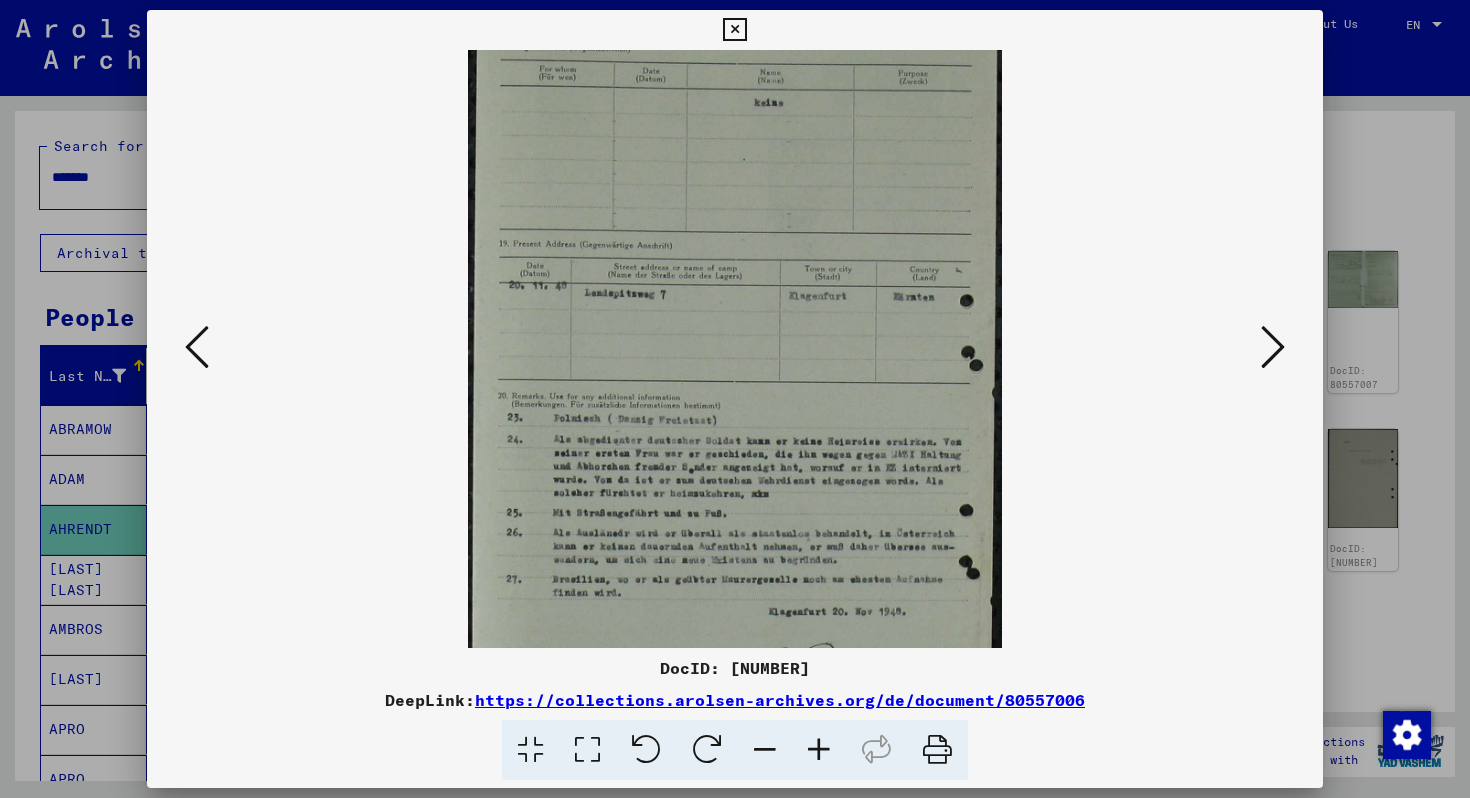 drag, startPoint x: 810, startPoint y: 421, endPoint x: 821, endPoint y: 397, distance: 26.400757 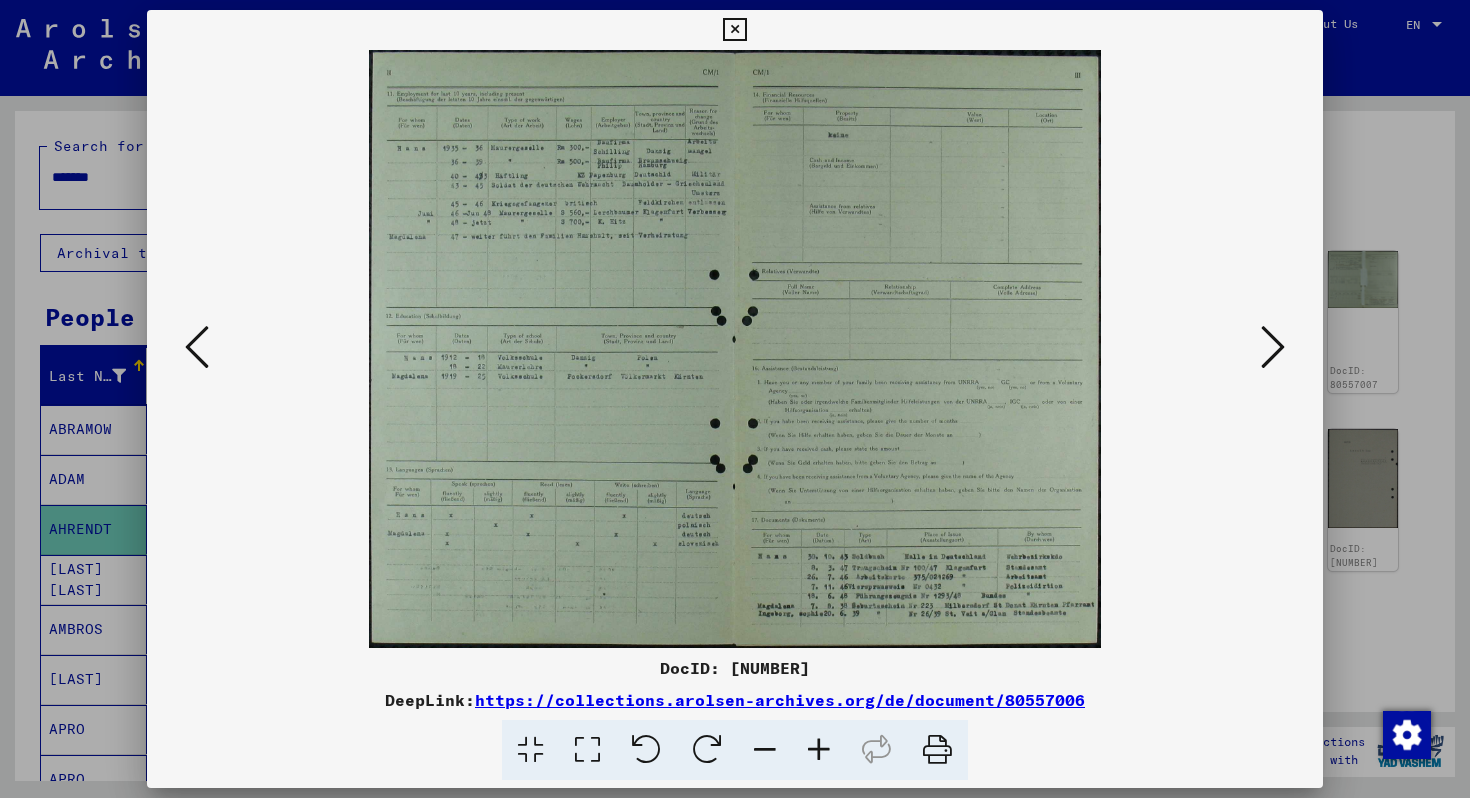 click at bounding box center [197, 347] 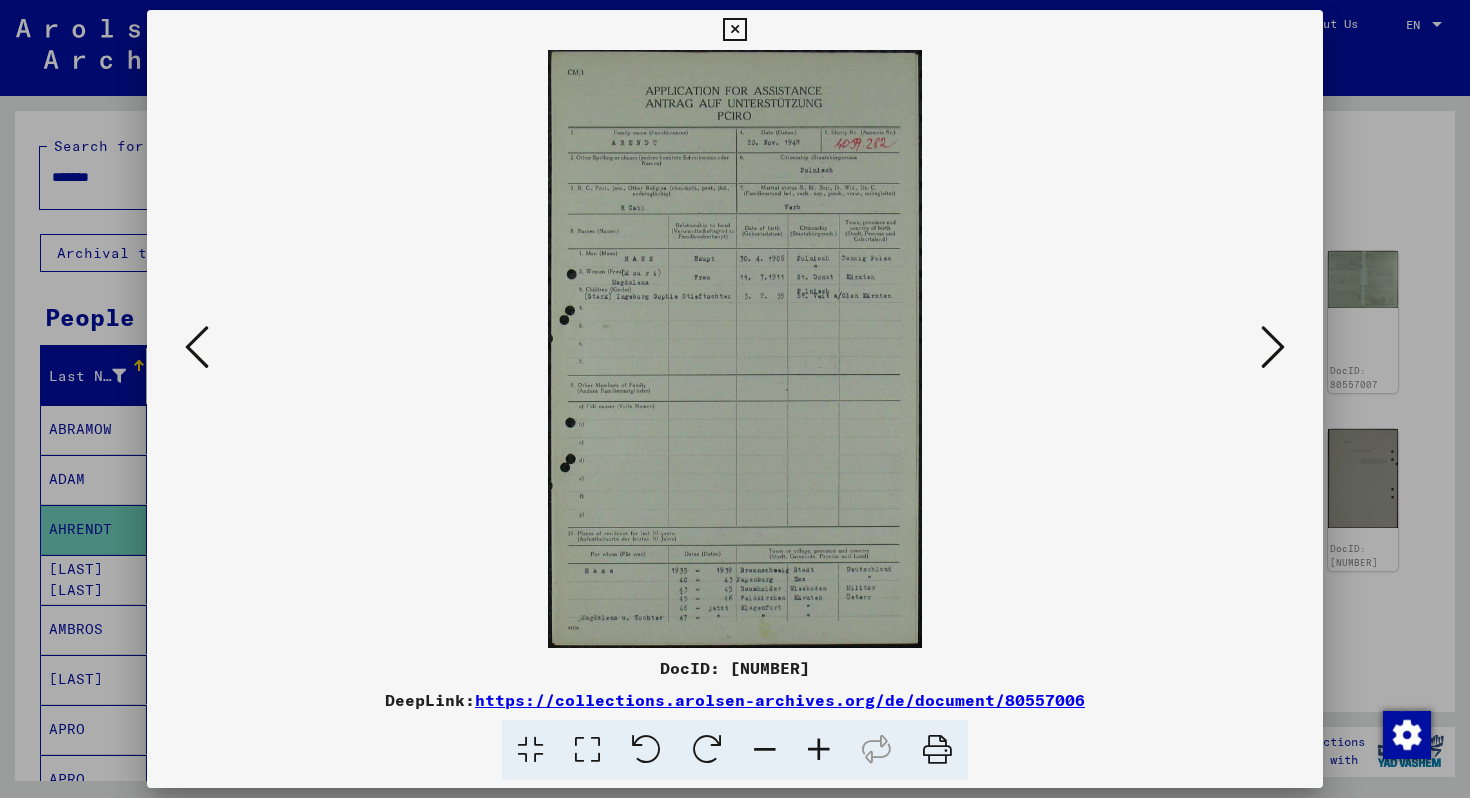 click at bounding box center [819, 750] 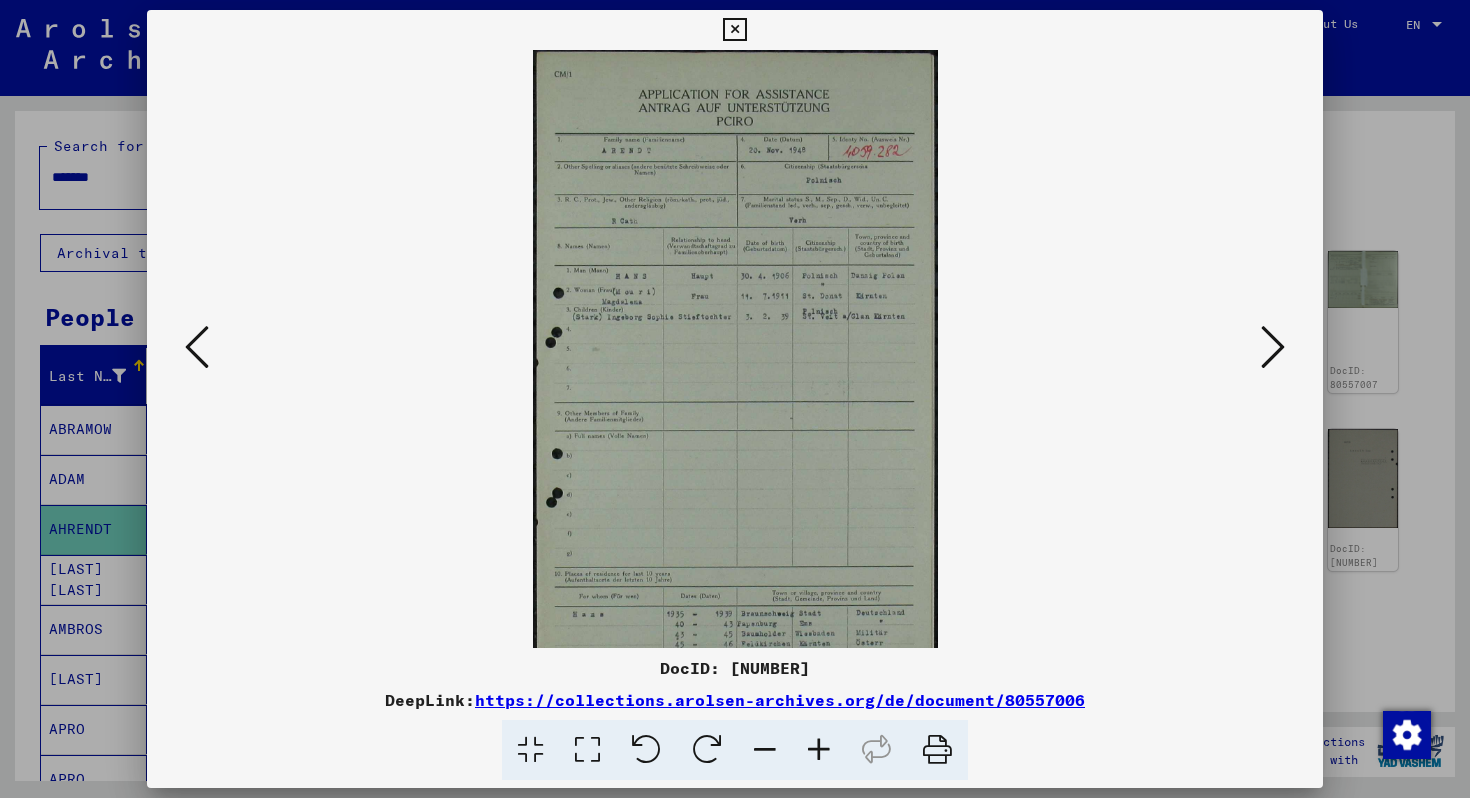 click at bounding box center (819, 750) 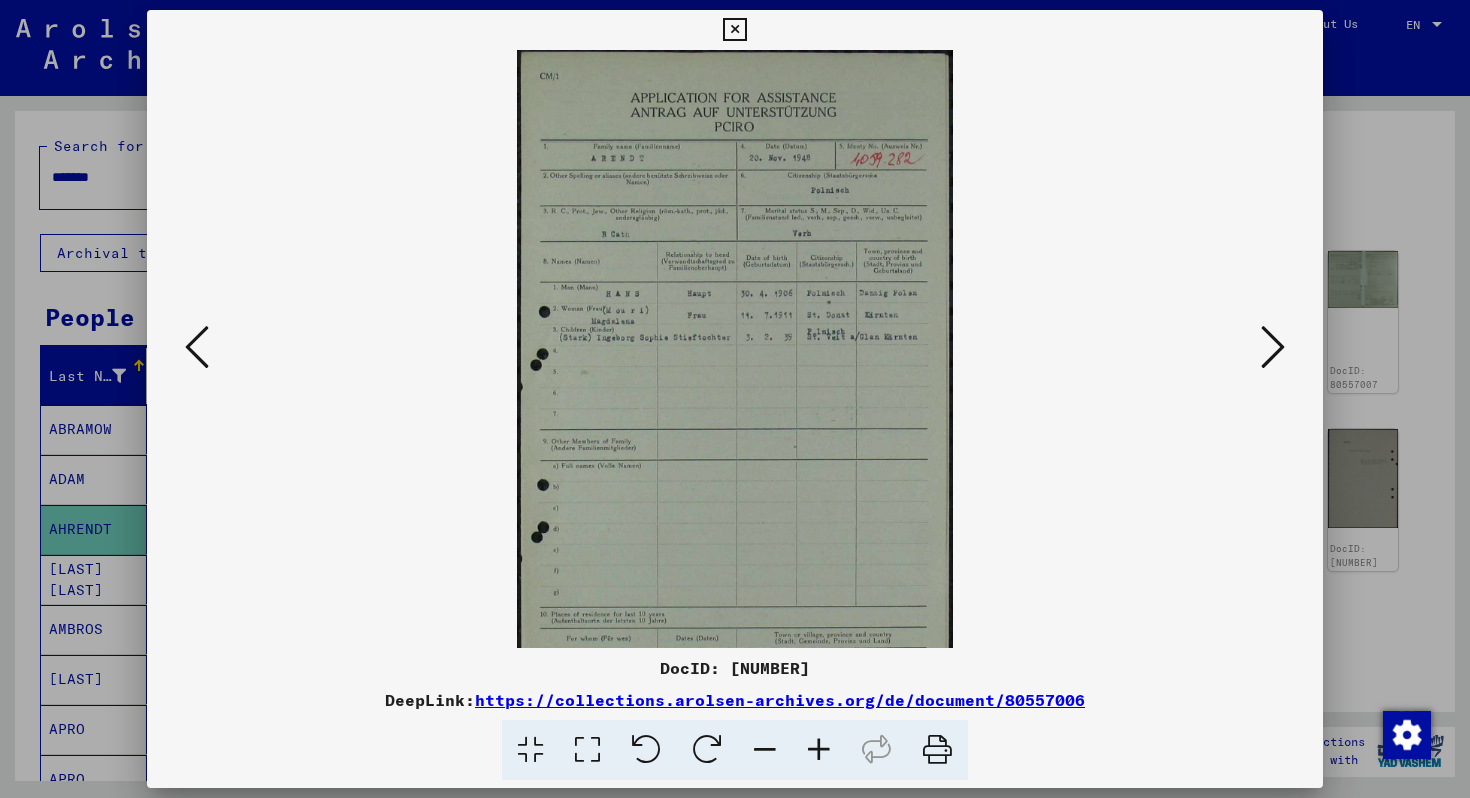 click at bounding box center [819, 750] 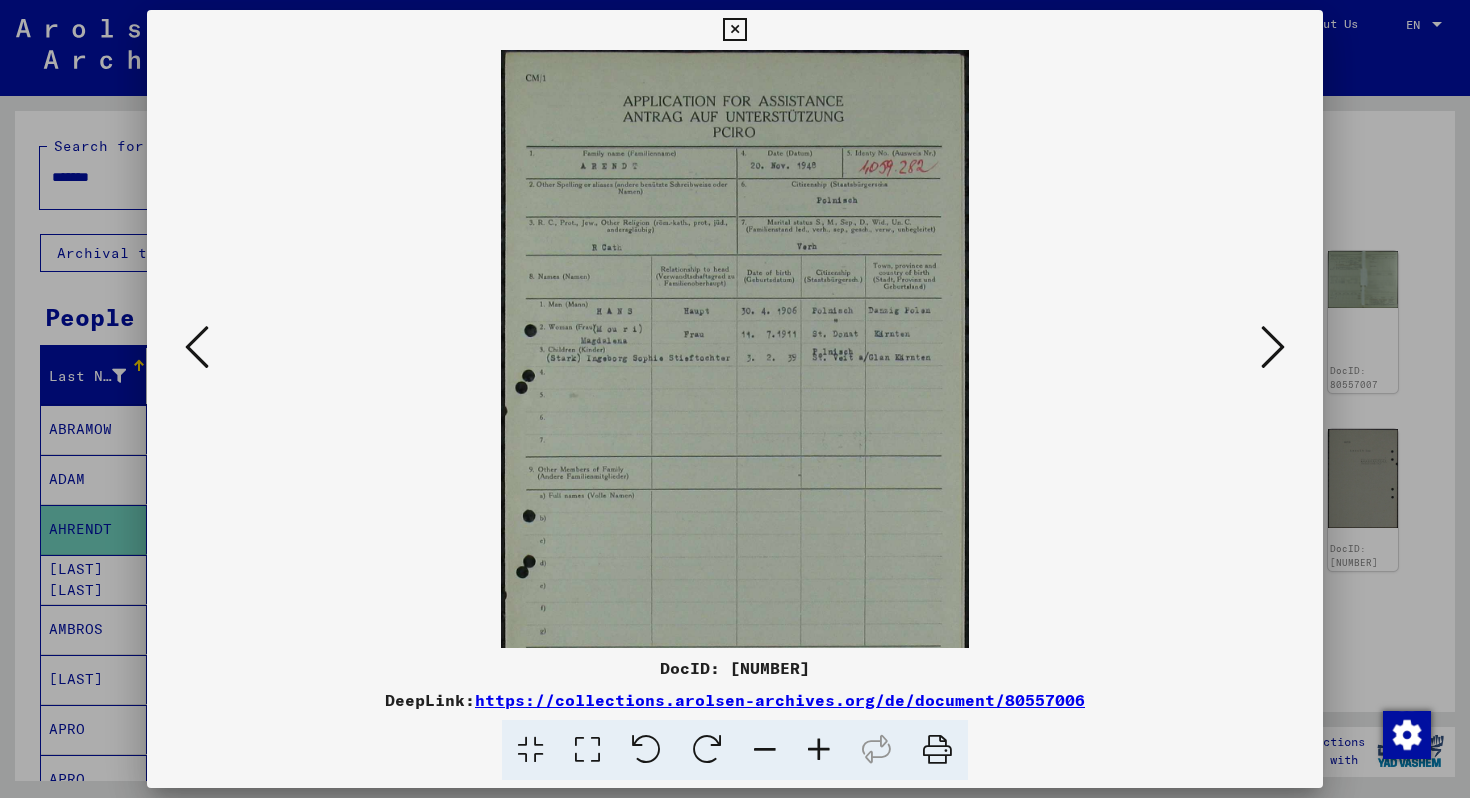 click at bounding box center (819, 750) 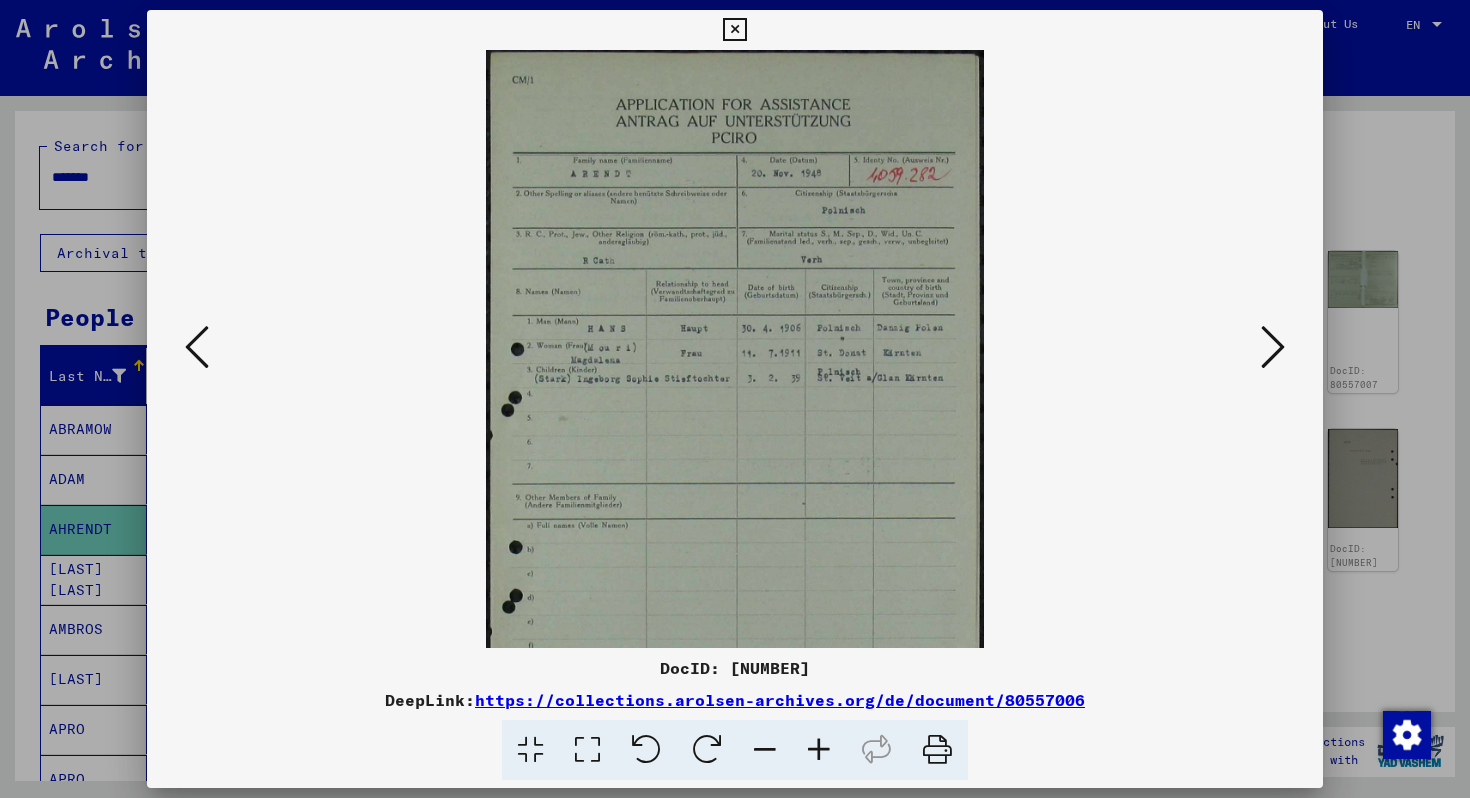 click at bounding box center [819, 750] 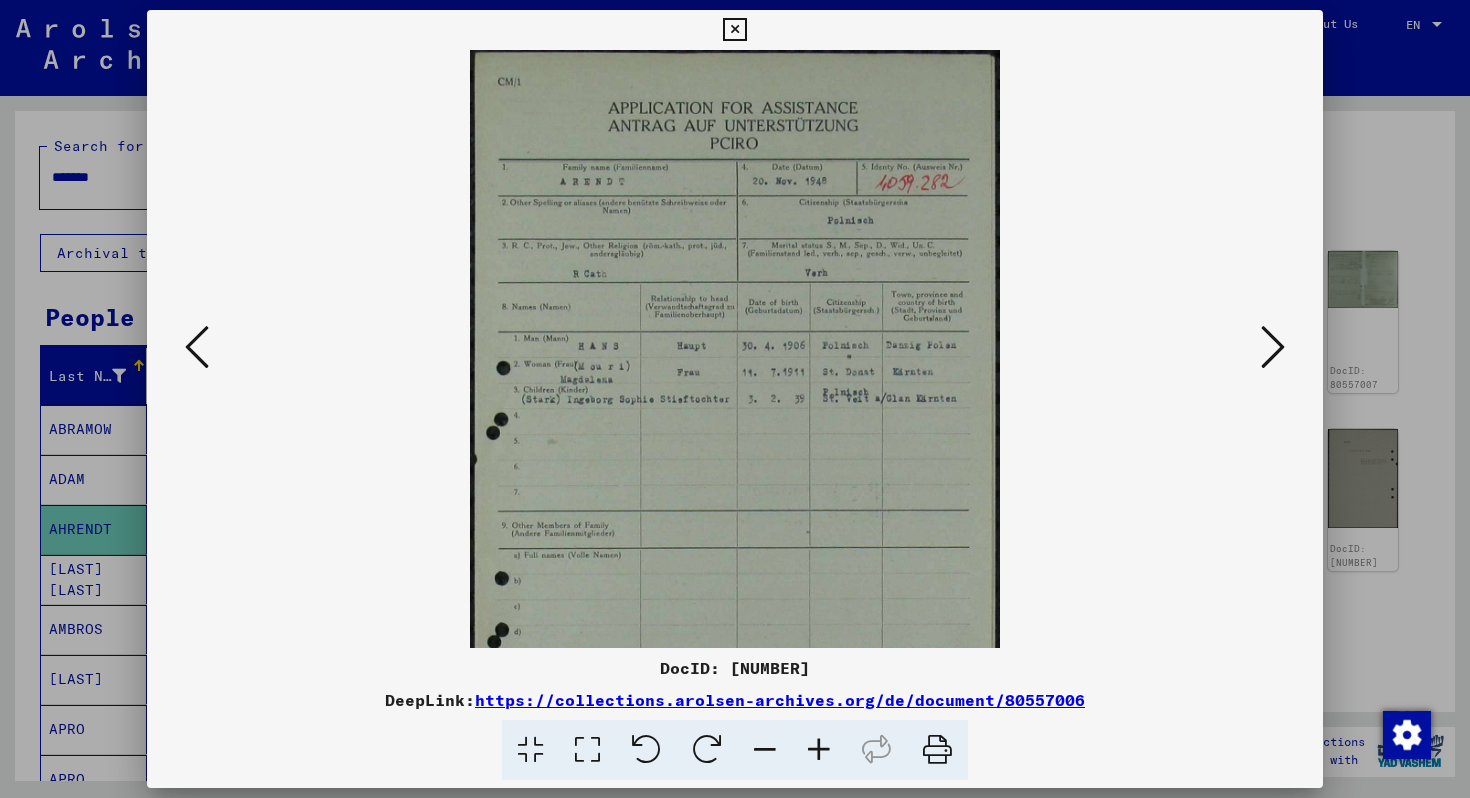 click at bounding box center (819, 750) 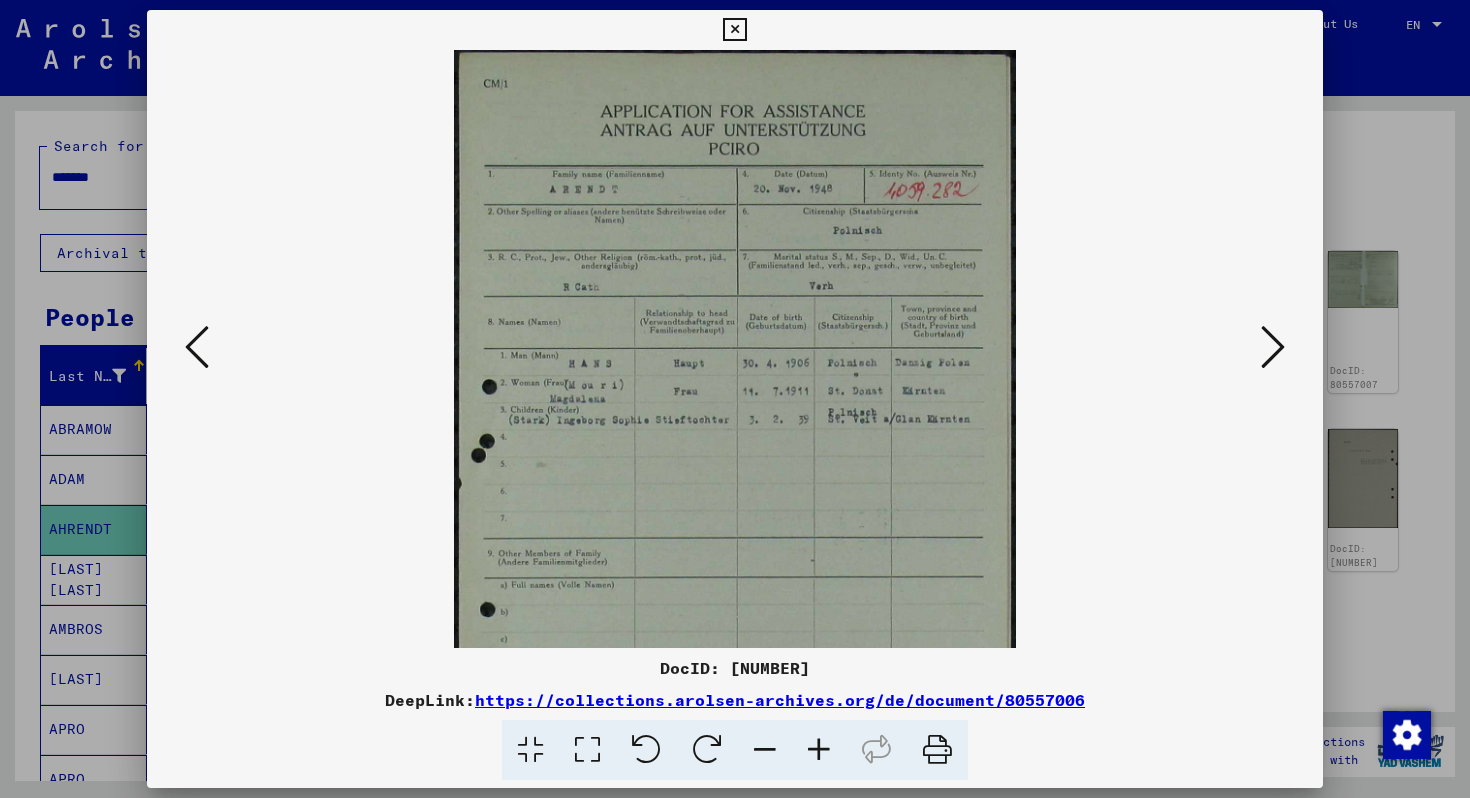 click at bounding box center [819, 750] 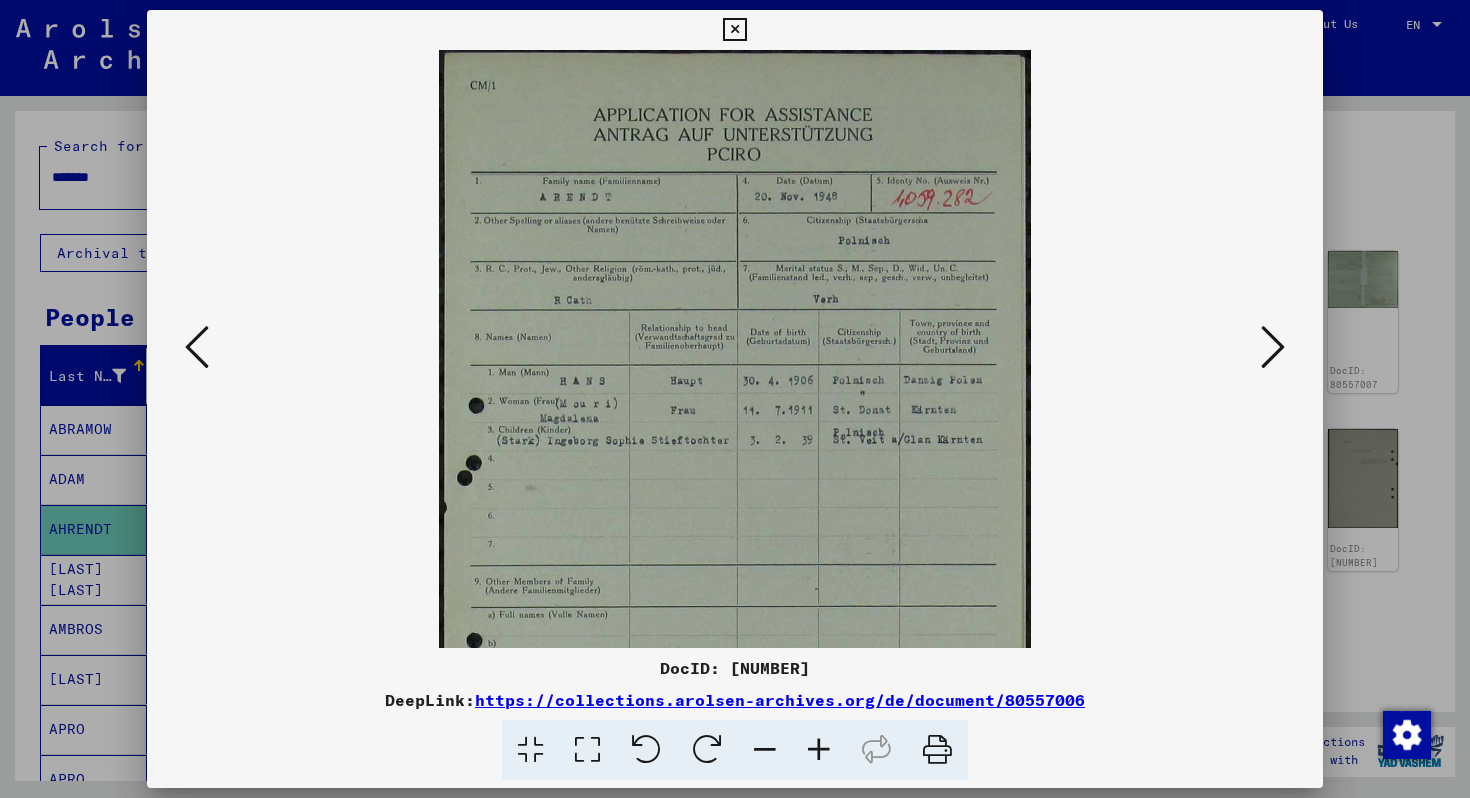 click at bounding box center (819, 750) 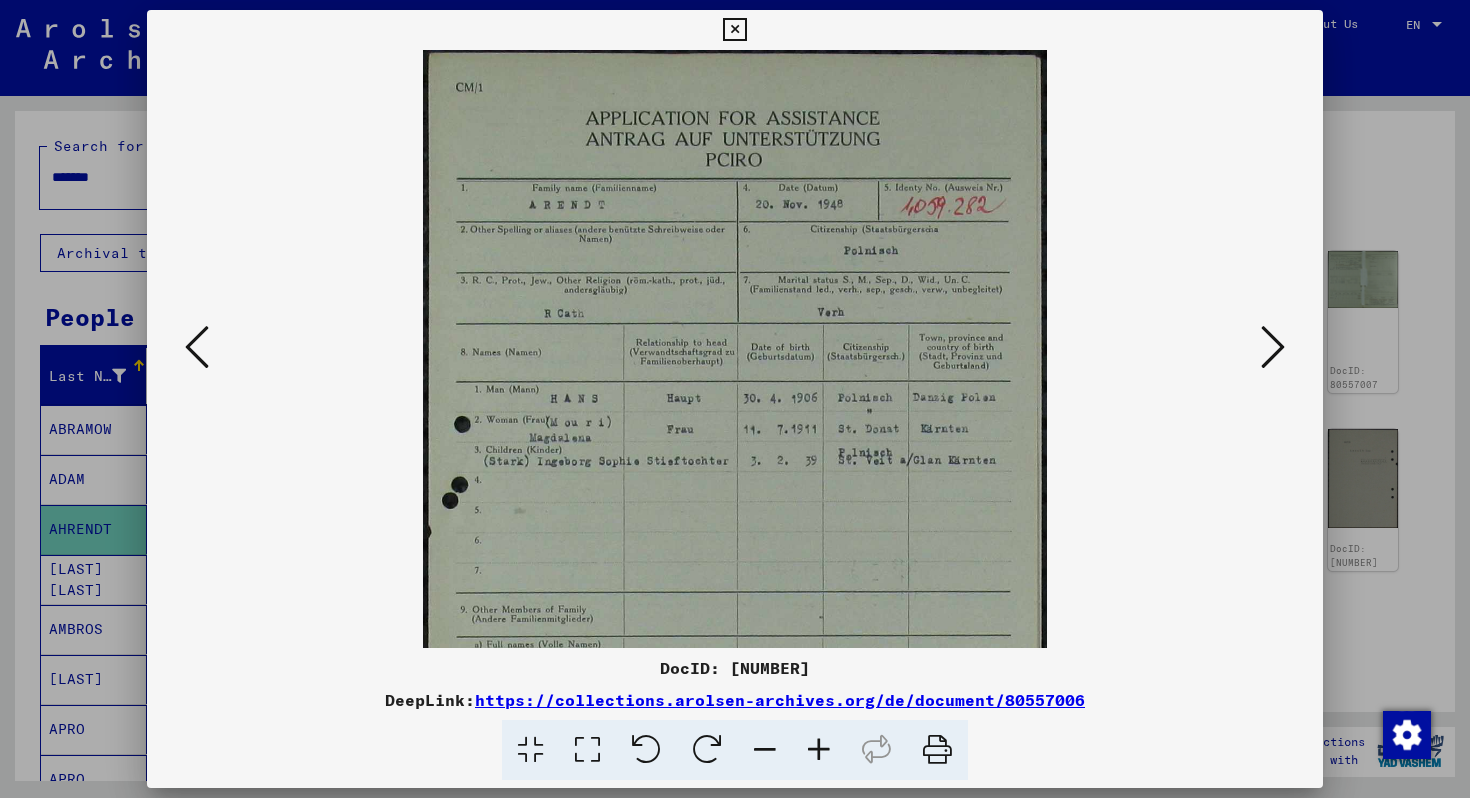 click at bounding box center (1273, 347) 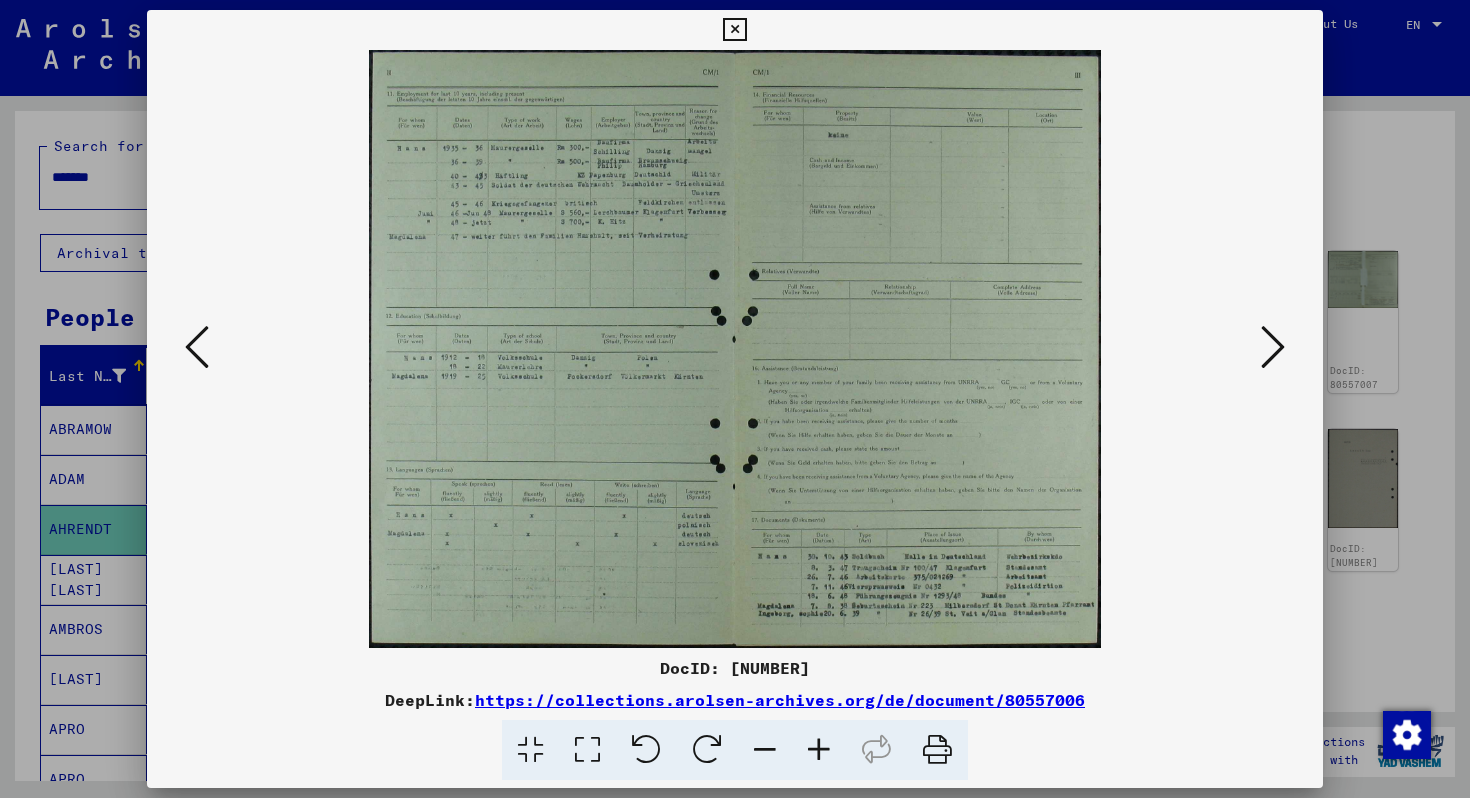 click at bounding box center (819, 750) 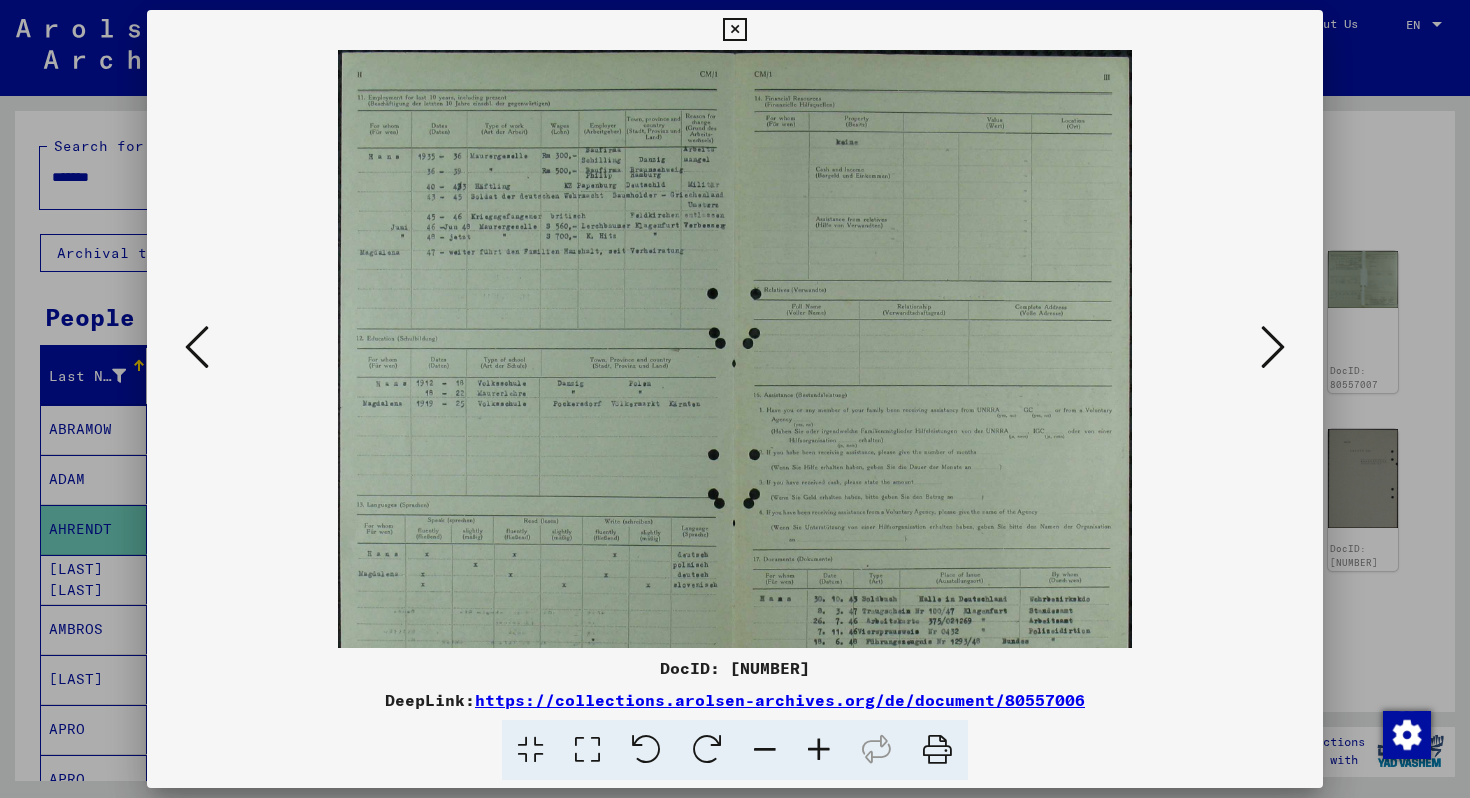 click at bounding box center (819, 750) 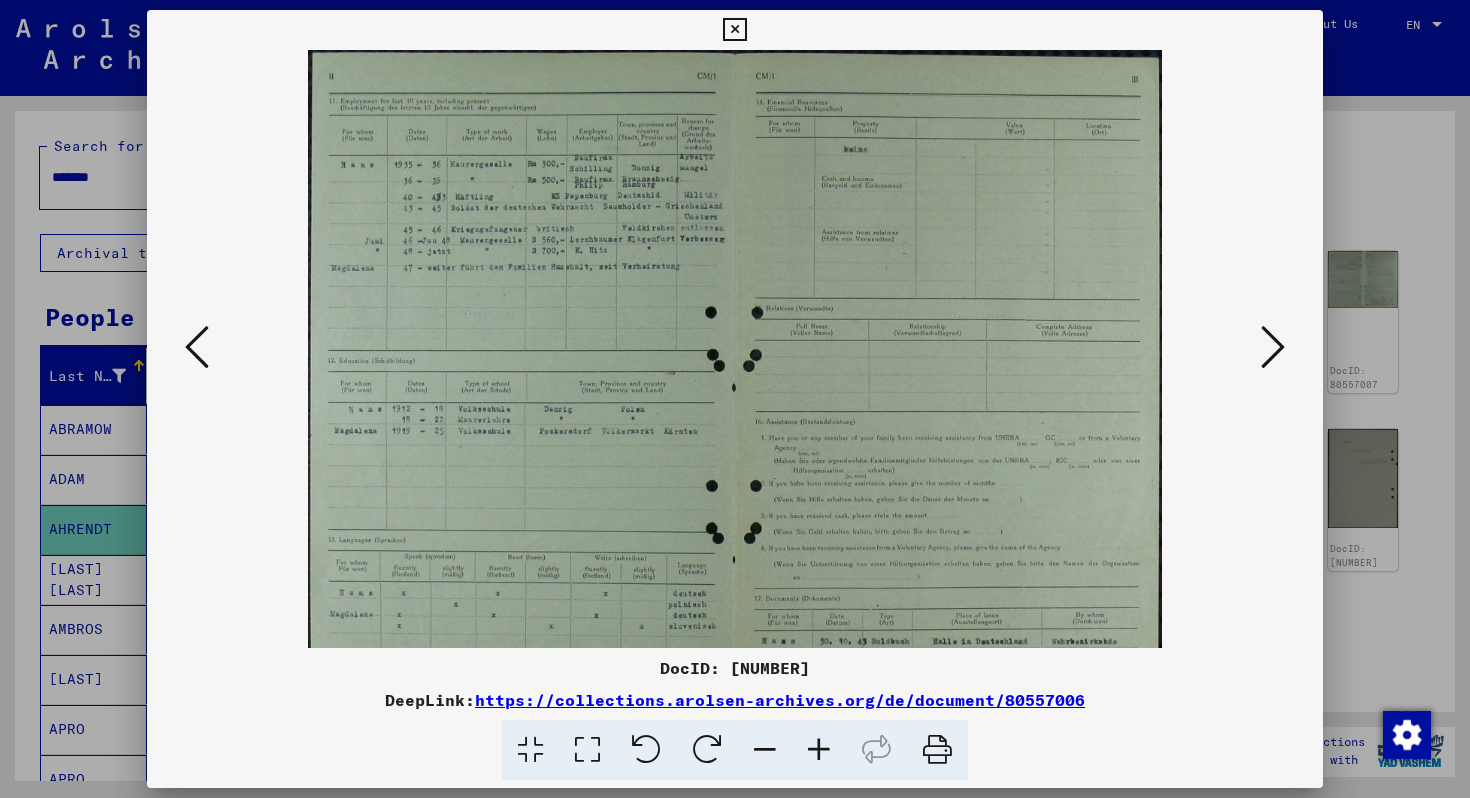 click at bounding box center [819, 750] 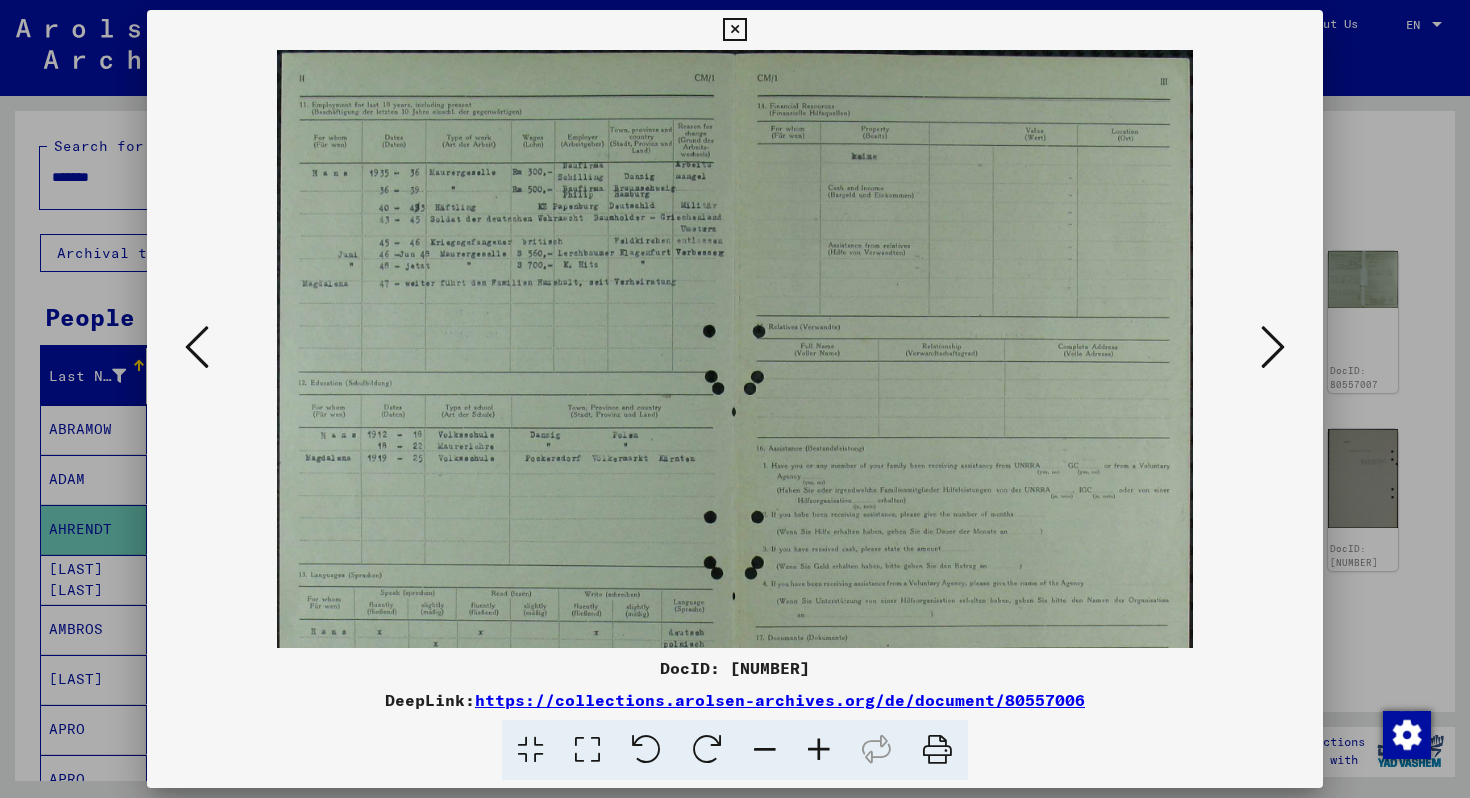 click at bounding box center [819, 750] 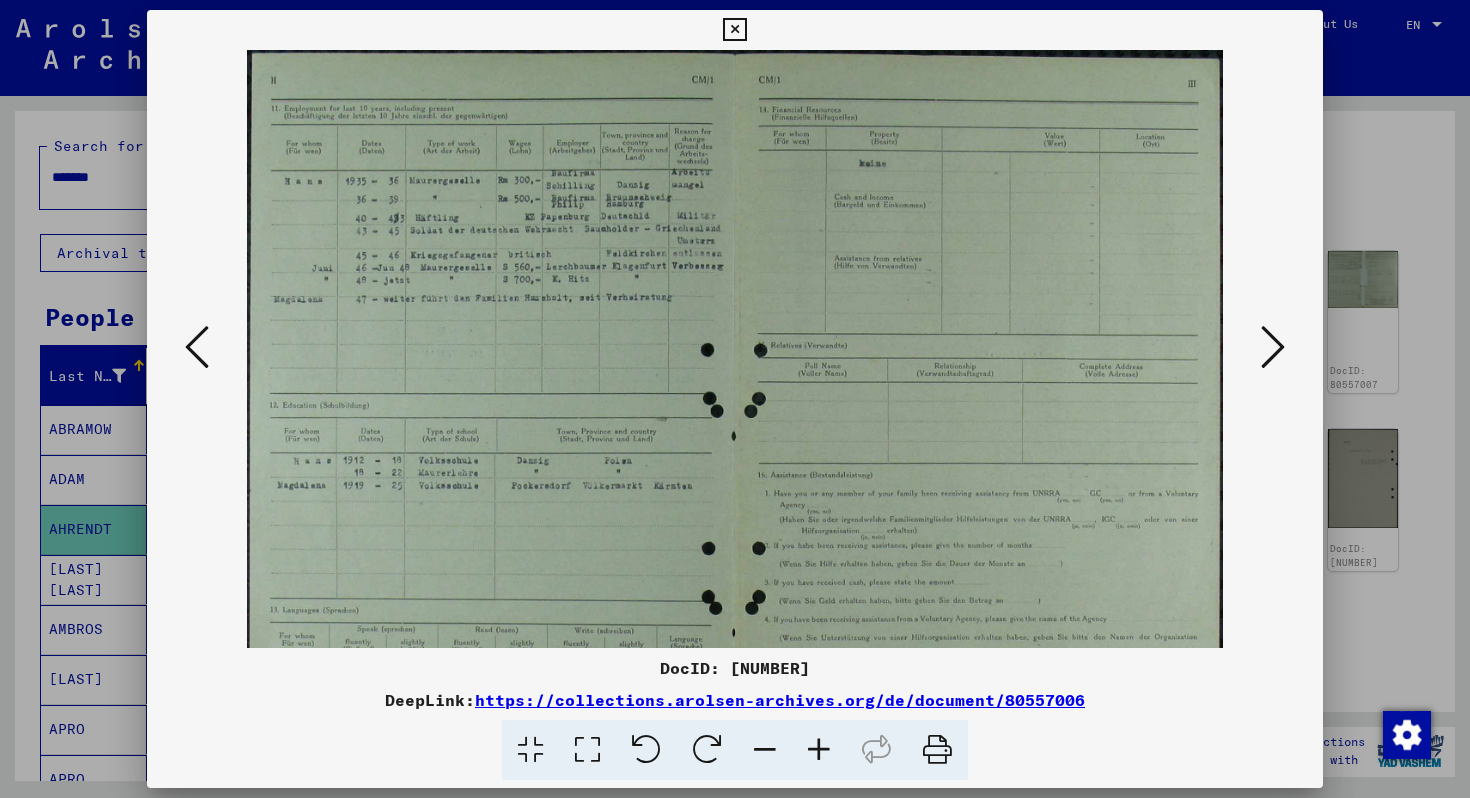 click at bounding box center (819, 750) 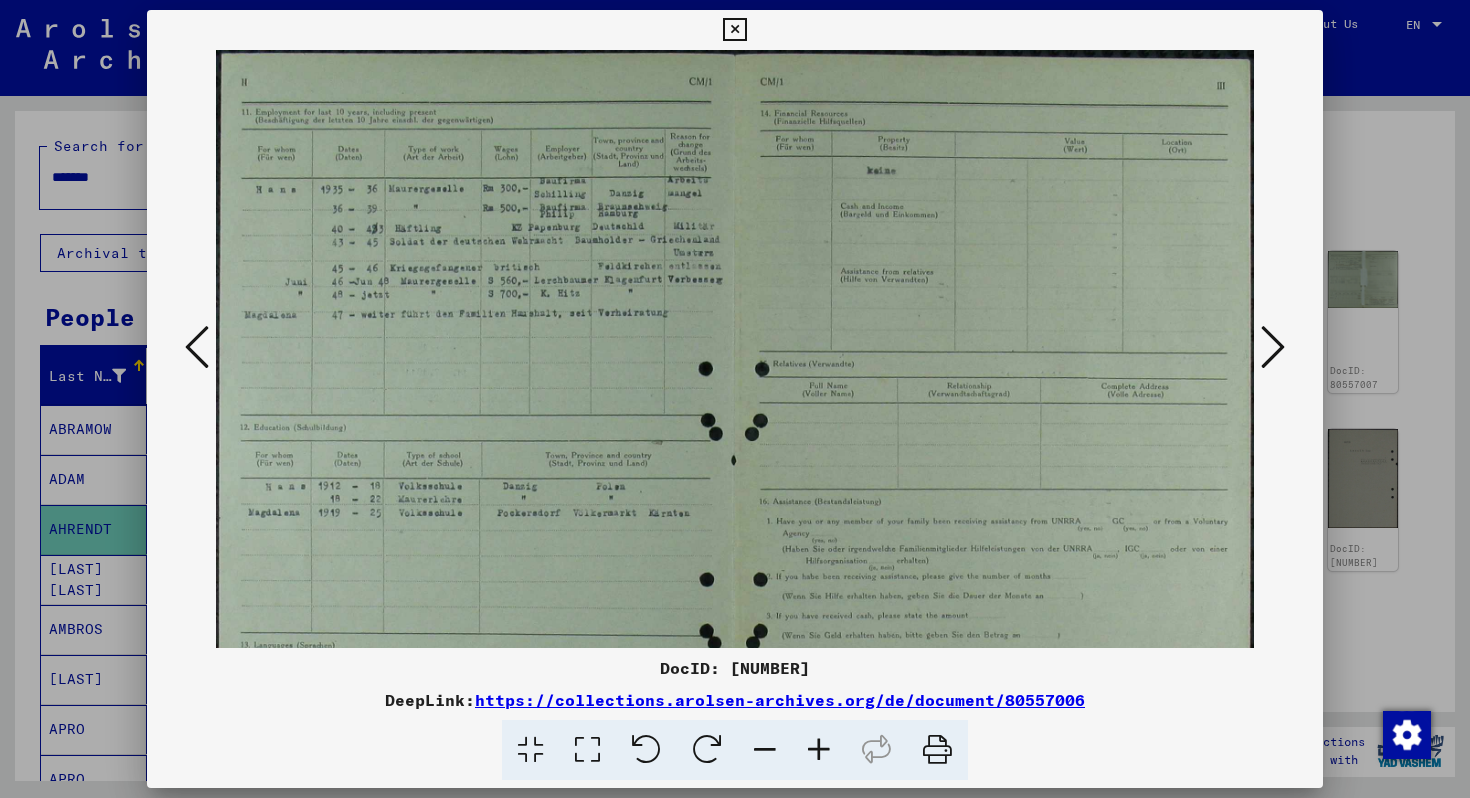 click at bounding box center (819, 750) 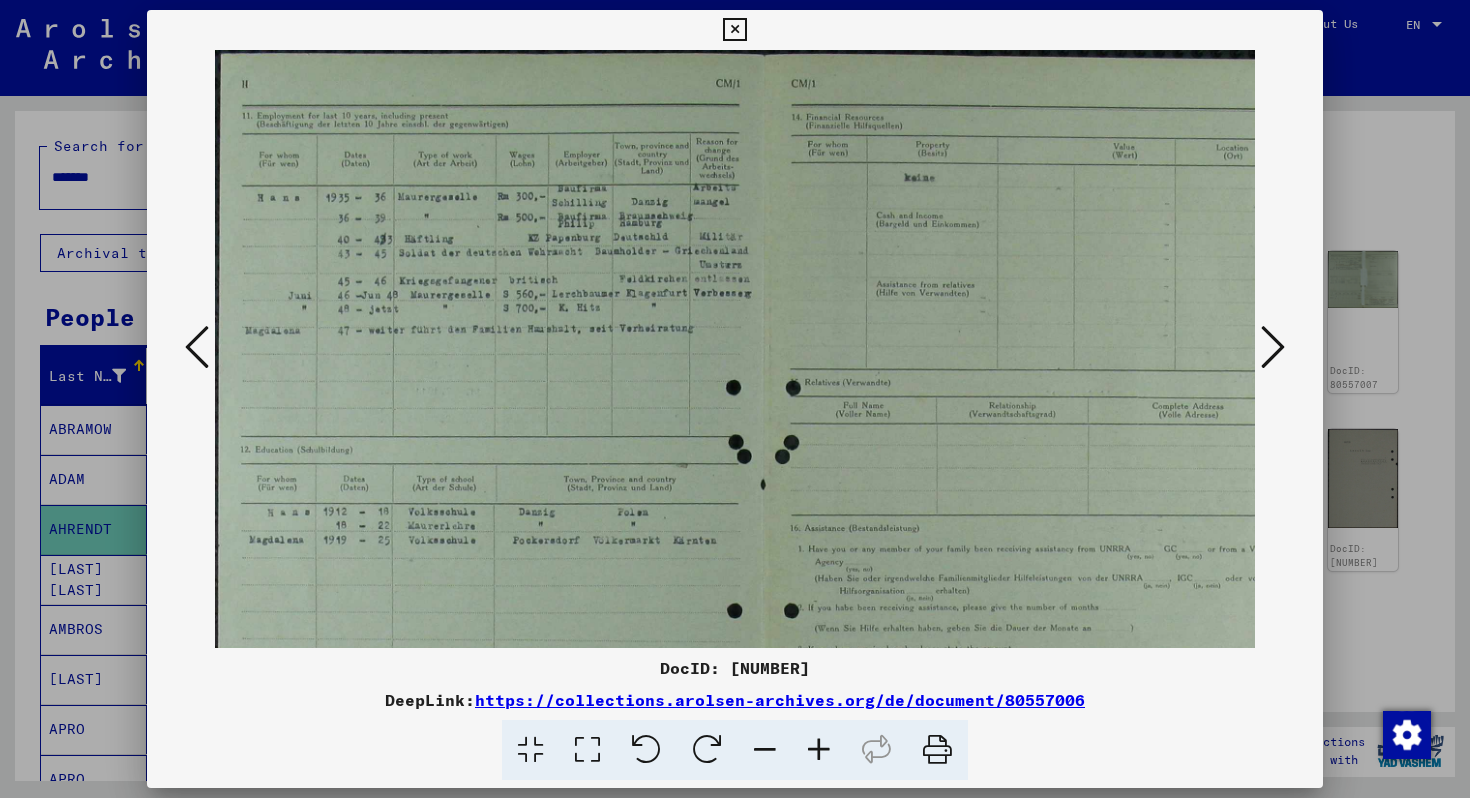 click at bounding box center [1273, 347] 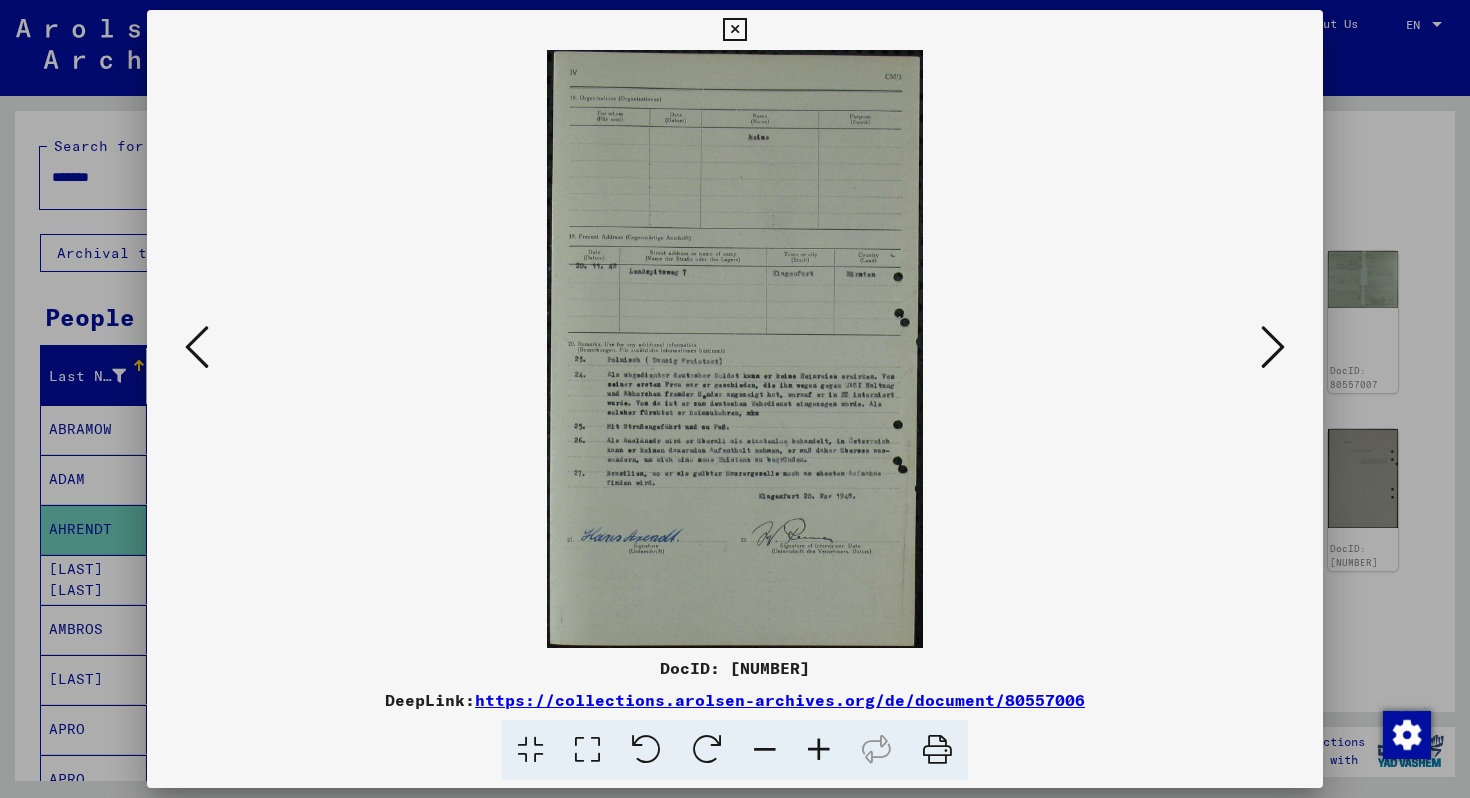 click at bounding box center (734, 30) 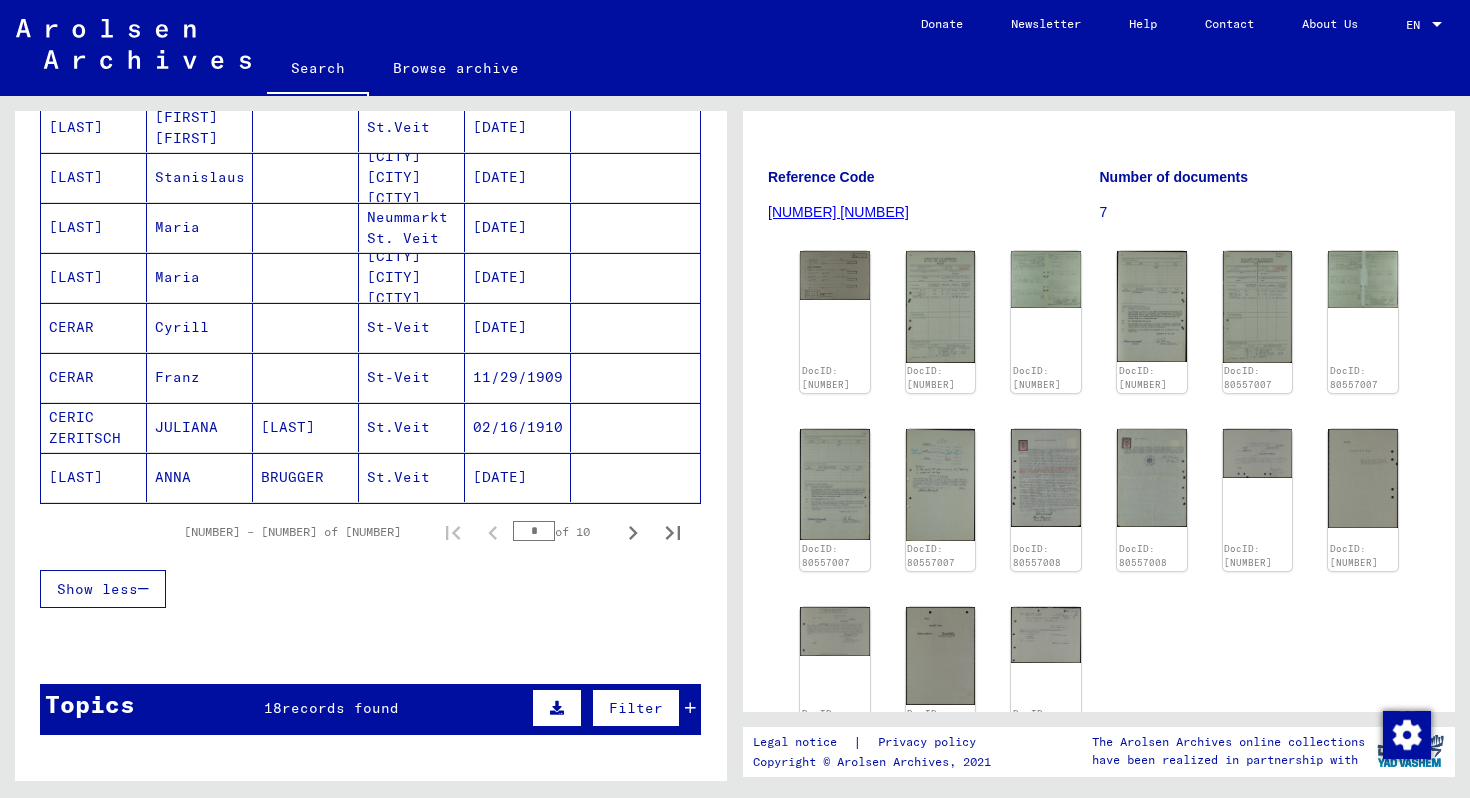 scroll, scrollTop: 1162, scrollLeft: 0, axis: vertical 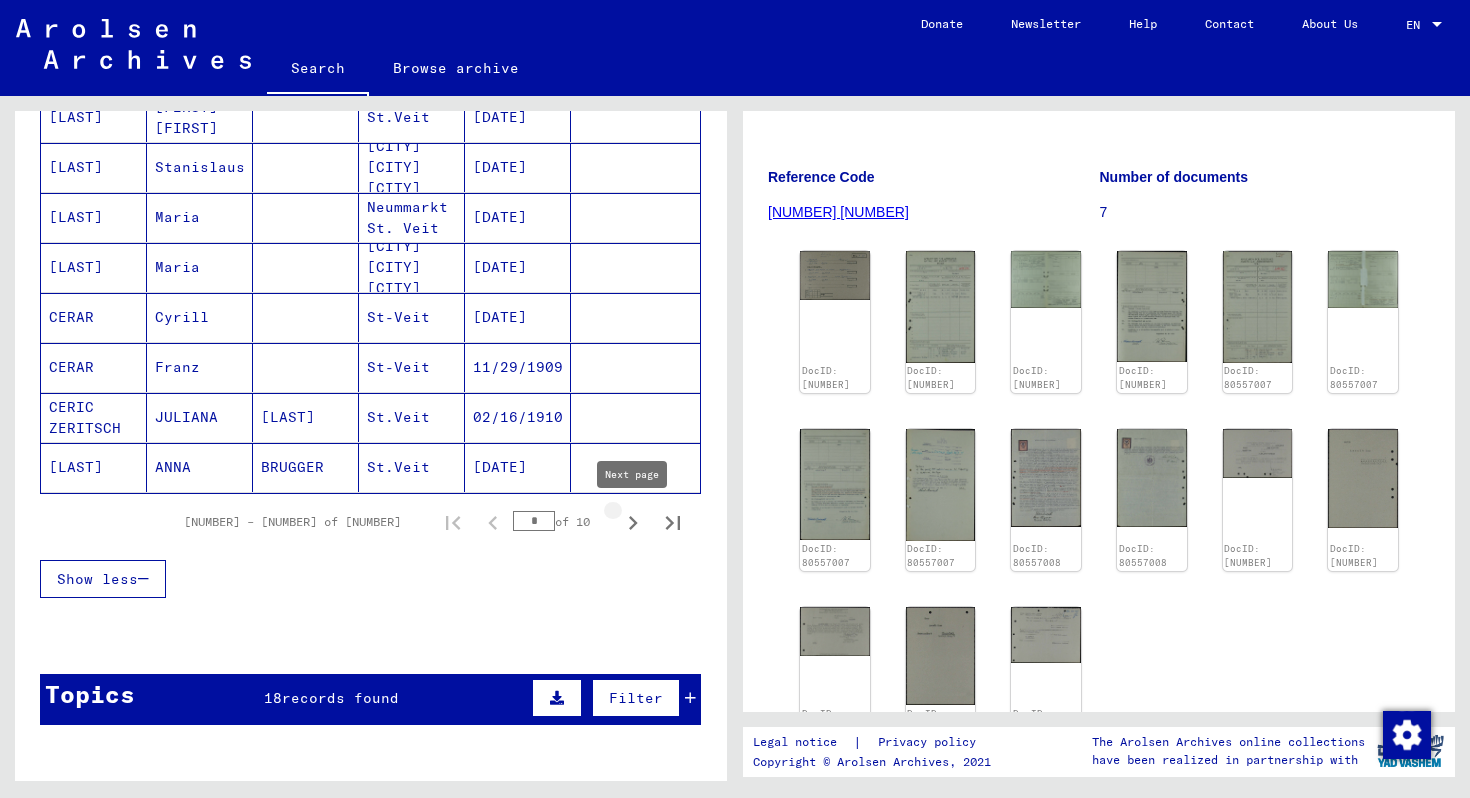 click 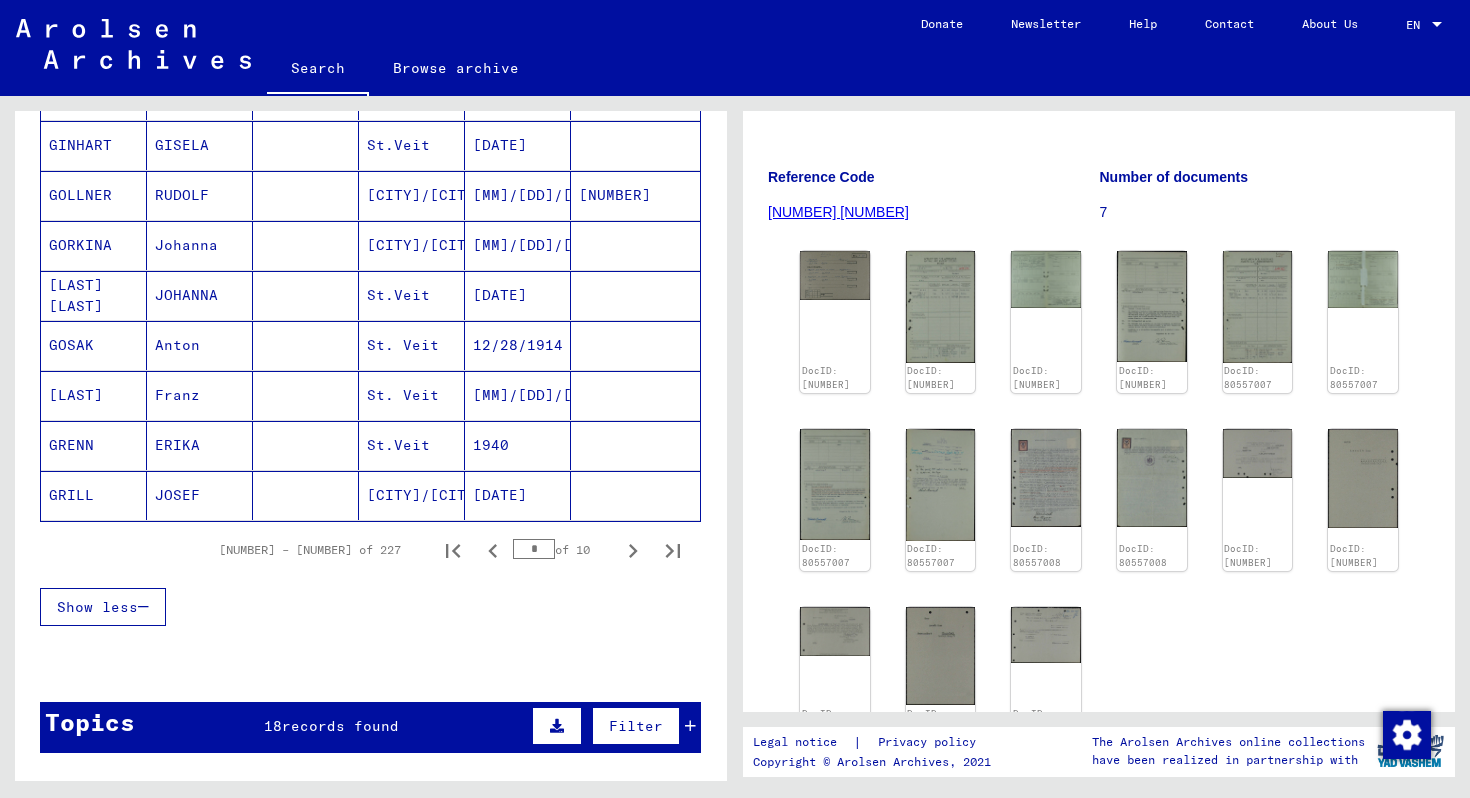 scroll, scrollTop: 1137, scrollLeft: 0, axis: vertical 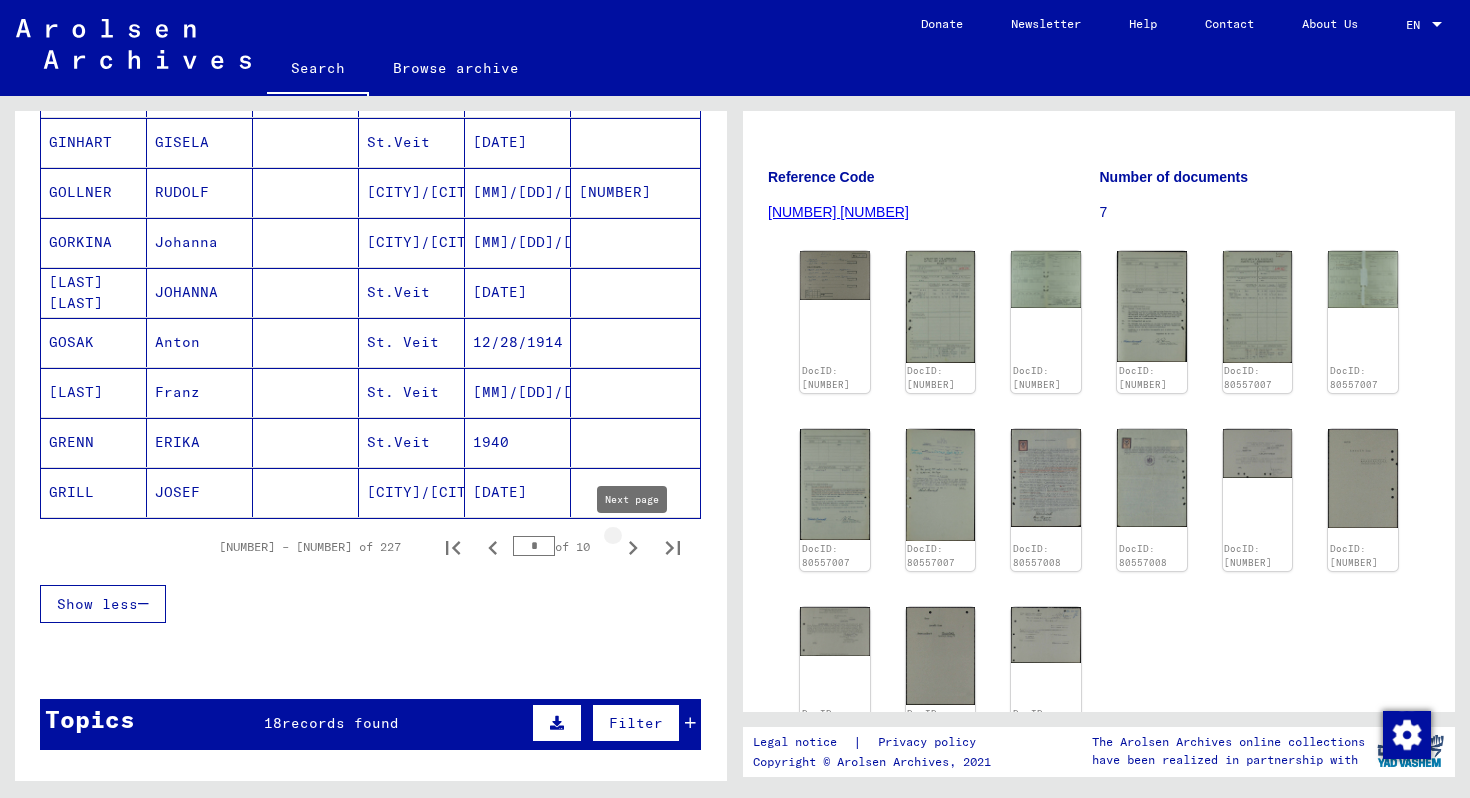 click 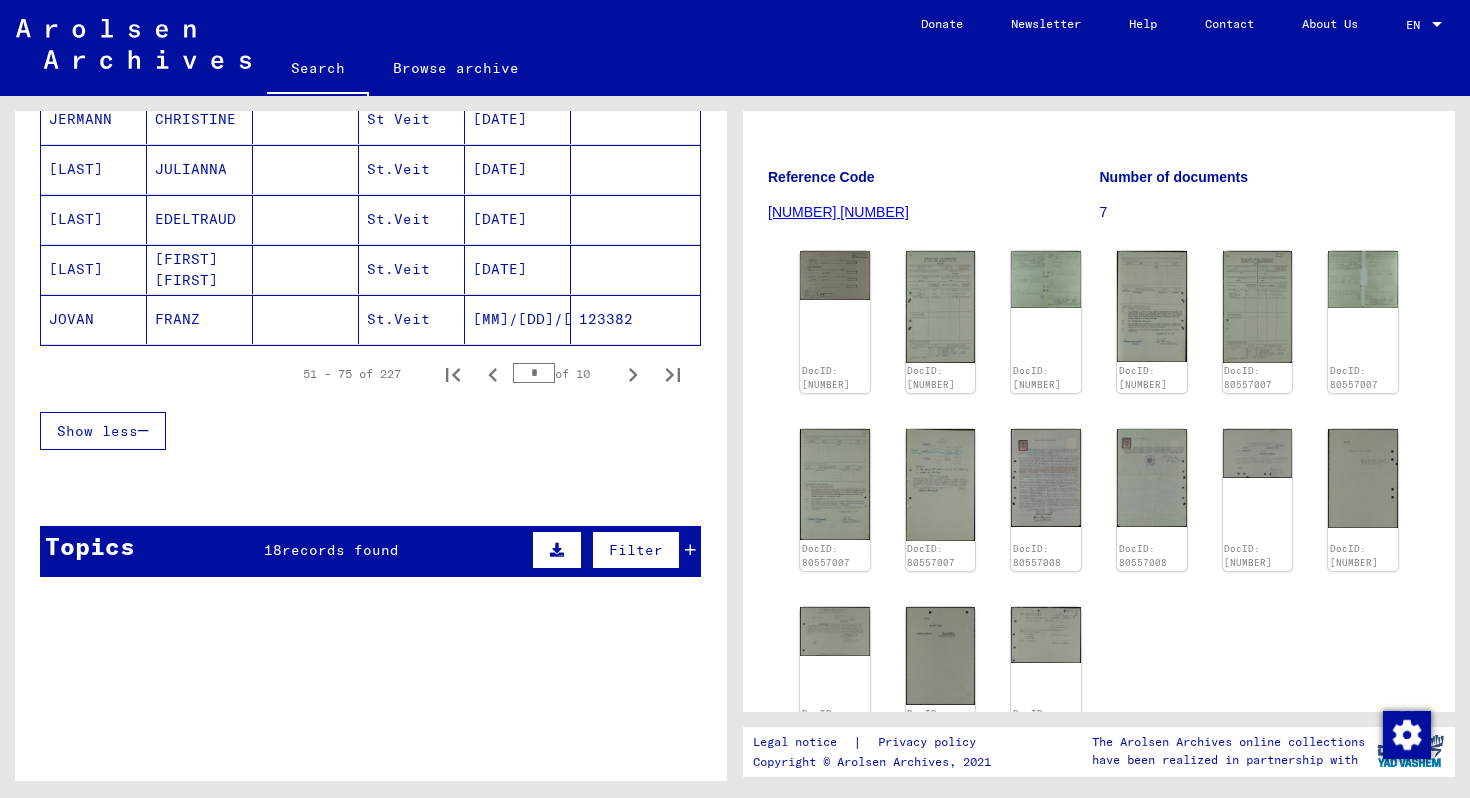 scroll, scrollTop: 1327, scrollLeft: 0, axis: vertical 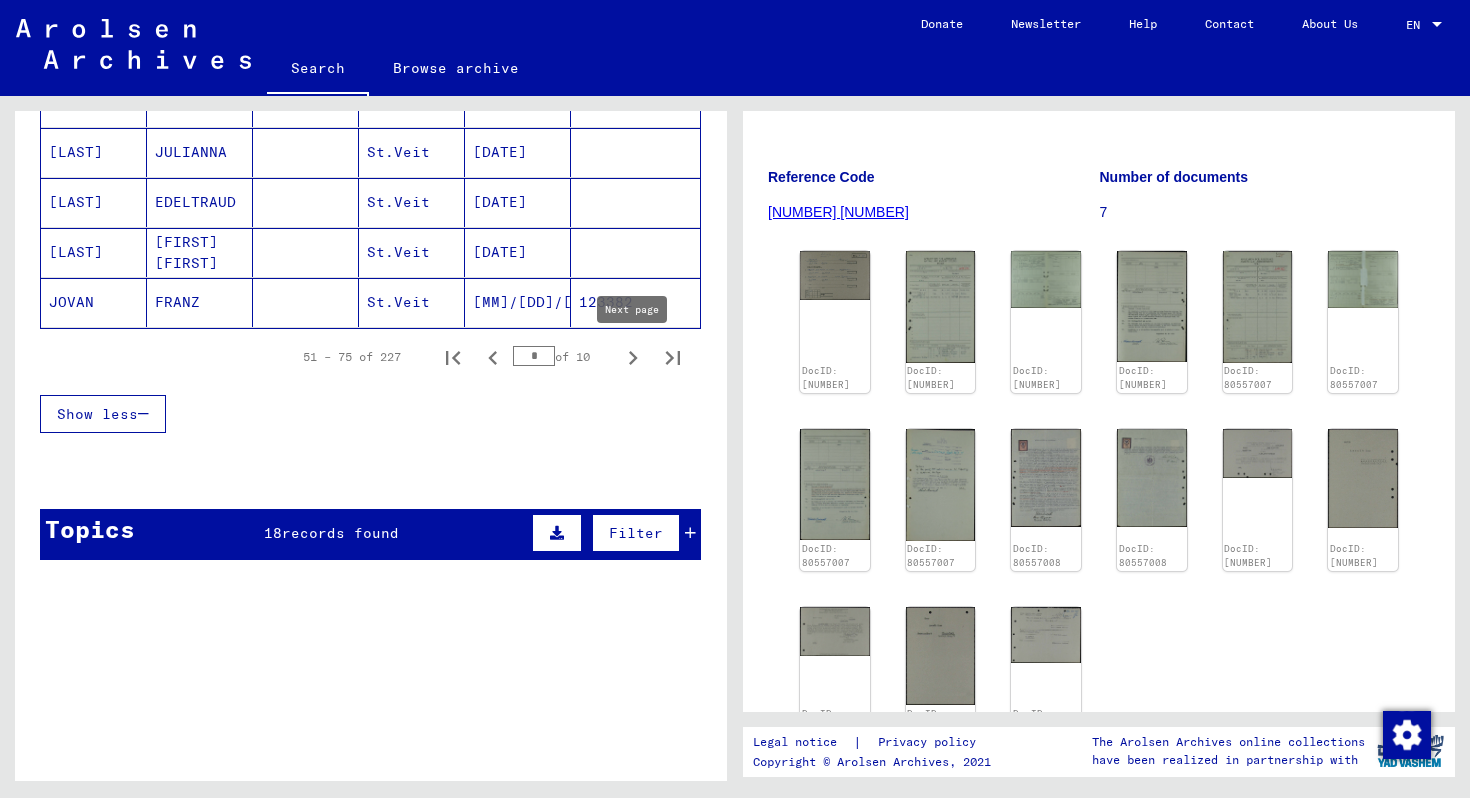 click 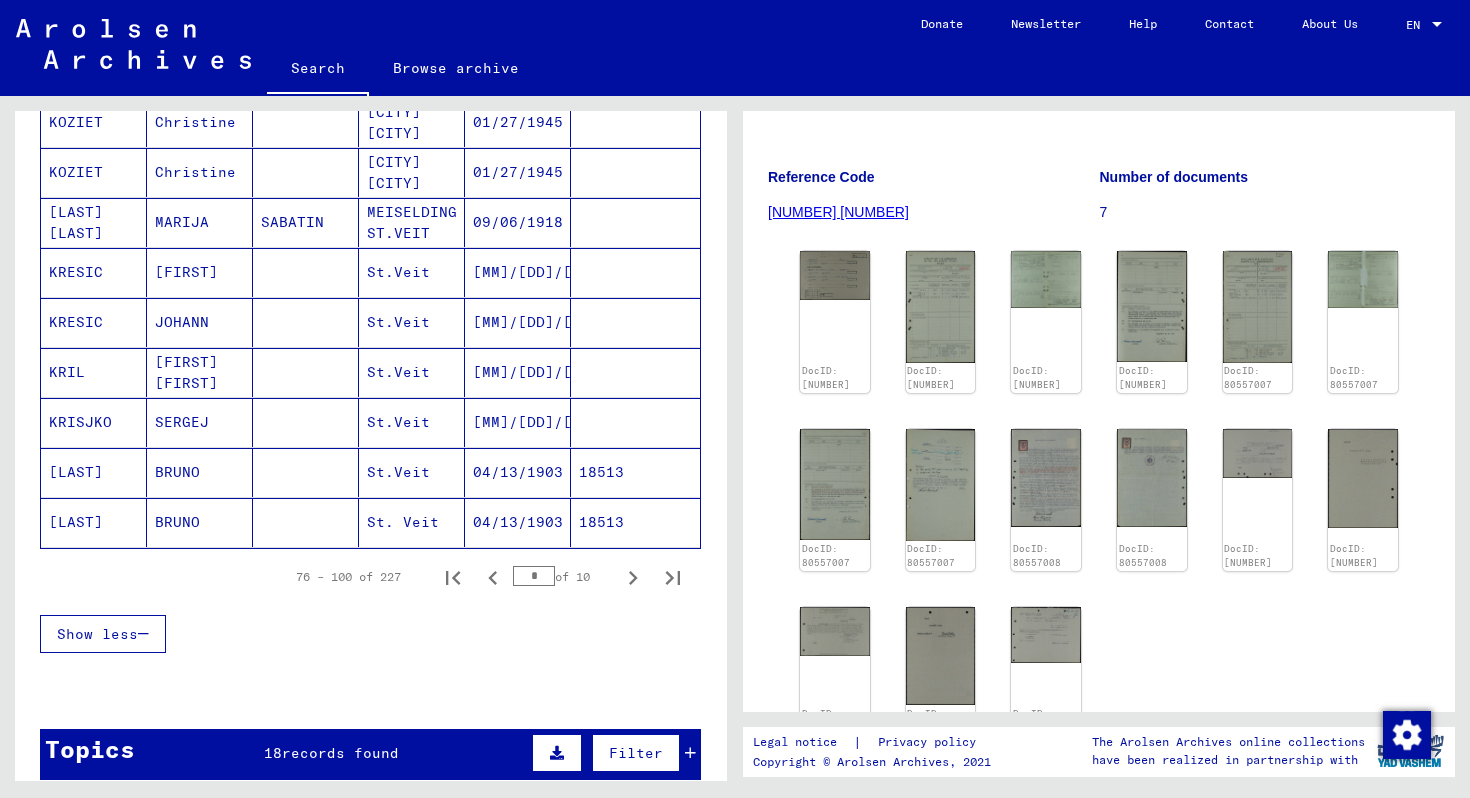 scroll, scrollTop: 1109, scrollLeft: 0, axis: vertical 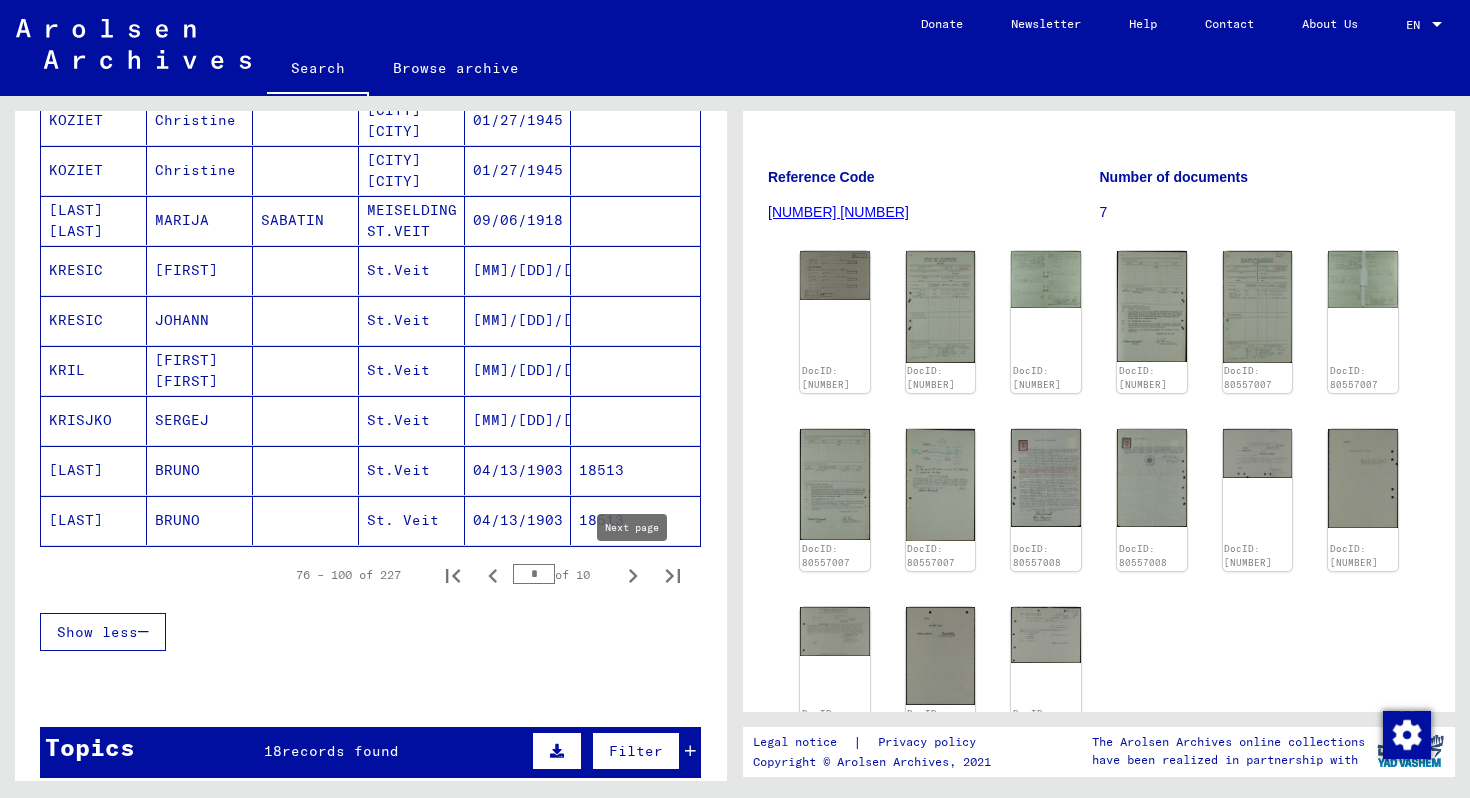 click 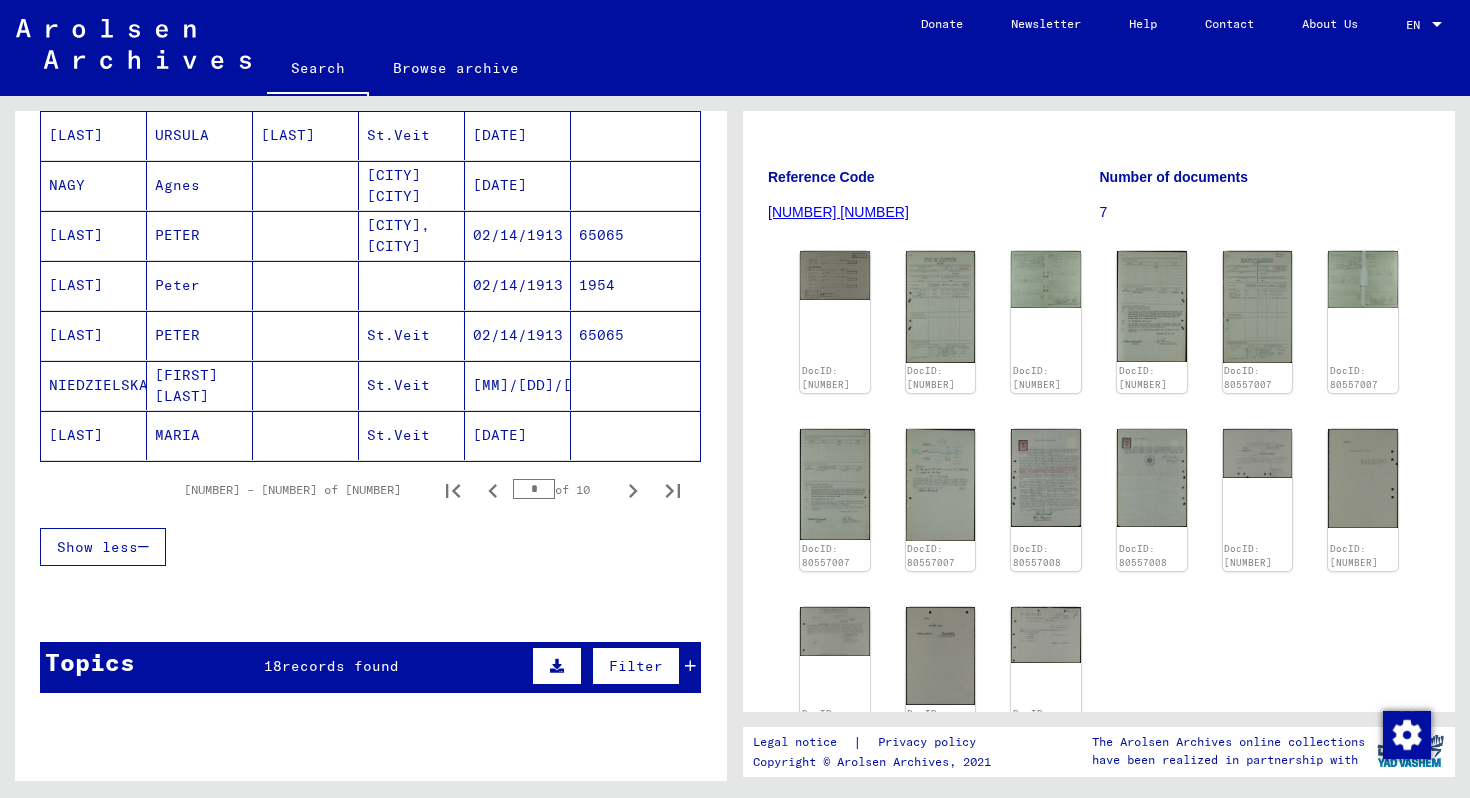scroll, scrollTop: 1190, scrollLeft: 0, axis: vertical 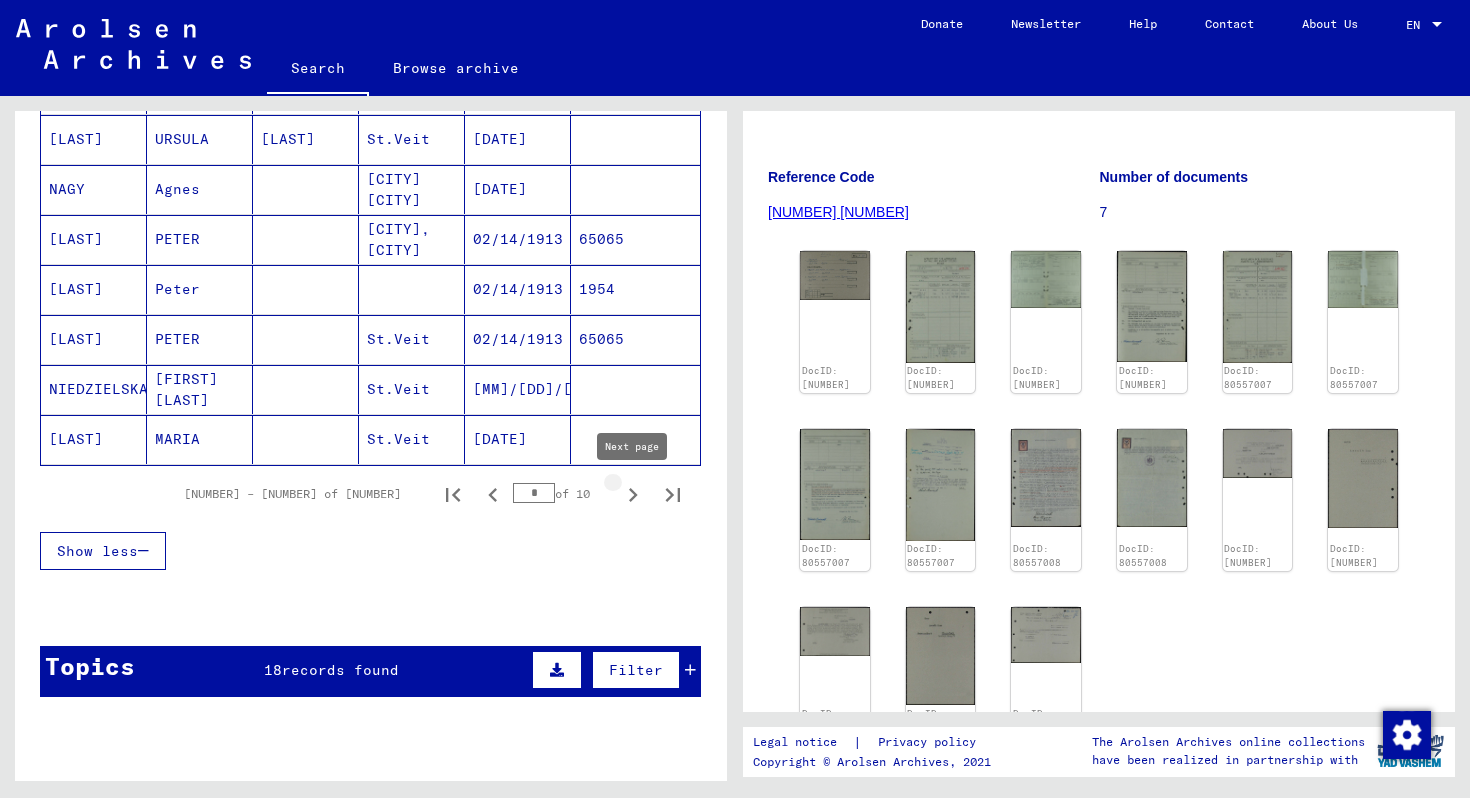 click 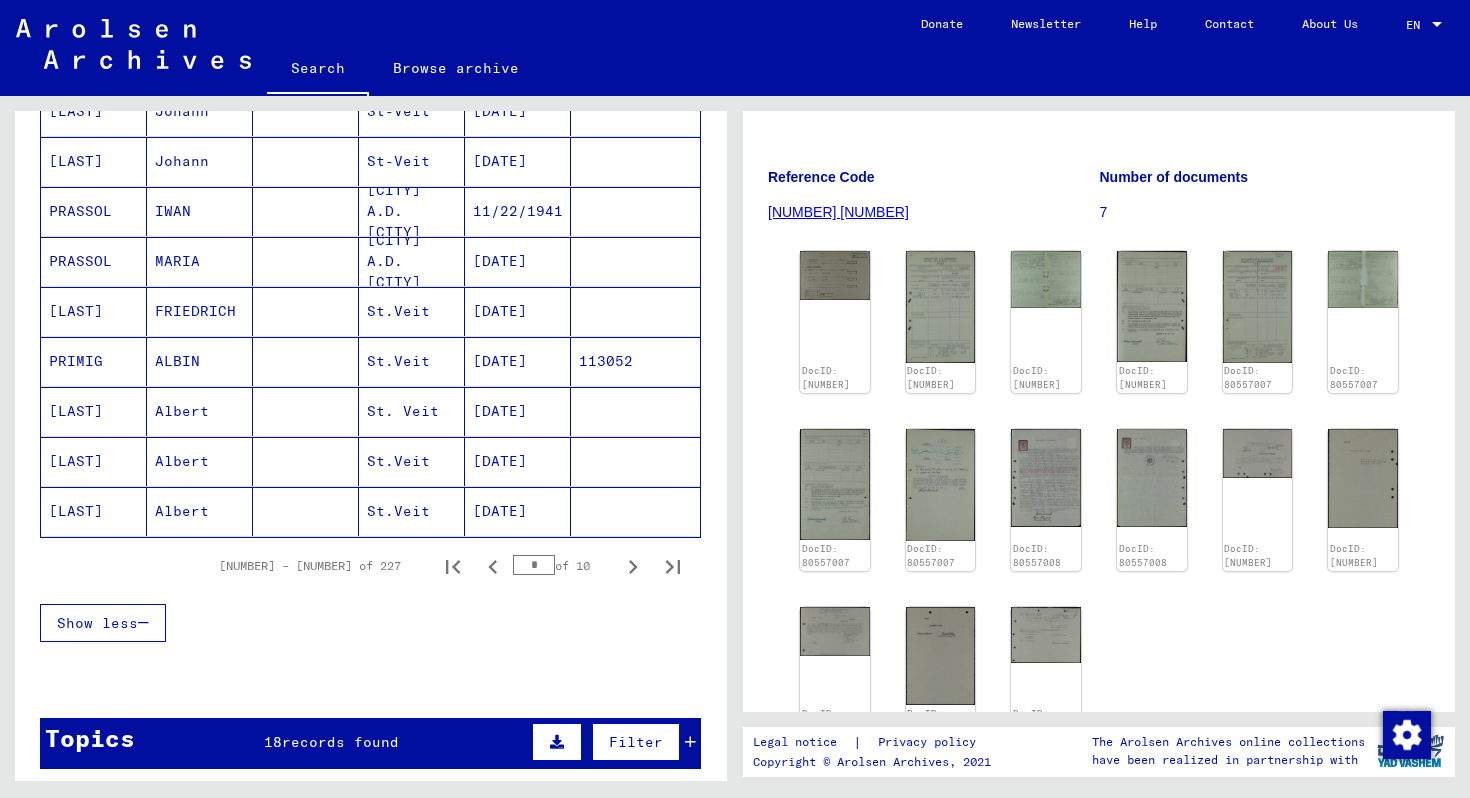 scroll, scrollTop: 1121, scrollLeft: 0, axis: vertical 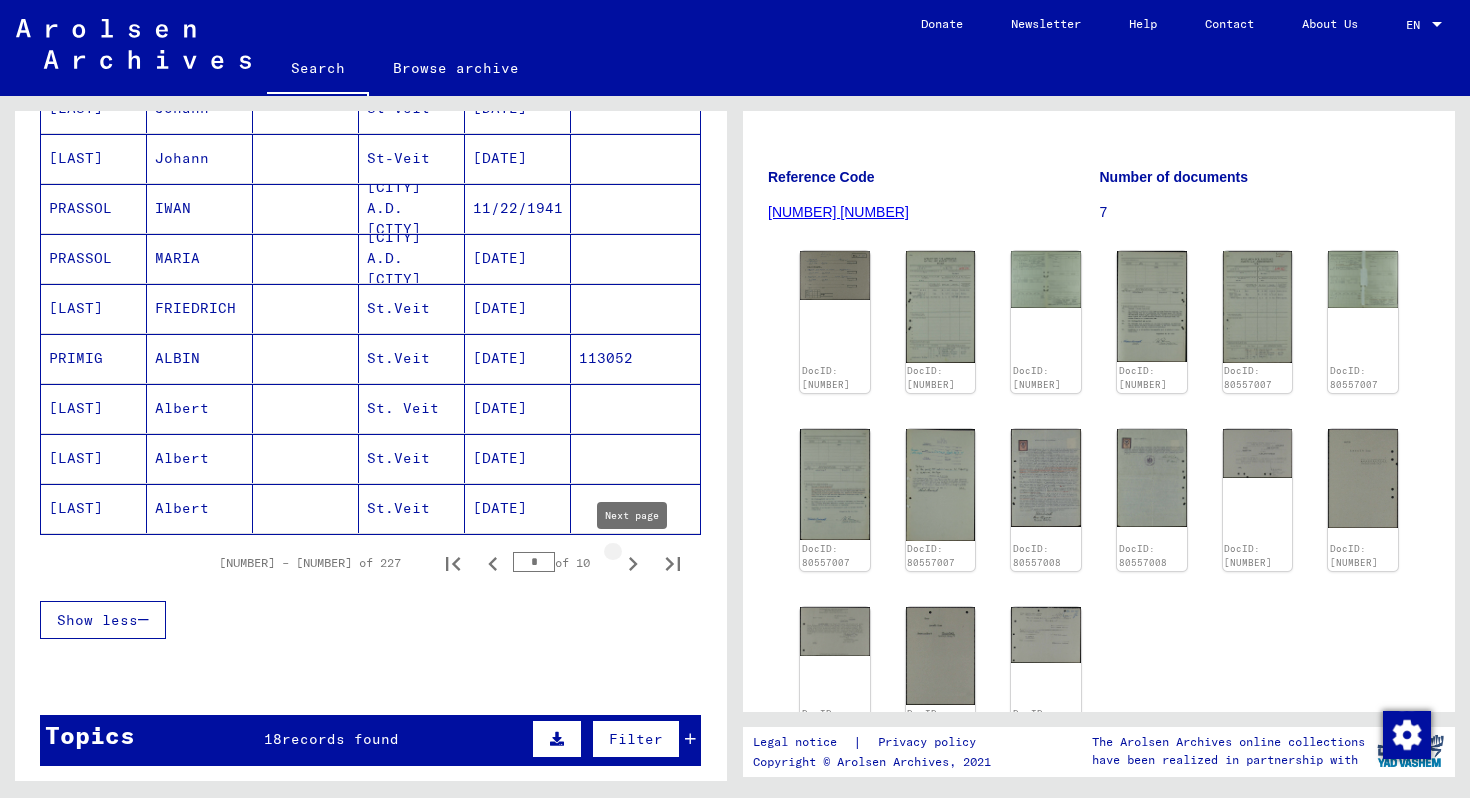click 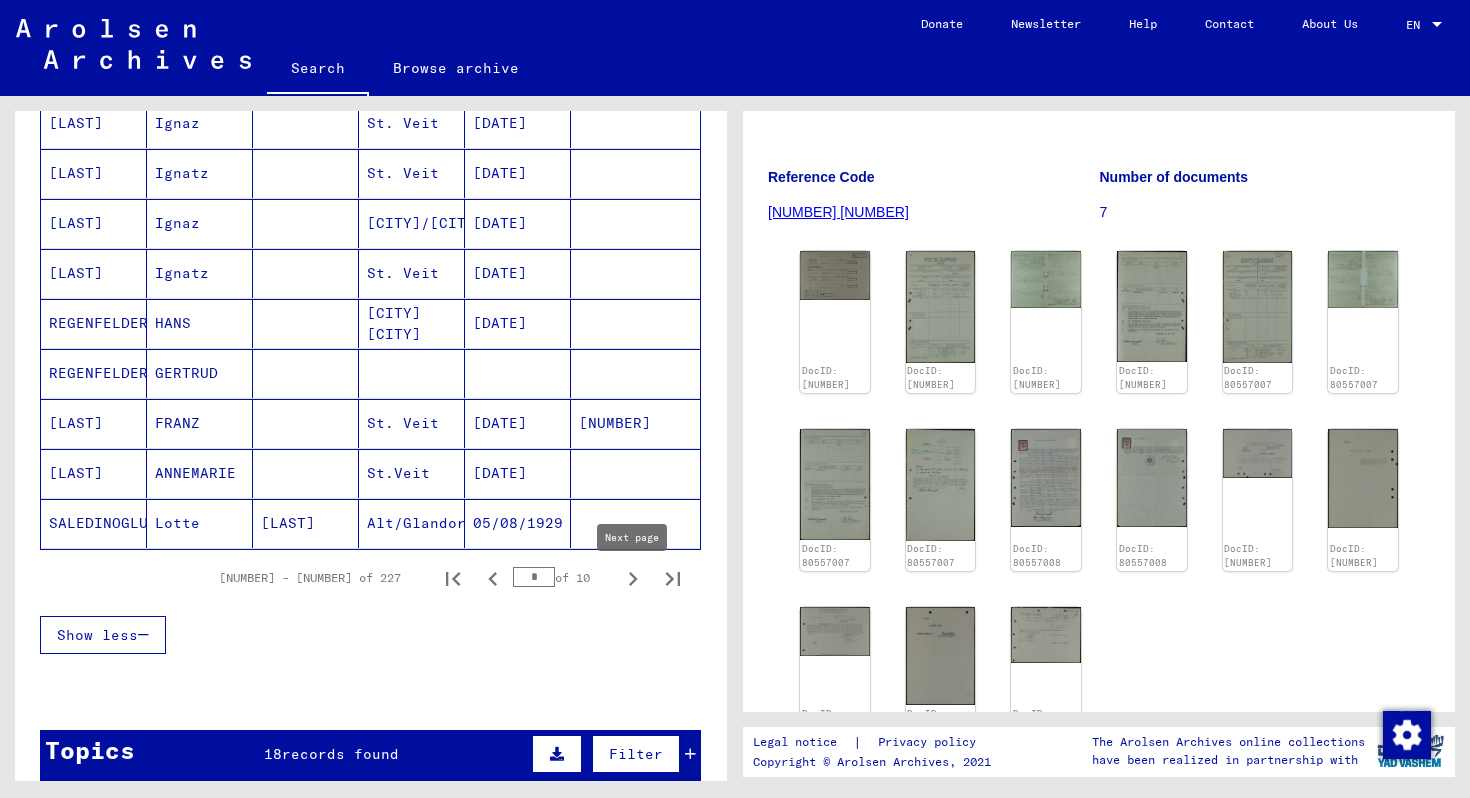 scroll, scrollTop: 1107, scrollLeft: 0, axis: vertical 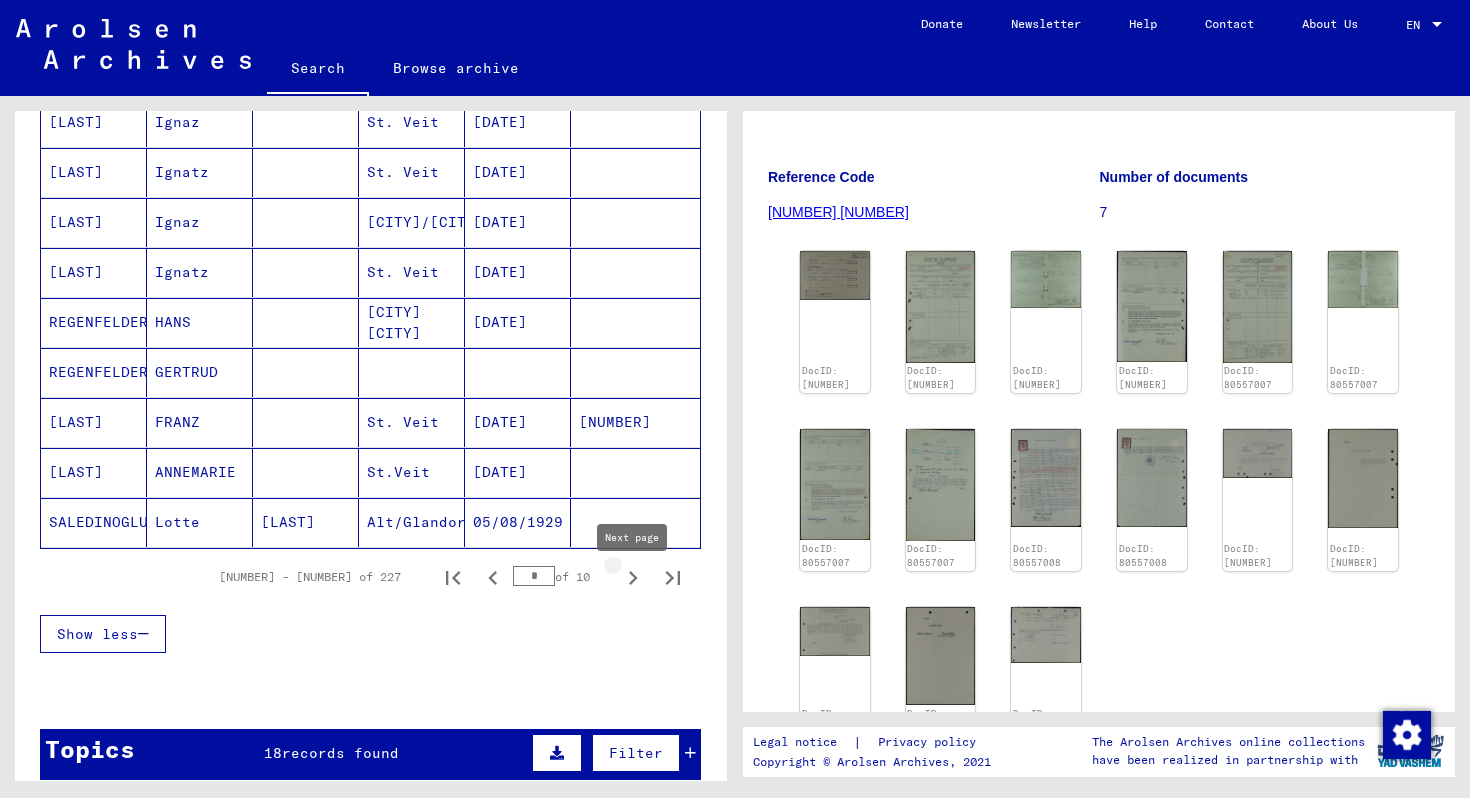 click 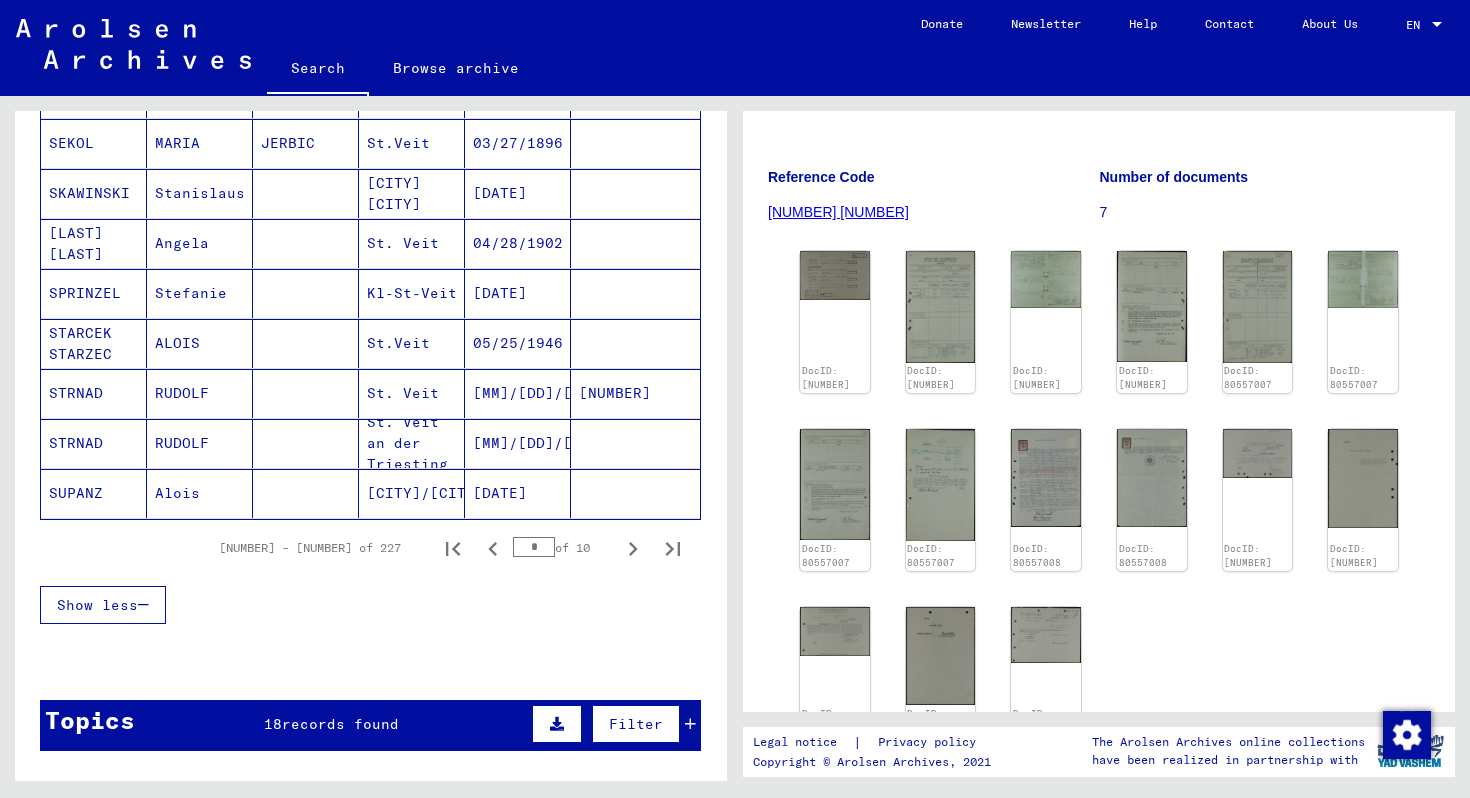 scroll, scrollTop: 1139, scrollLeft: 0, axis: vertical 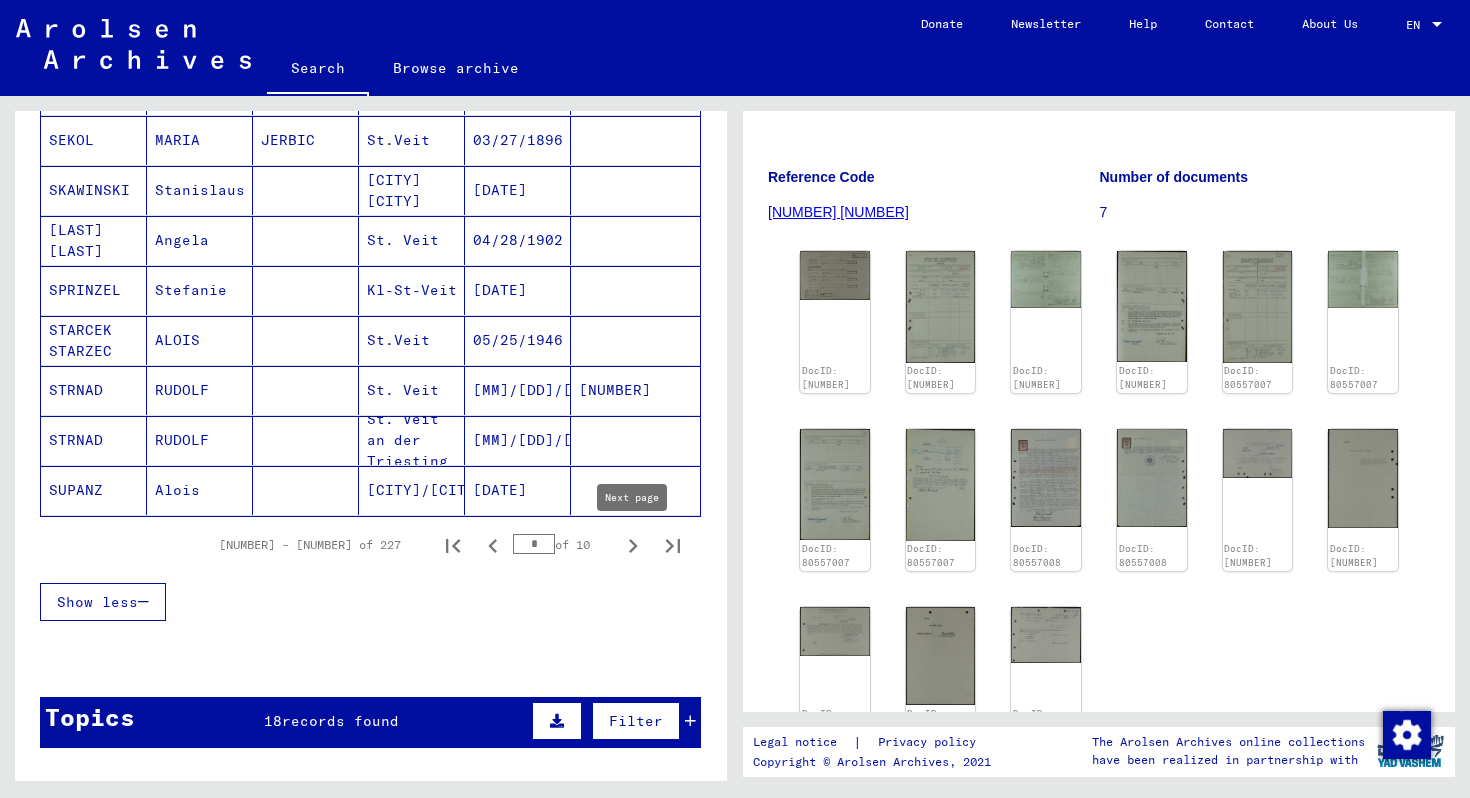 click 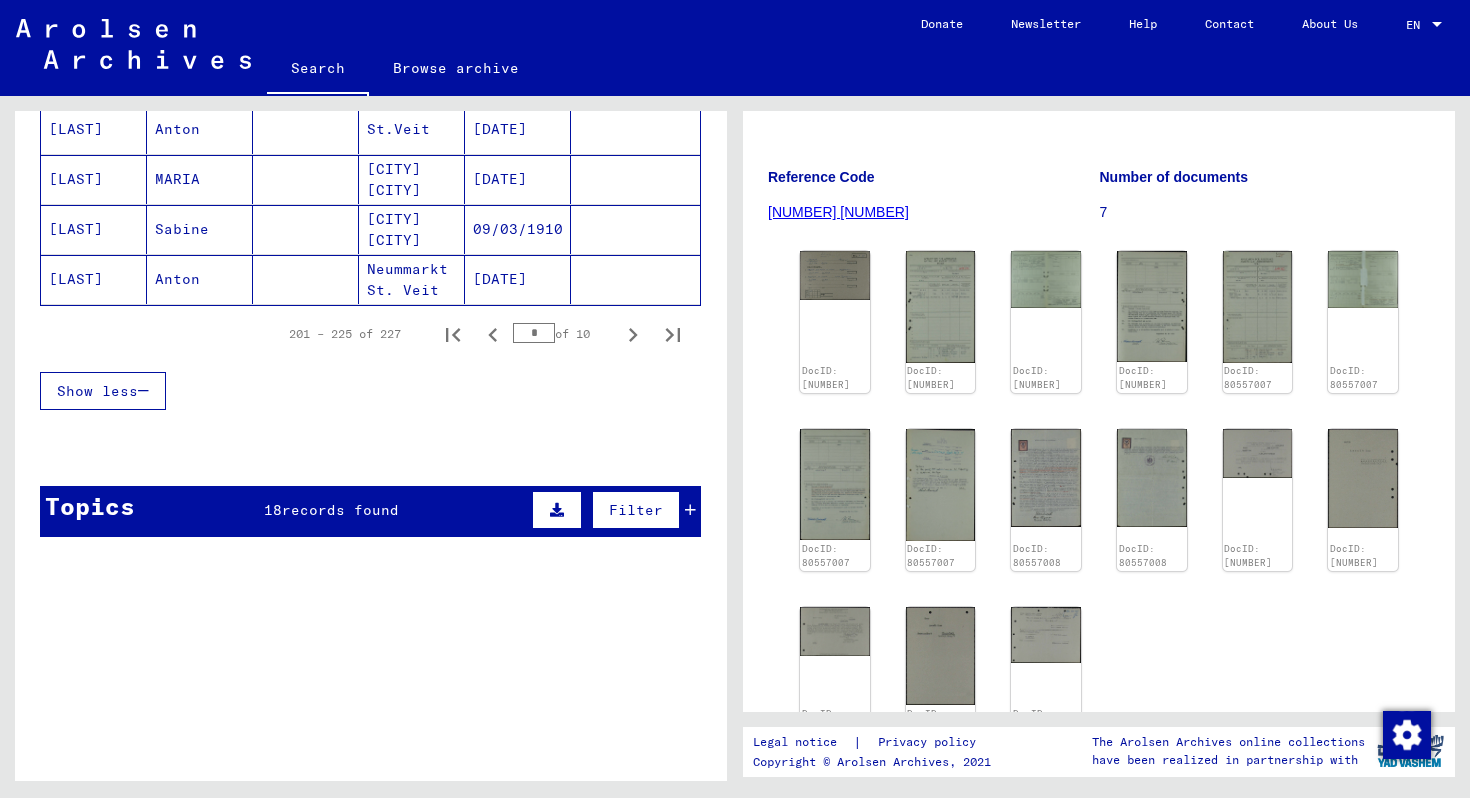 scroll, scrollTop: 1389, scrollLeft: 0, axis: vertical 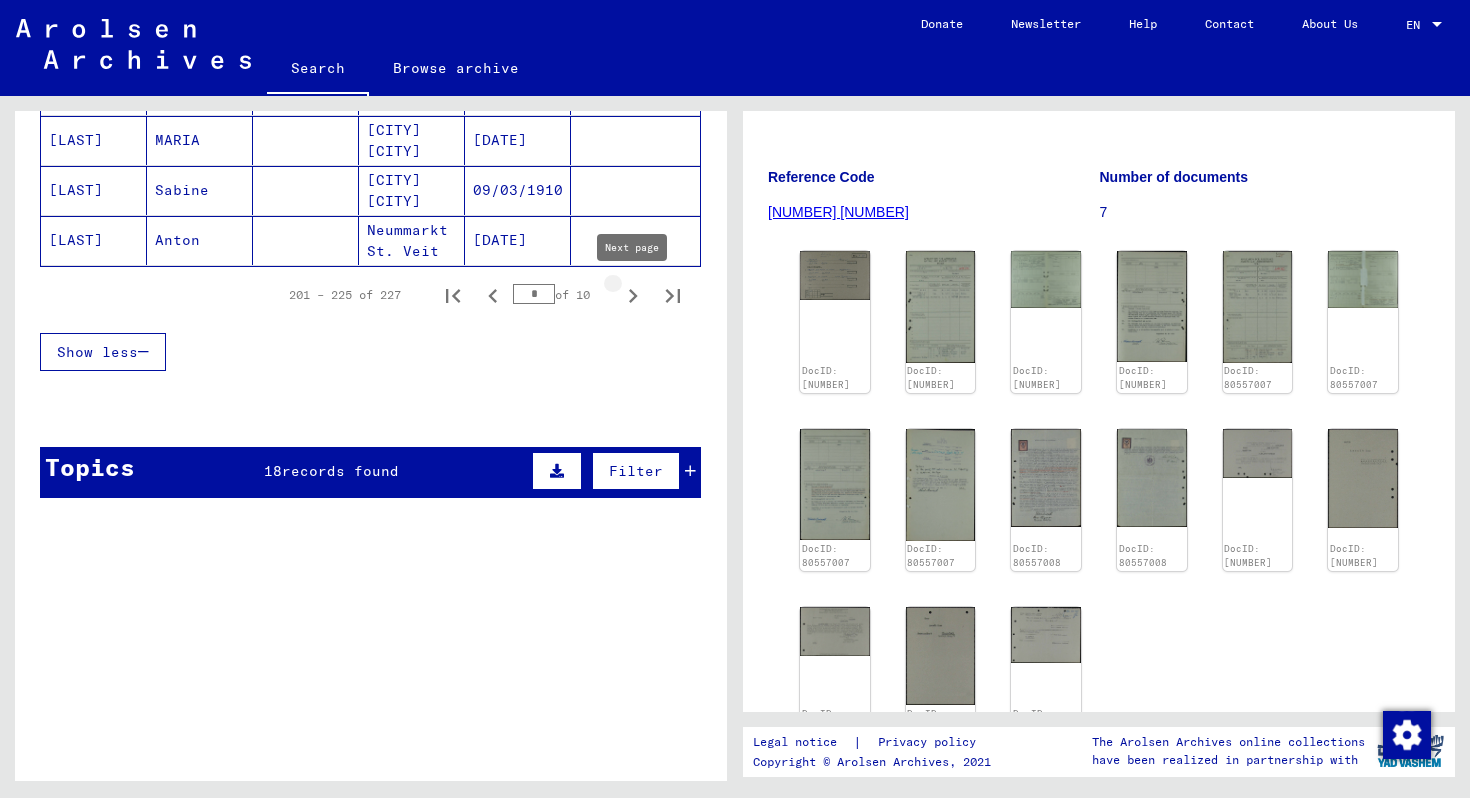 click 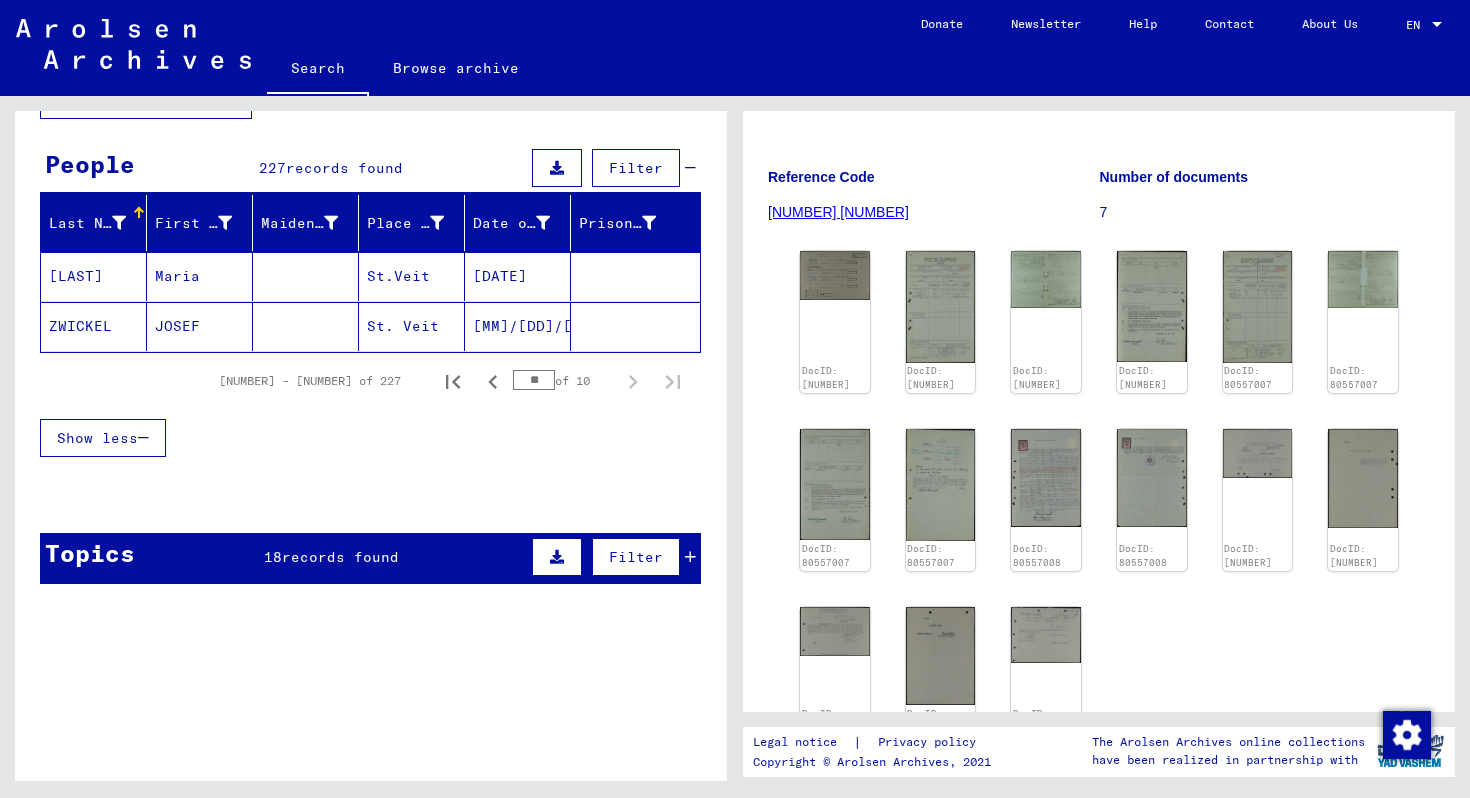 scroll, scrollTop: 0, scrollLeft: 0, axis: both 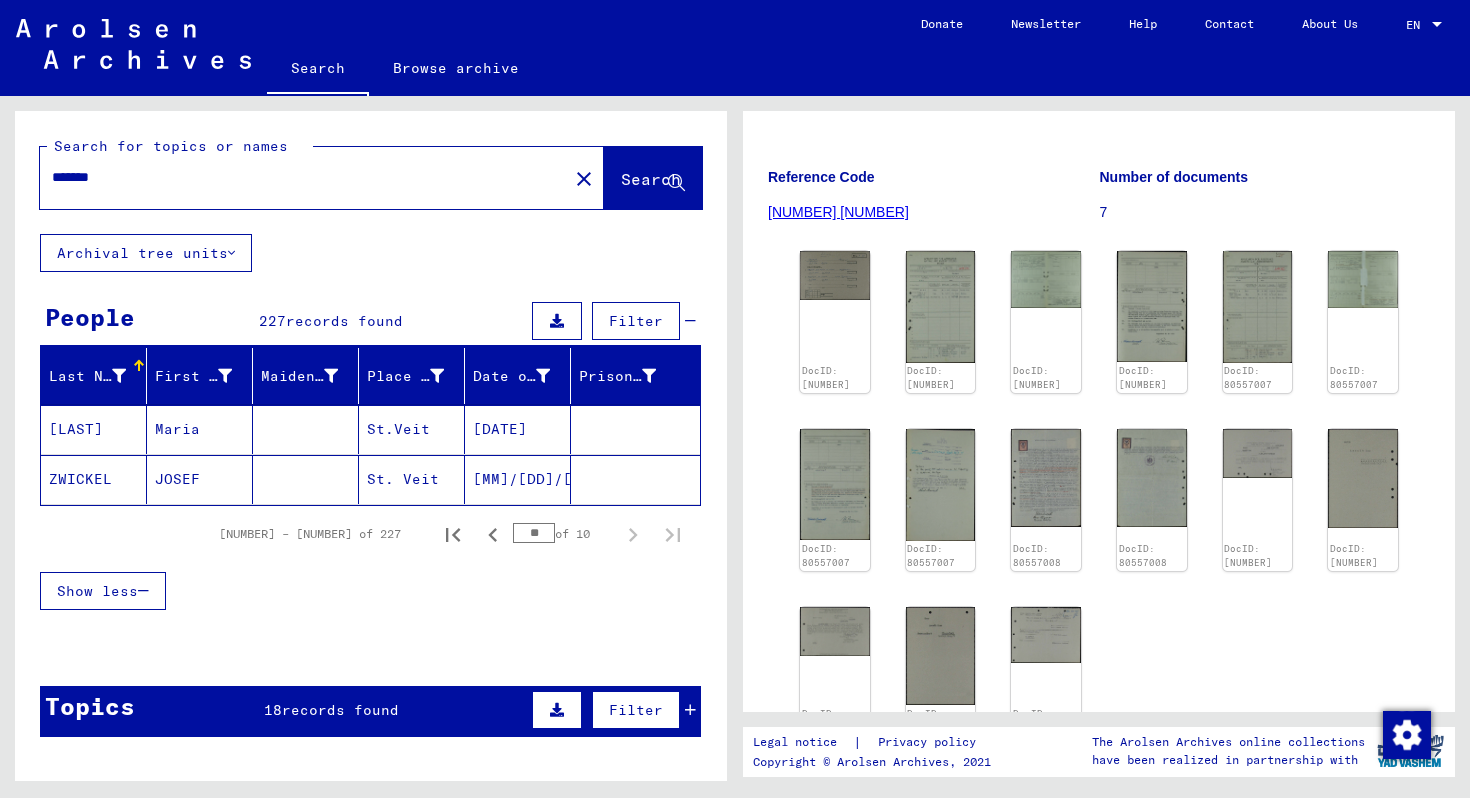 click on "[LAST]" at bounding box center (94, 479) 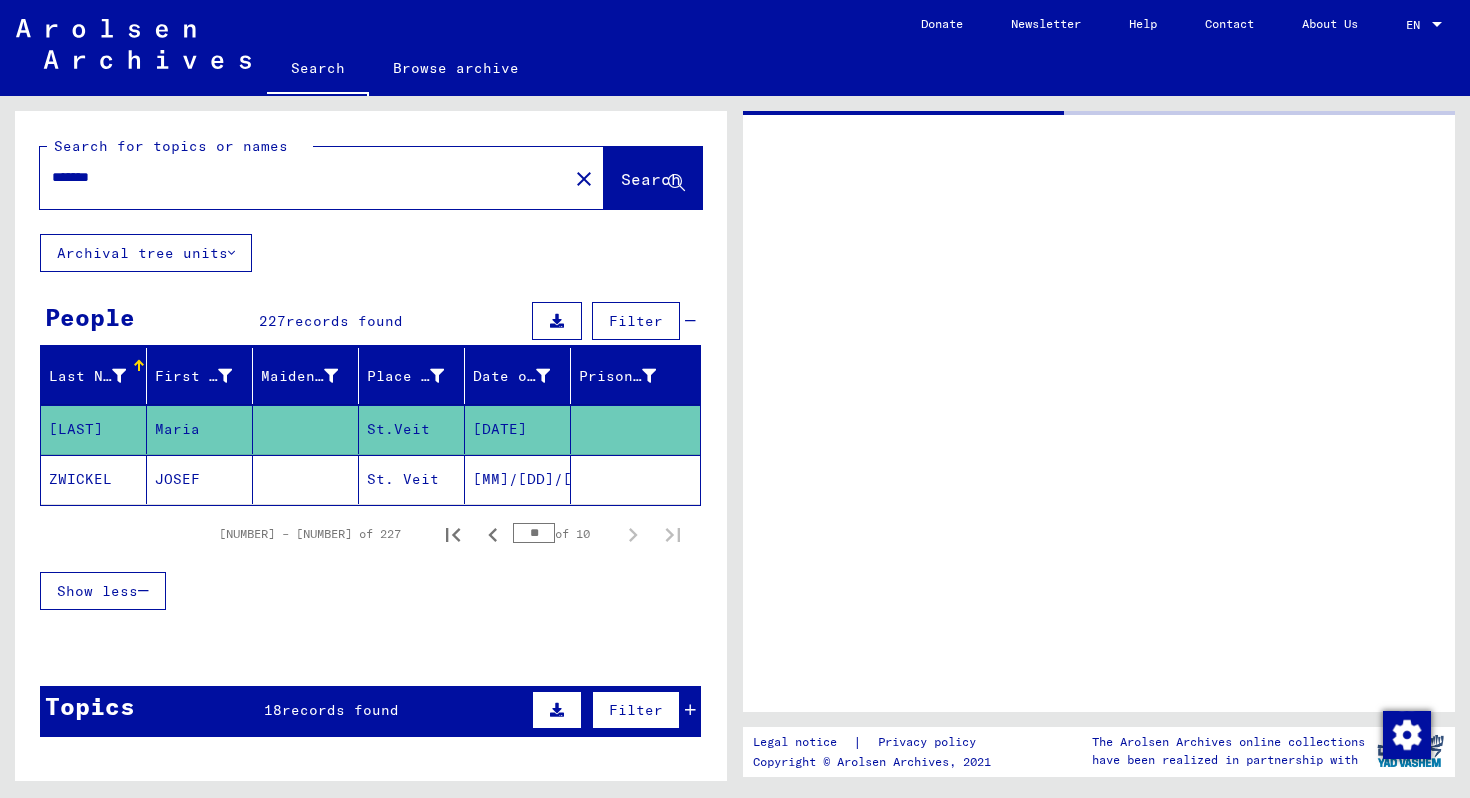 scroll, scrollTop: 0, scrollLeft: 0, axis: both 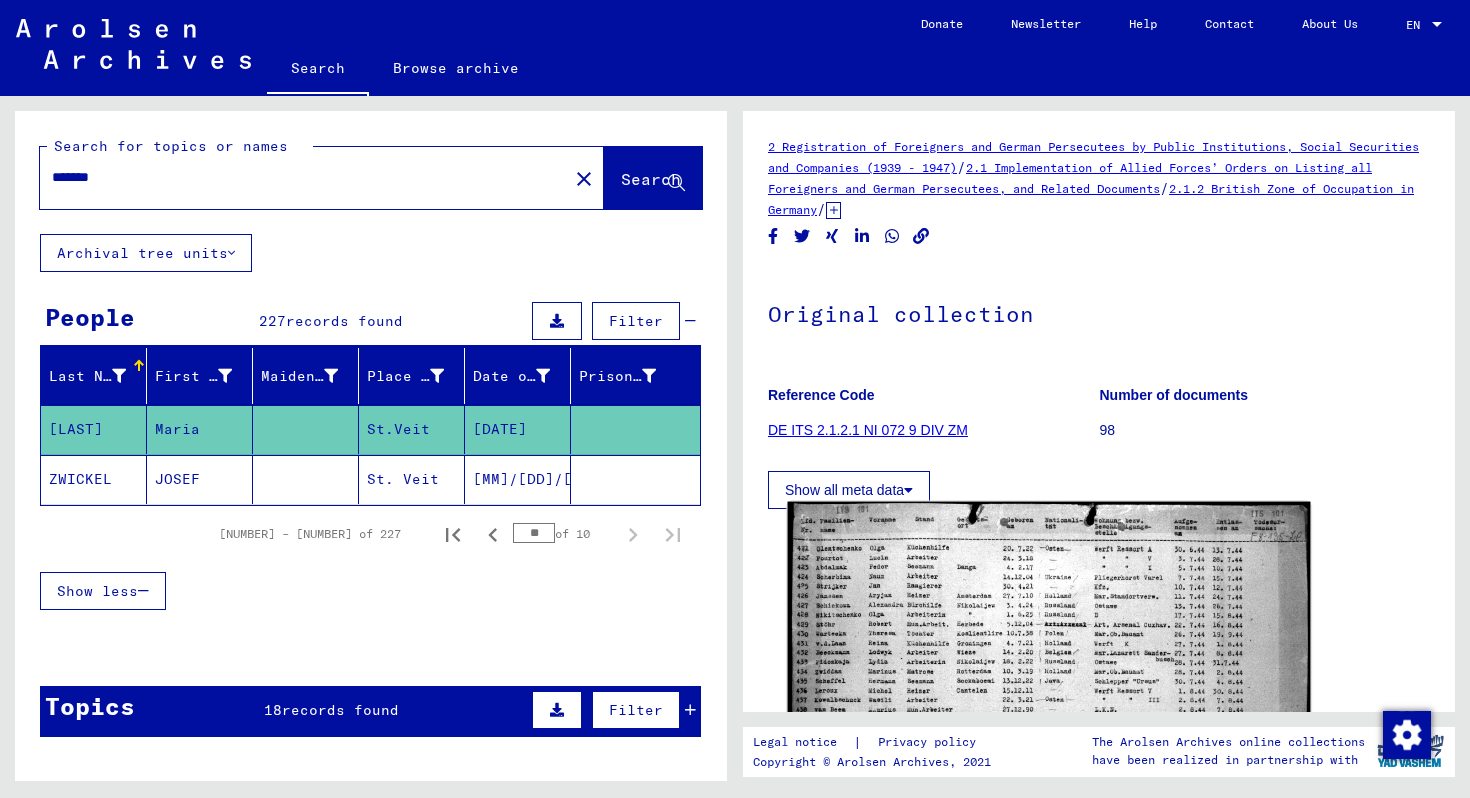 click 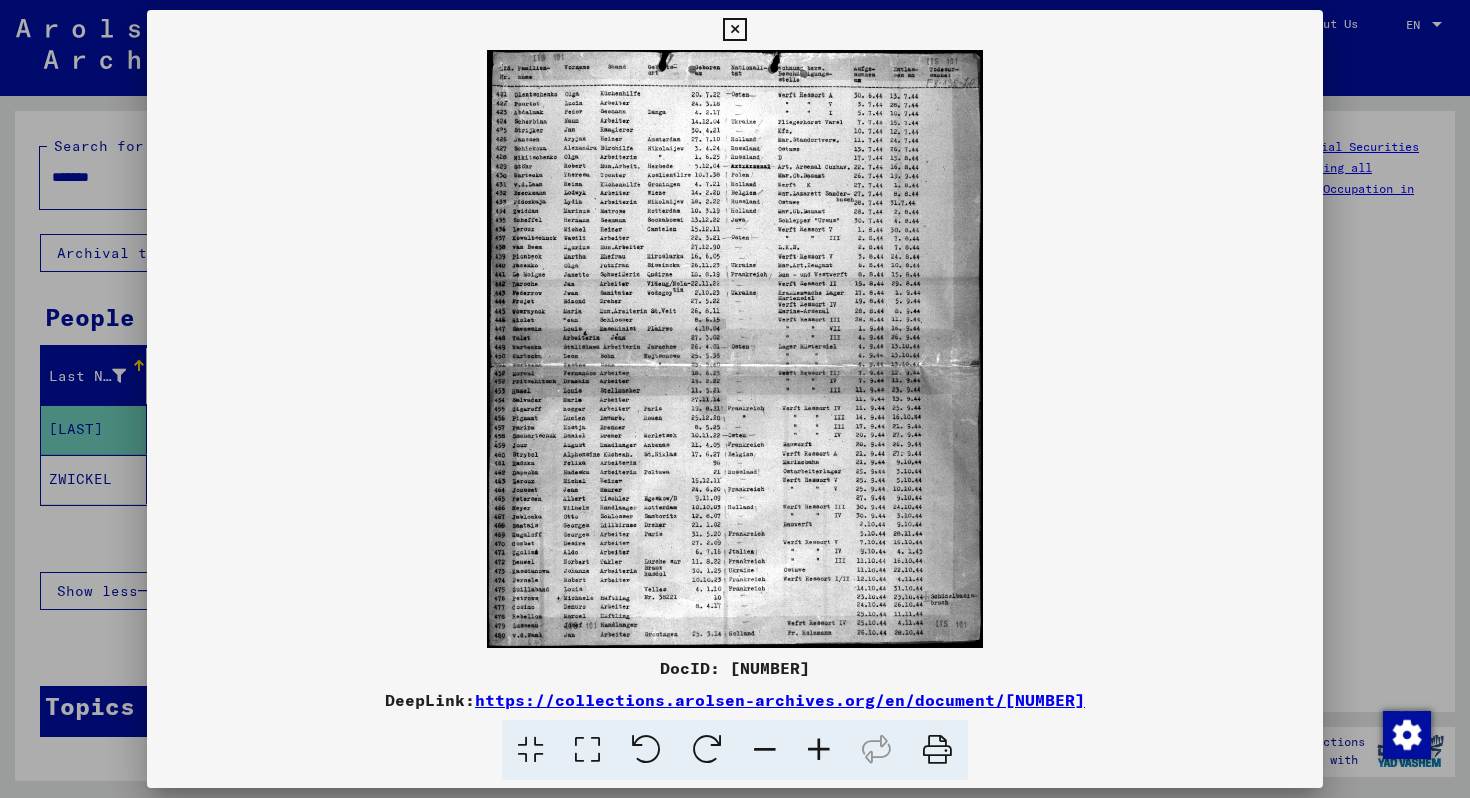 click at bounding box center (819, 750) 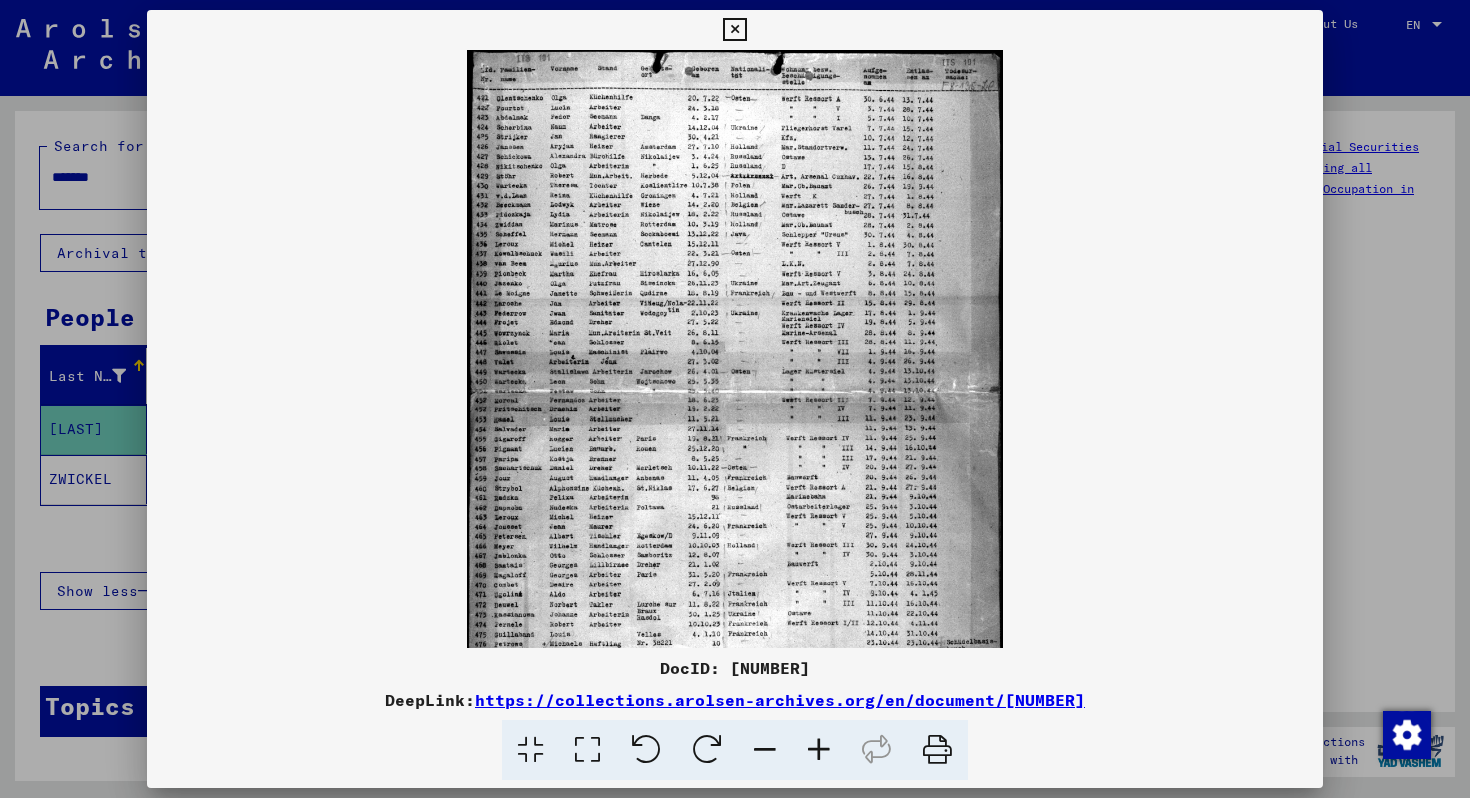 click at bounding box center (819, 750) 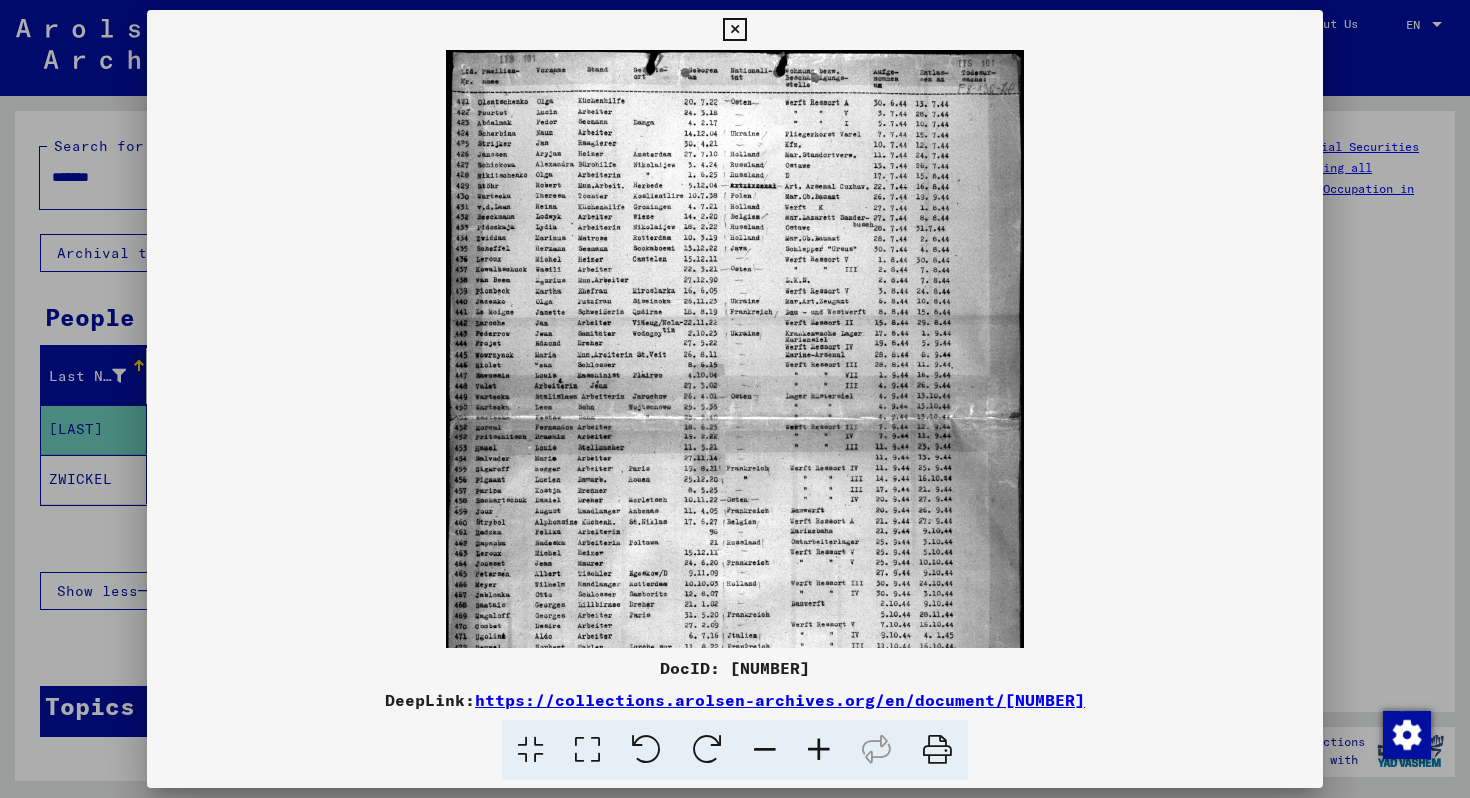 click at bounding box center [819, 750] 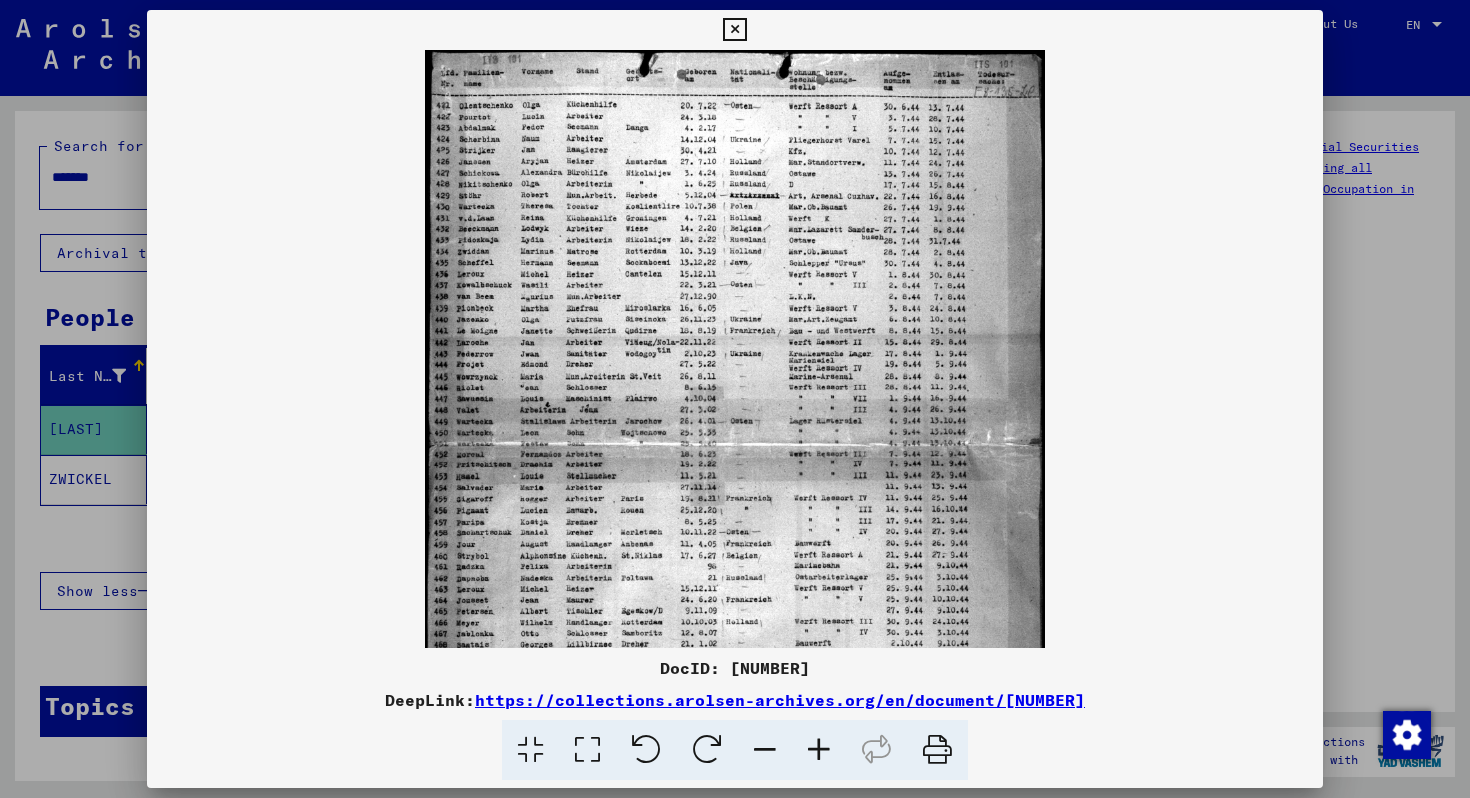 click at bounding box center (819, 750) 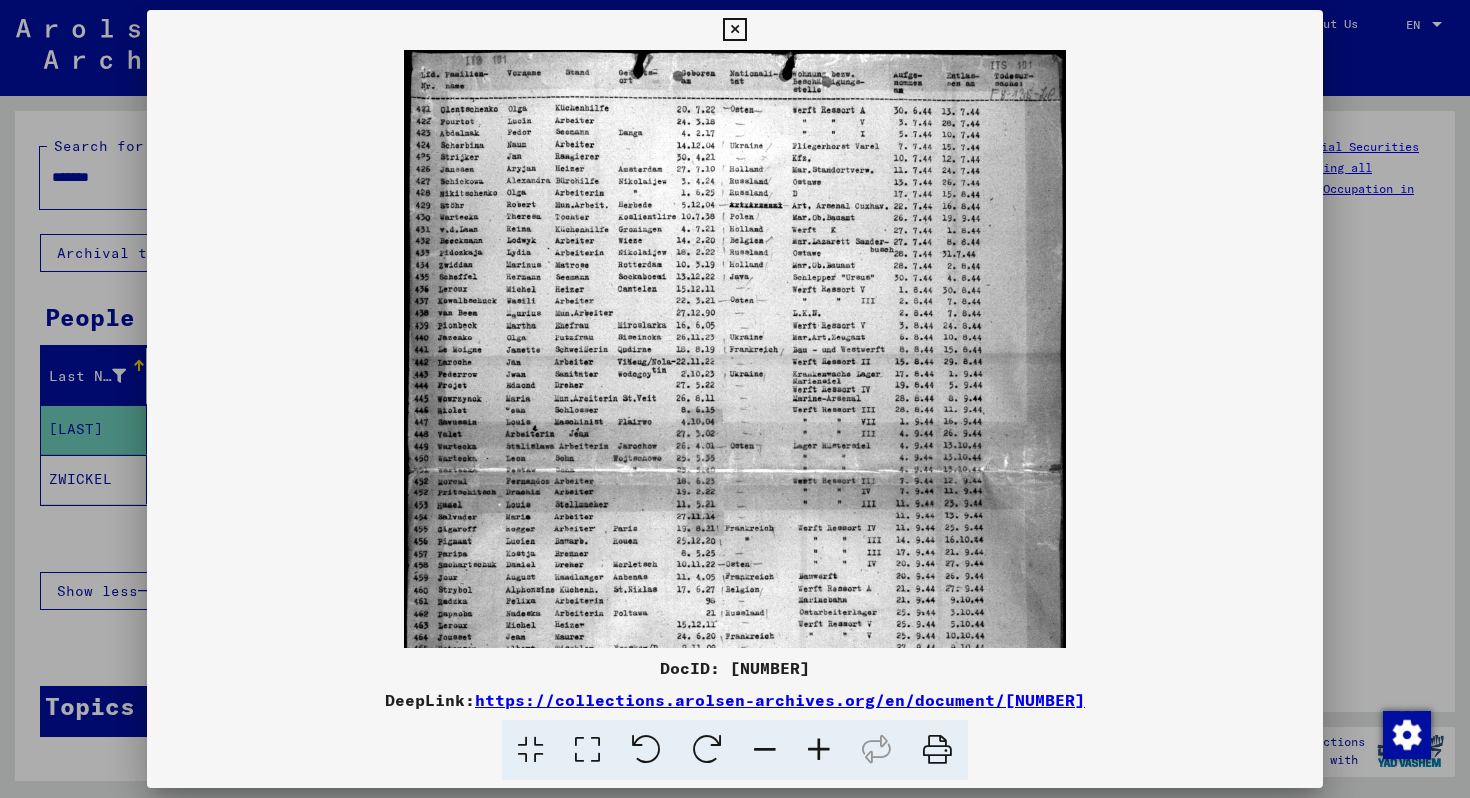 click at bounding box center [819, 750] 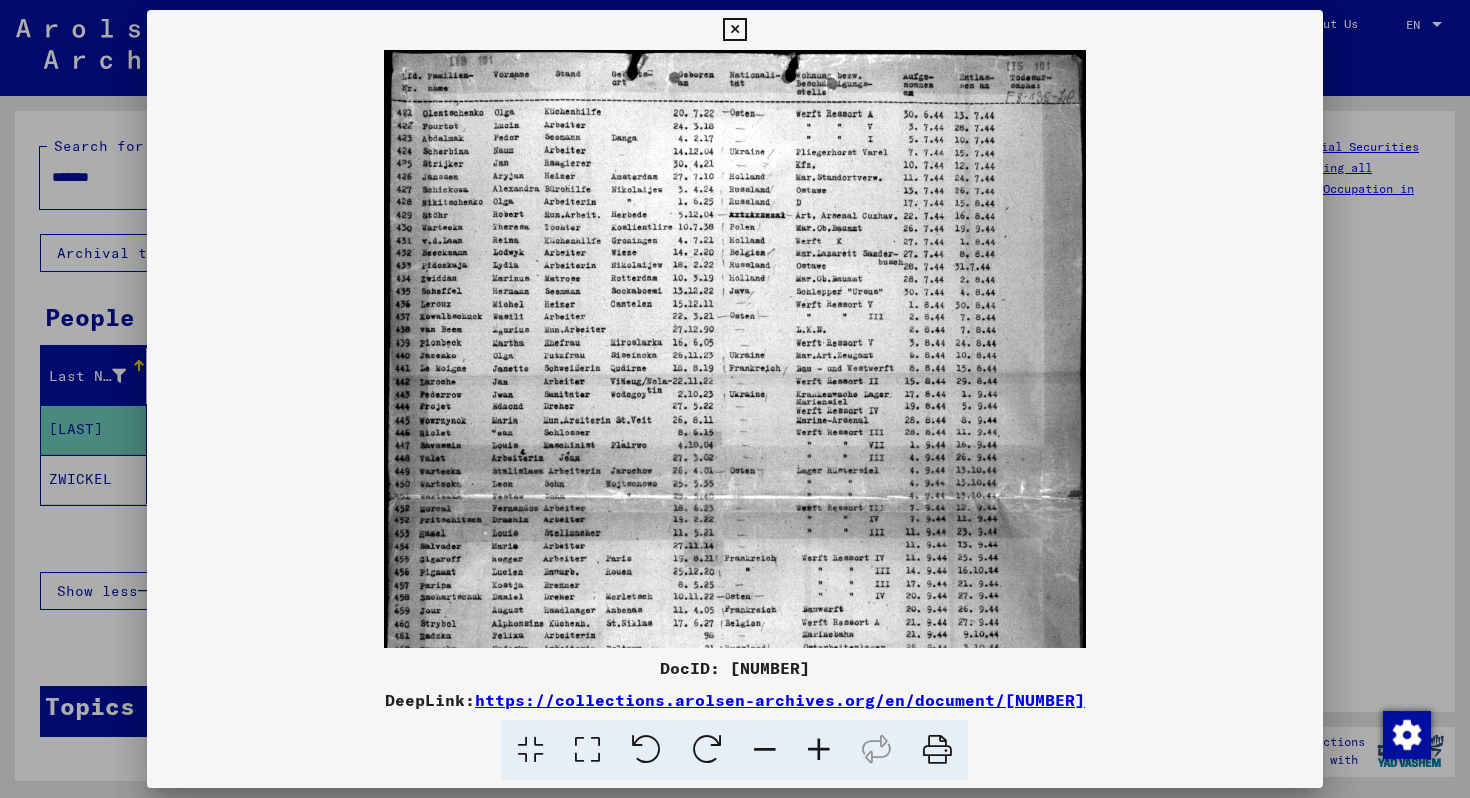 click at bounding box center [819, 750] 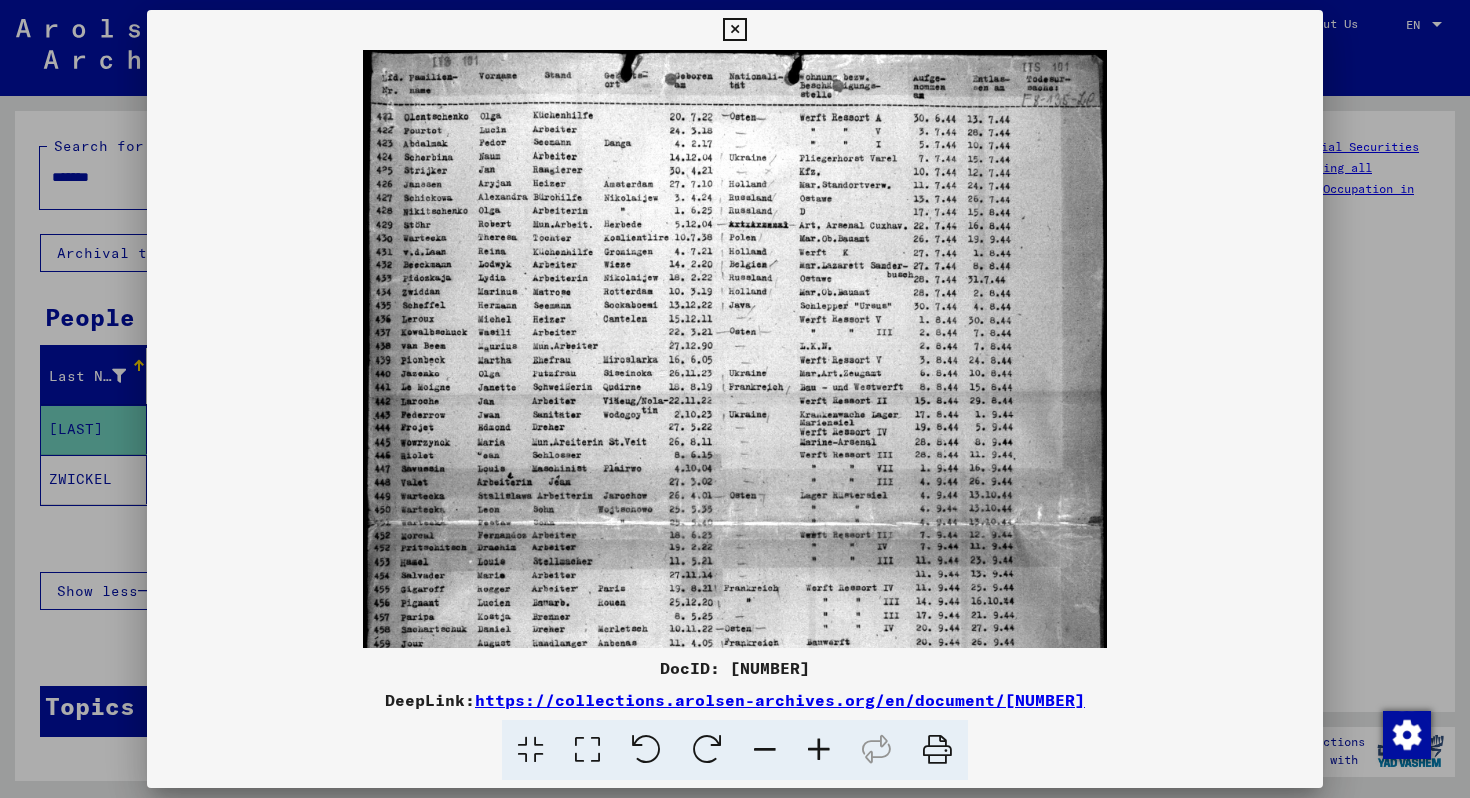 click at bounding box center [819, 750] 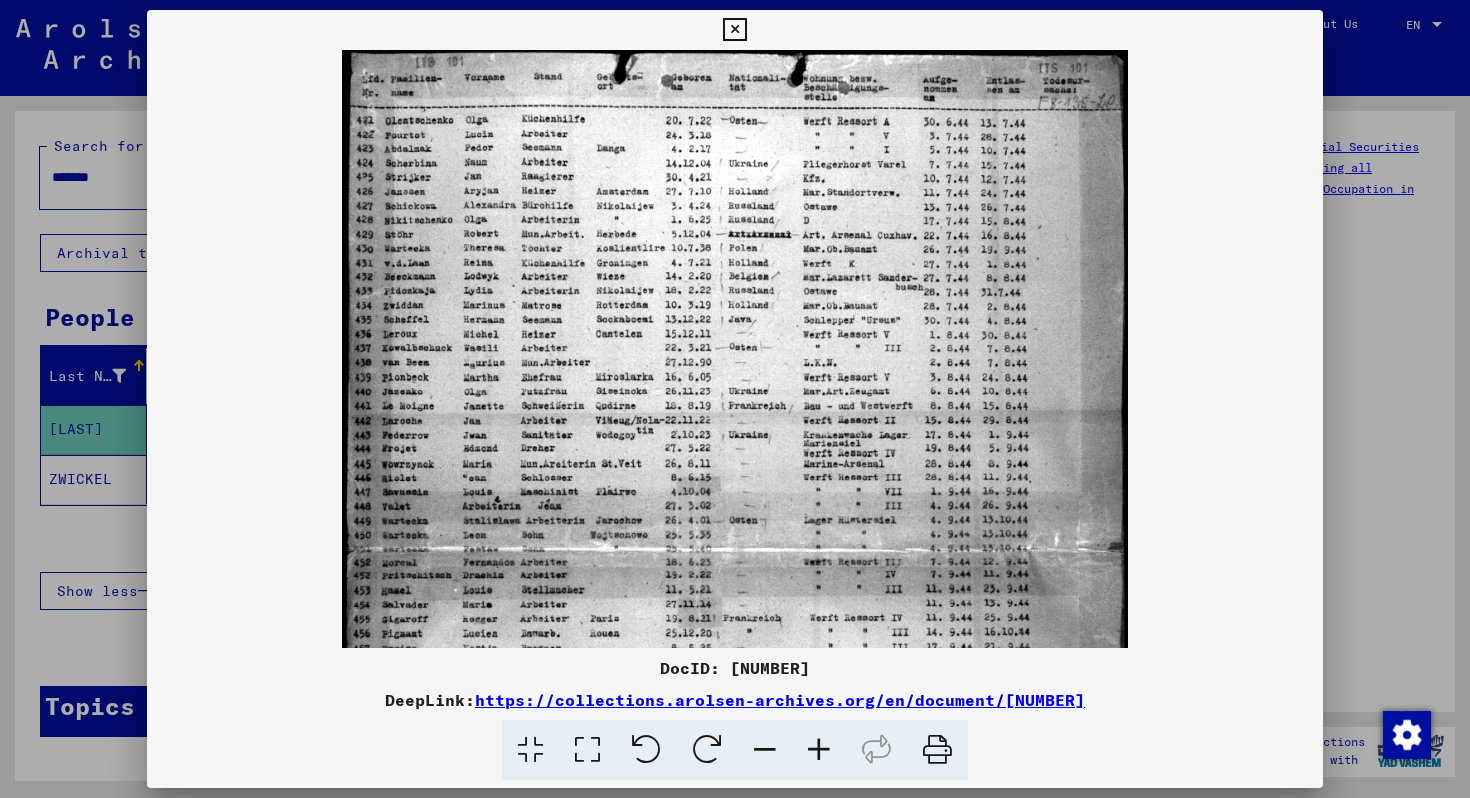 click at bounding box center [819, 750] 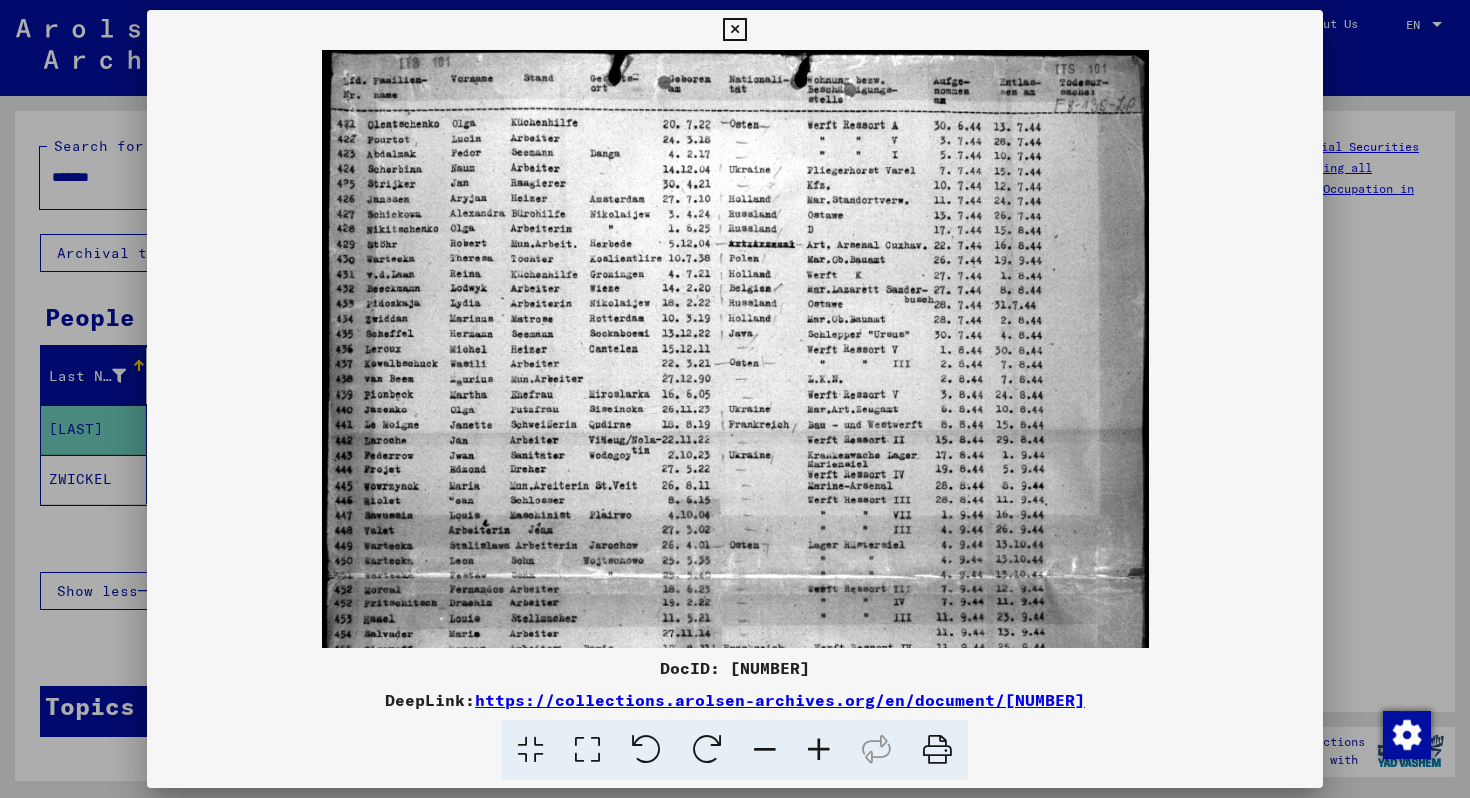 click at bounding box center [819, 750] 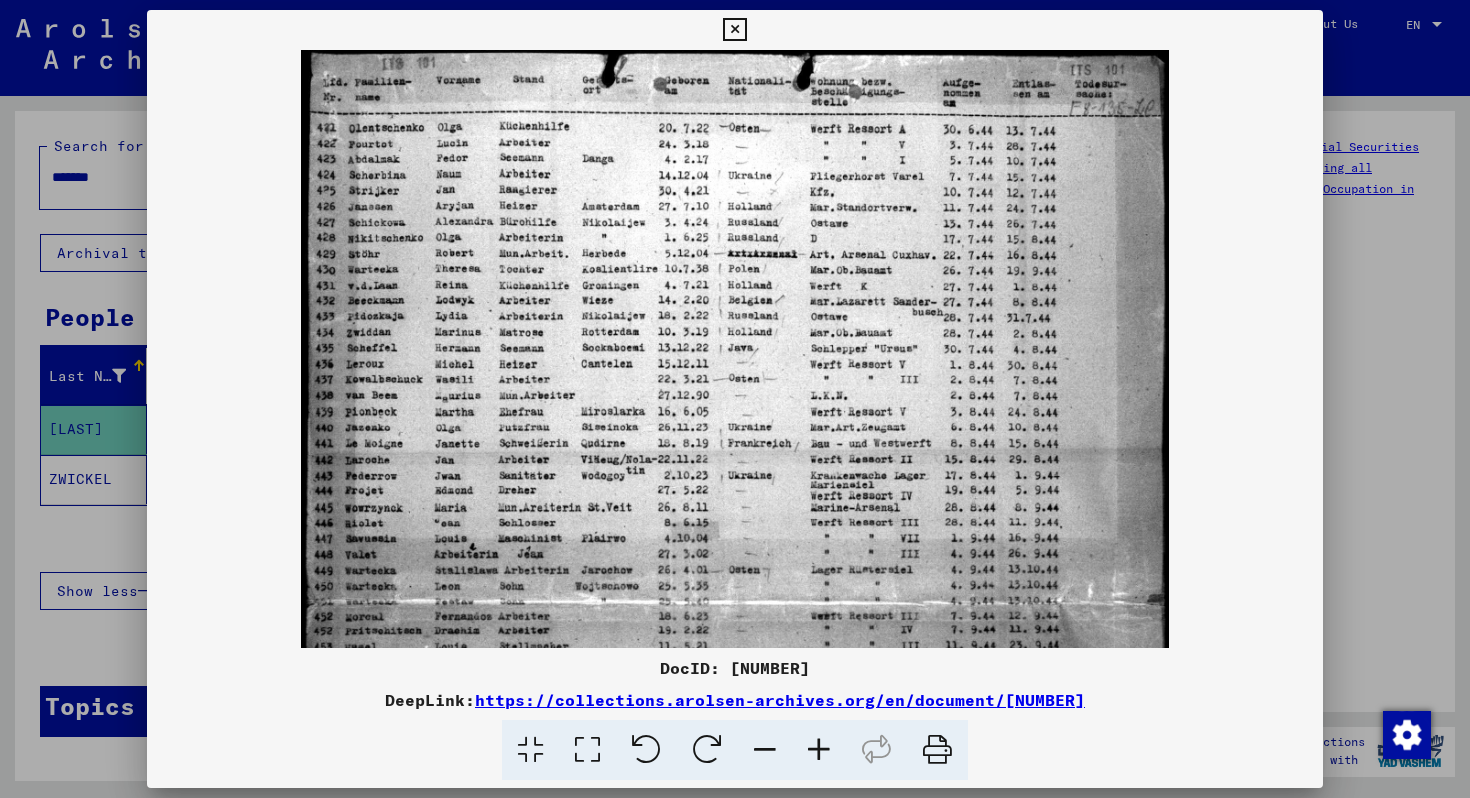 drag, startPoint x: 548, startPoint y: 406, endPoint x: 692, endPoint y: 419, distance: 144.58562 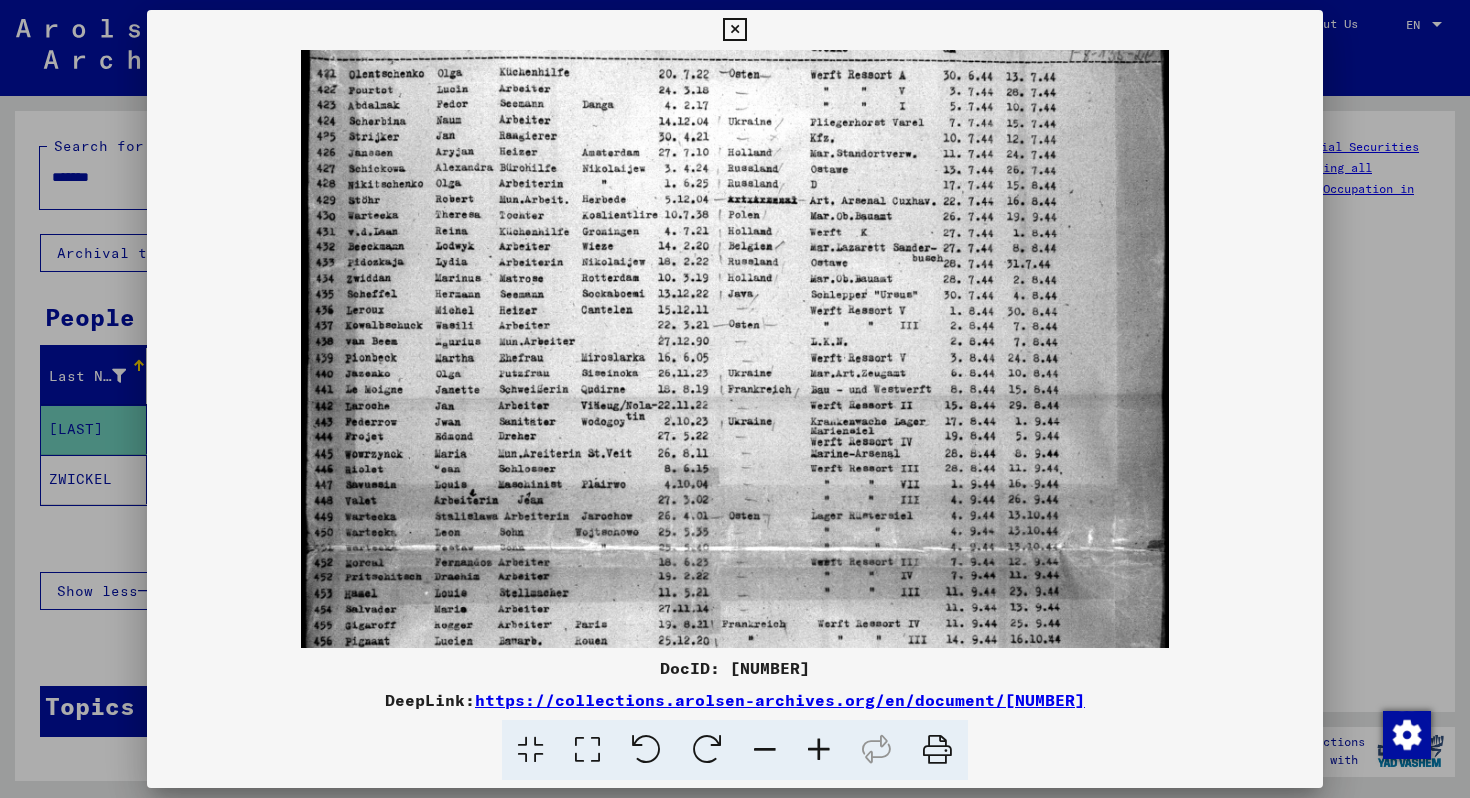 drag, startPoint x: 625, startPoint y: 446, endPoint x: 633, endPoint y: 421, distance: 26.24881 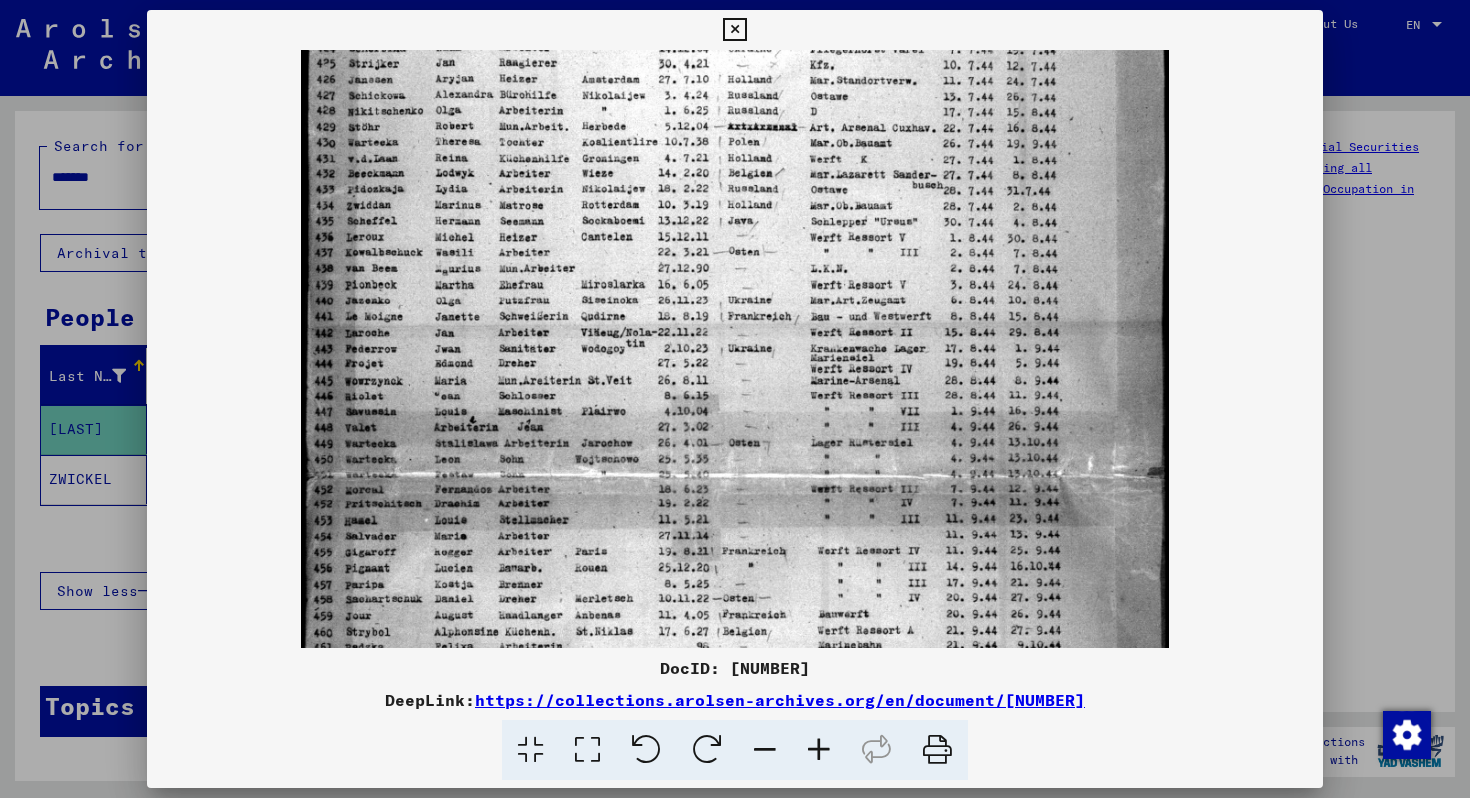 drag, startPoint x: 638, startPoint y: 426, endPoint x: 648, endPoint y: 380, distance: 47.07441 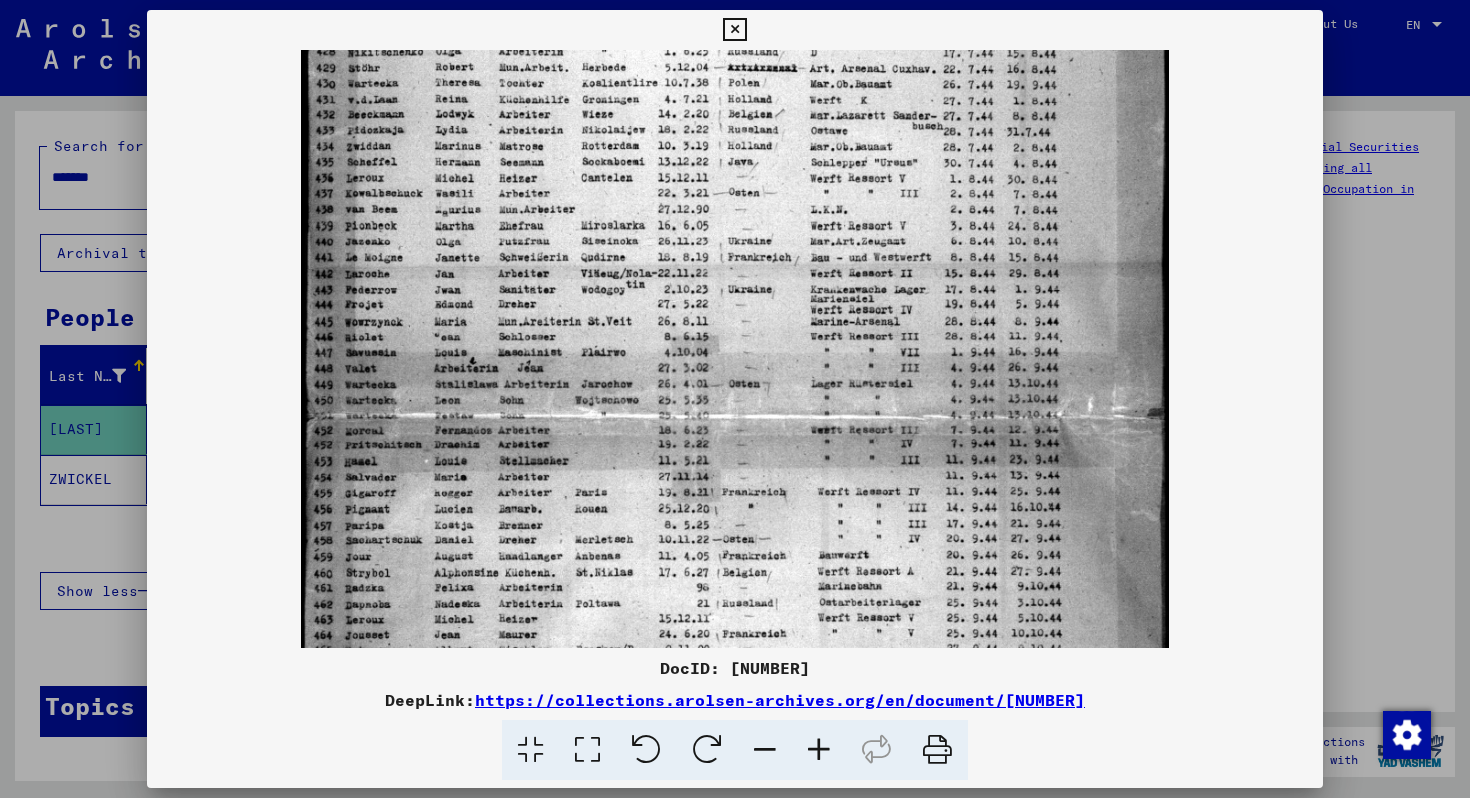 drag, startPoint x: 641, startPoint y: 472, endPoint x: 643, endPoint y: 404, distance: 68.0294 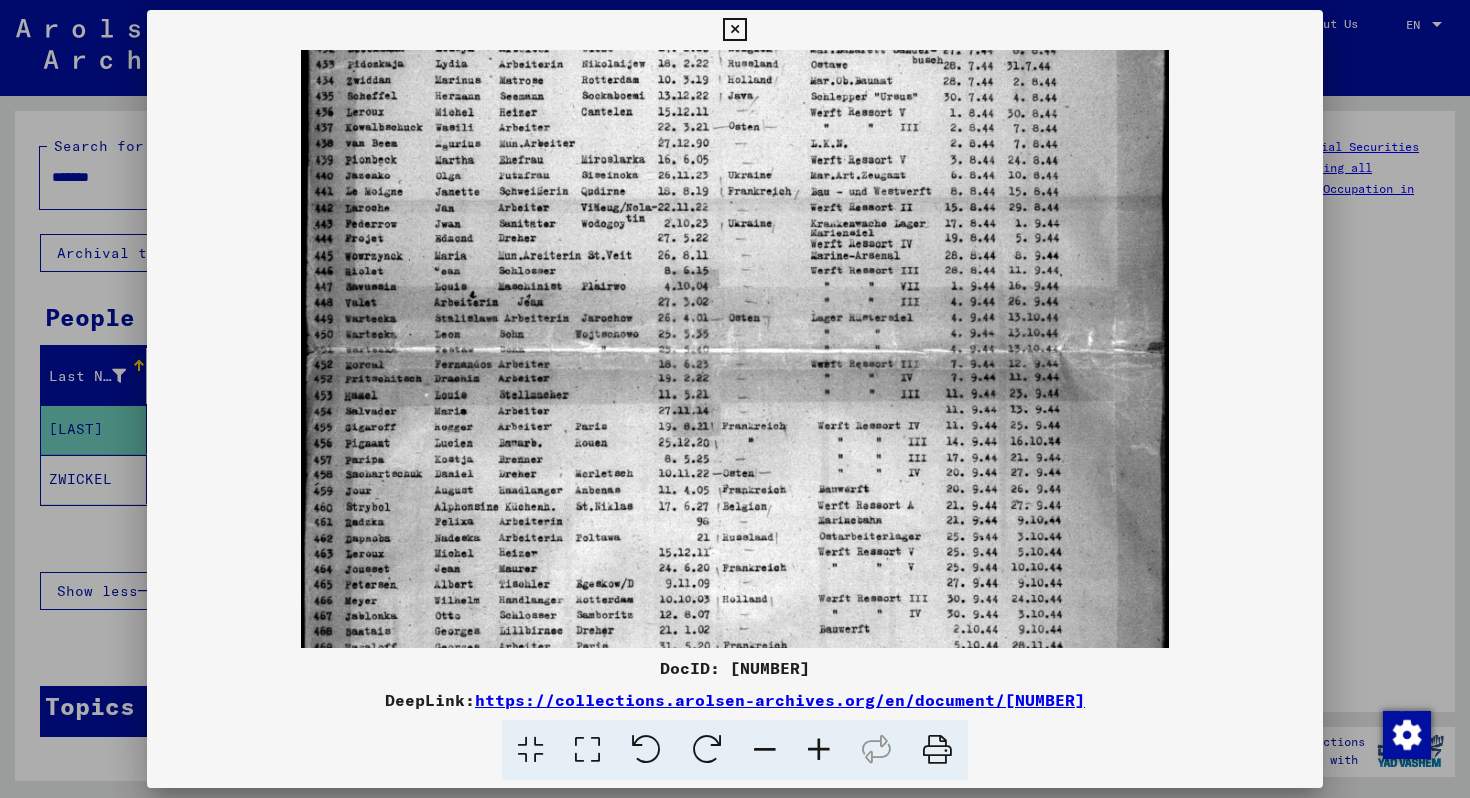 drag, startPoint x: 630, startPoint y: 476, endPoint x: 643, endPoint y: 406, distance: 71.19691 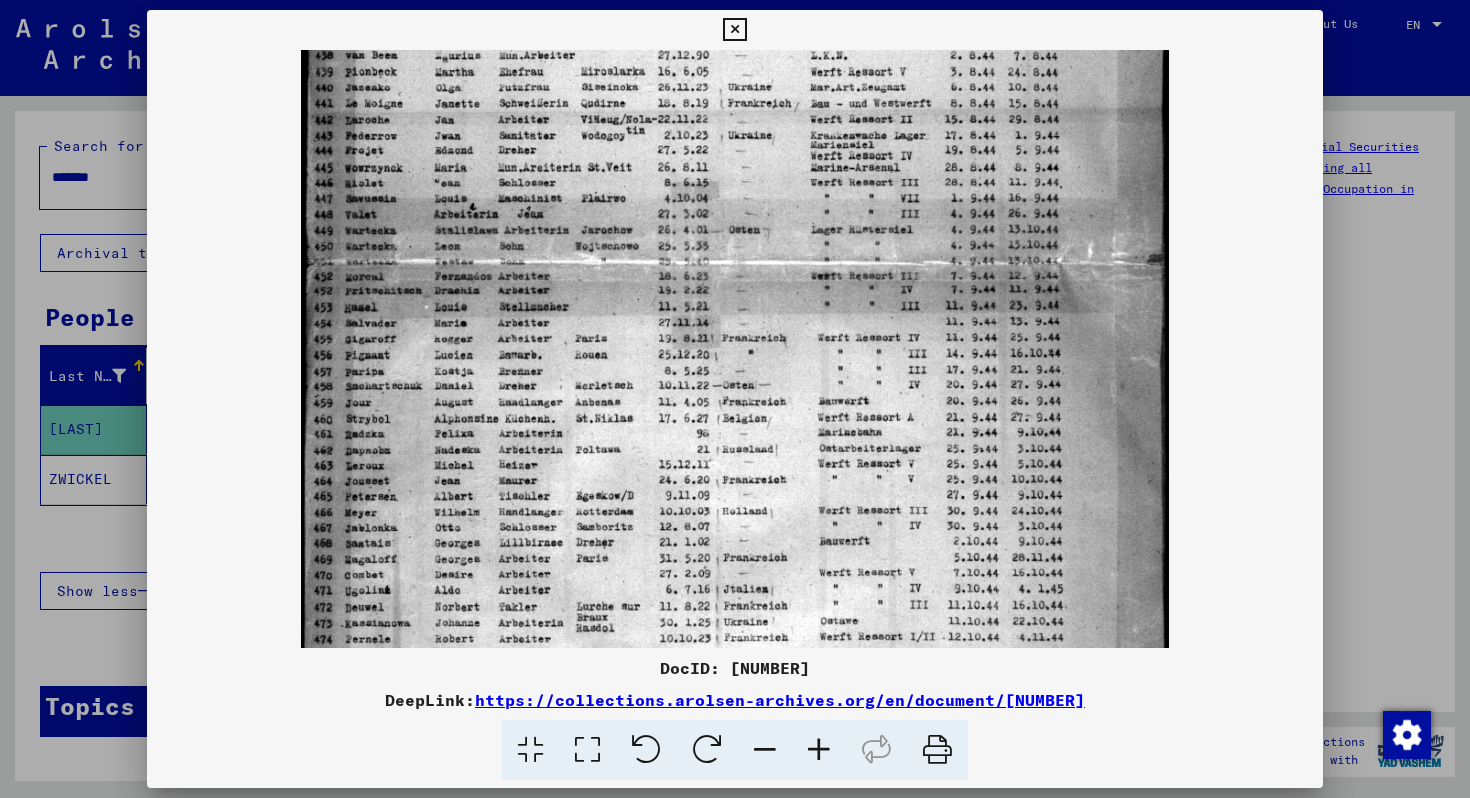 drag, startPoint x: 629, startPoint y: 491, endPoint x: 637, endPoint y: 410, distance: 81.394104 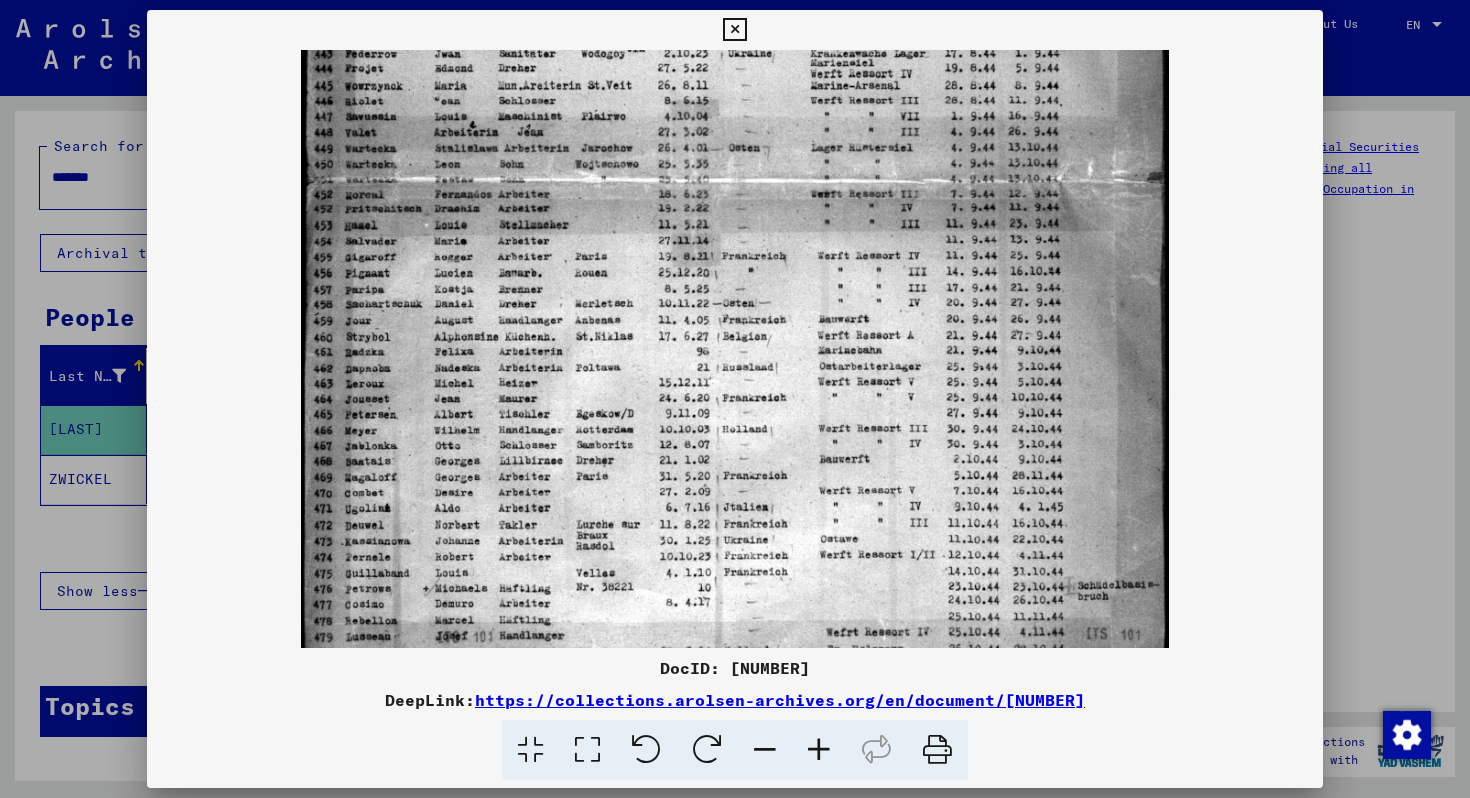 drag, startPoint x: 635, startPoint y: 489, endPoint x: 647, endPoint y: 430, distance: 60.207973 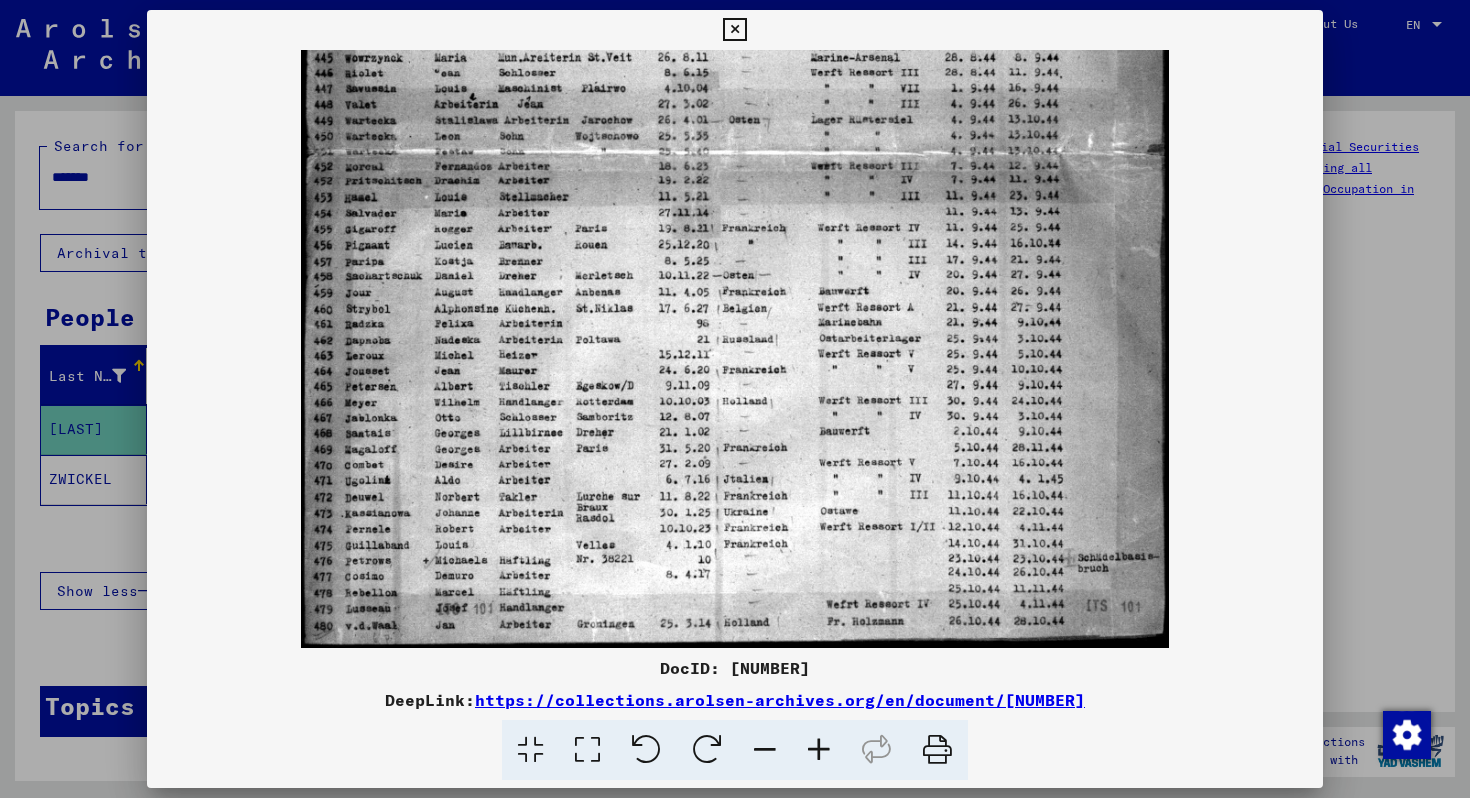 drag, startPoint x: 642, startPoint y: 493, endPoint x: 660, endPoint y: 428, distance: 67.44627 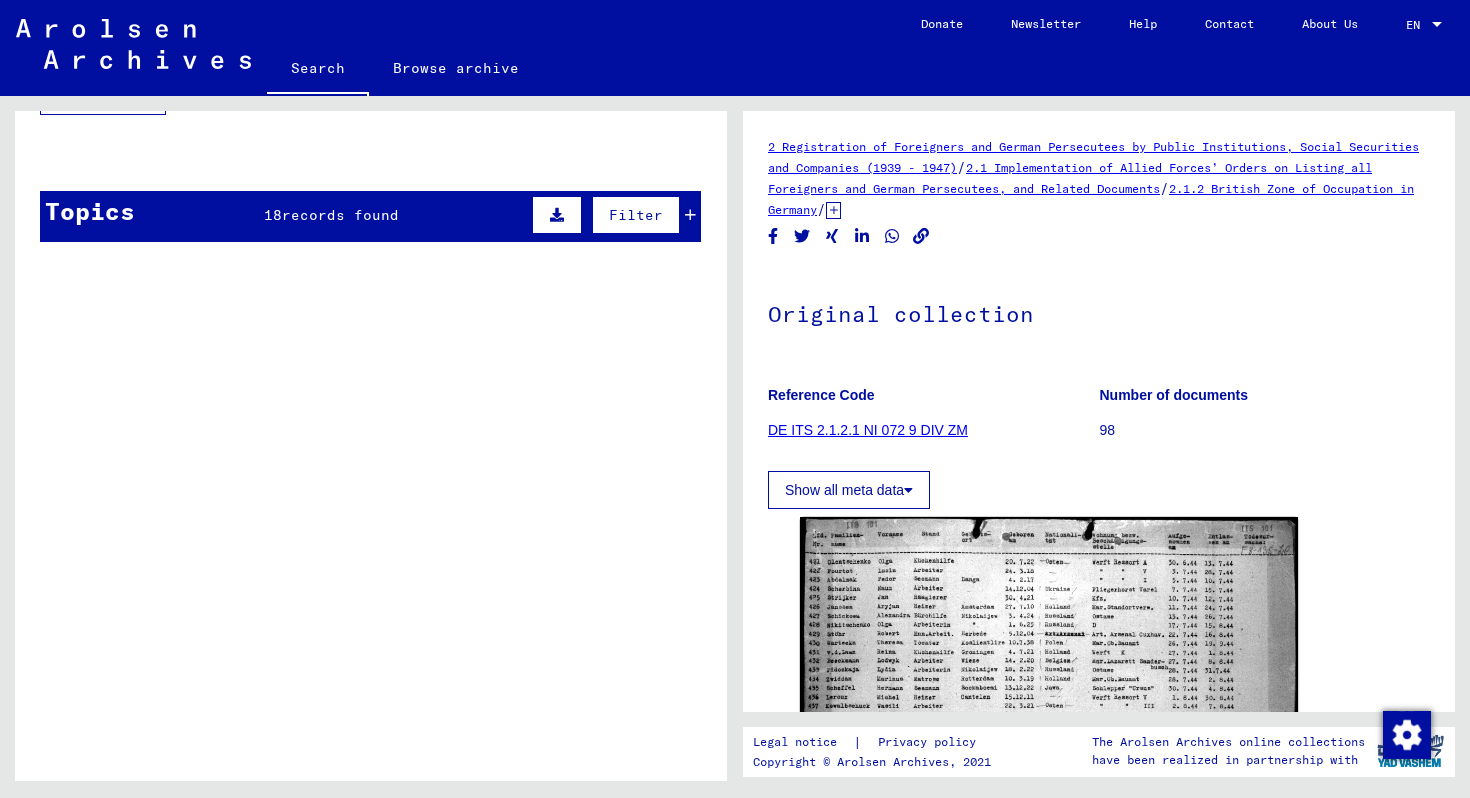 scroll, scrollTop: 0, scrollLeft: 0, axis: both 